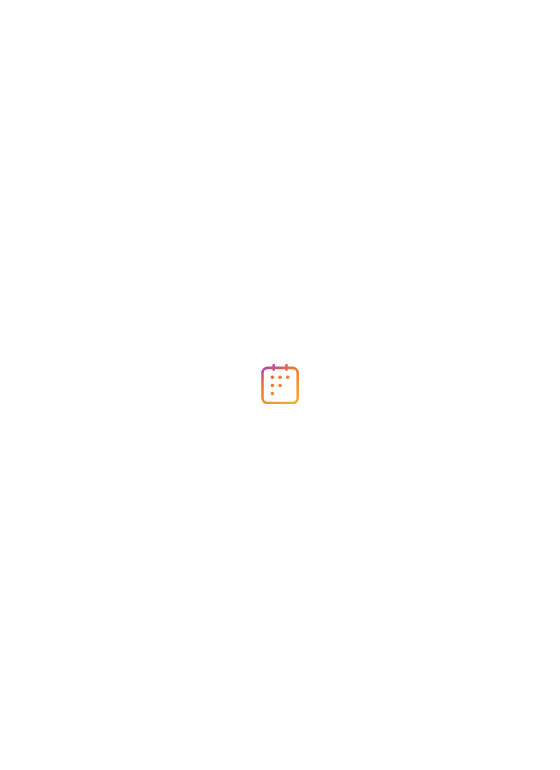 scroll, scrollTop: 0, scrollLeft: 0, axis: both 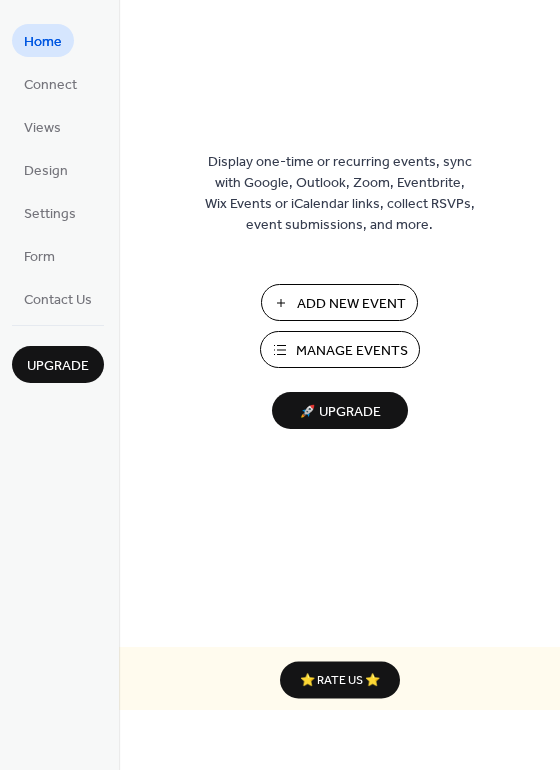click on "Manage Events" at bounding box center (352, 351) 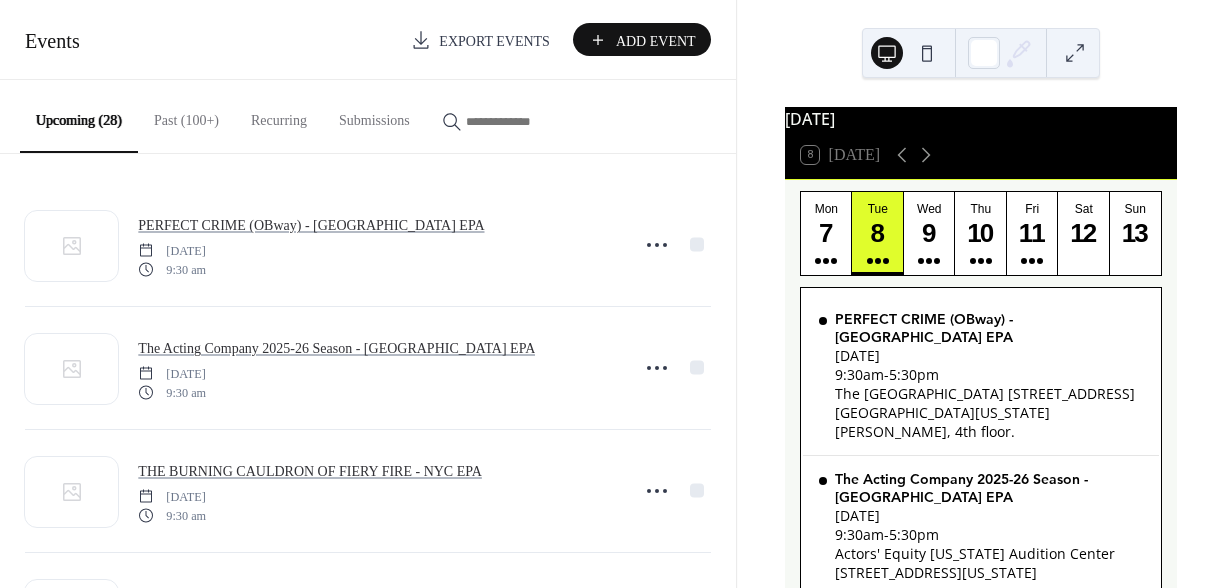 scroll, scrollTop: 0, scrollLeft: 0, axis: both 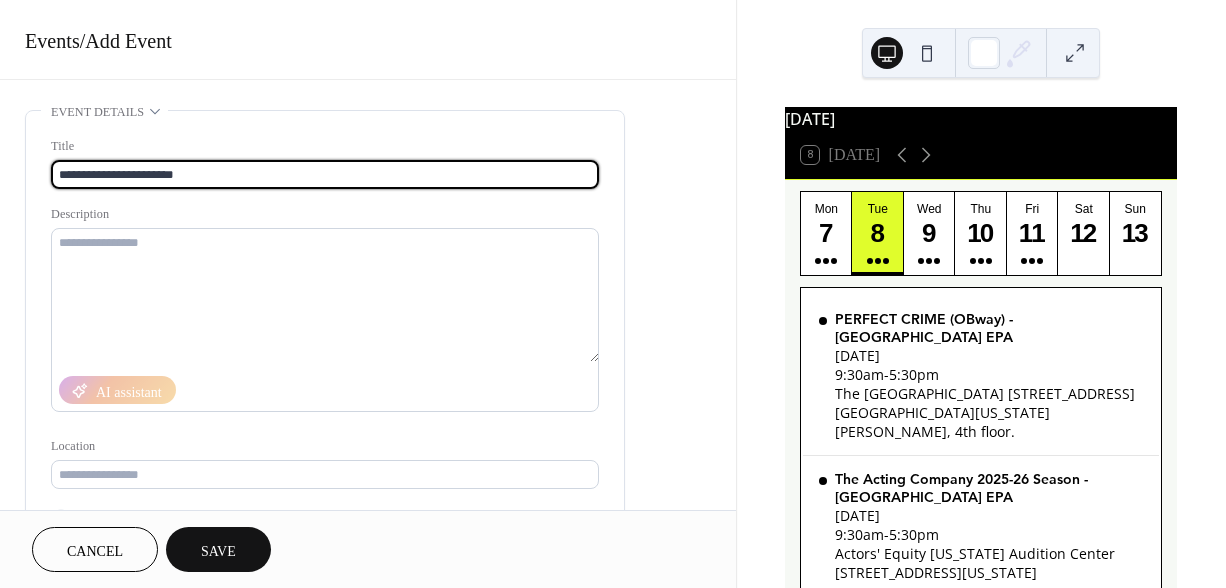 type on "**********" 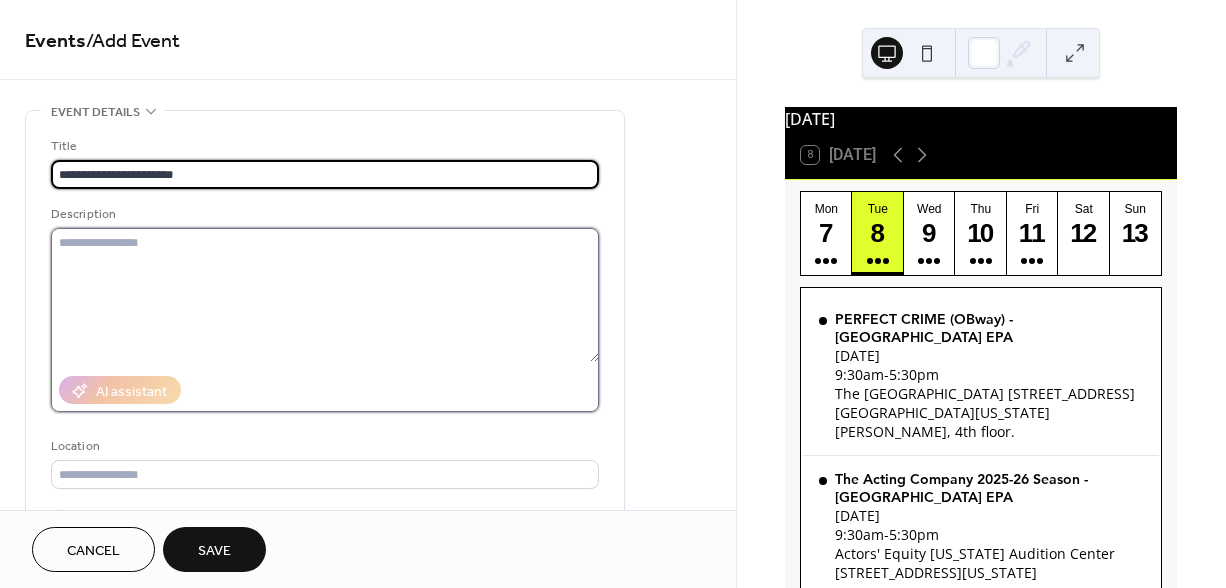 click at bounding box center (325, 295) 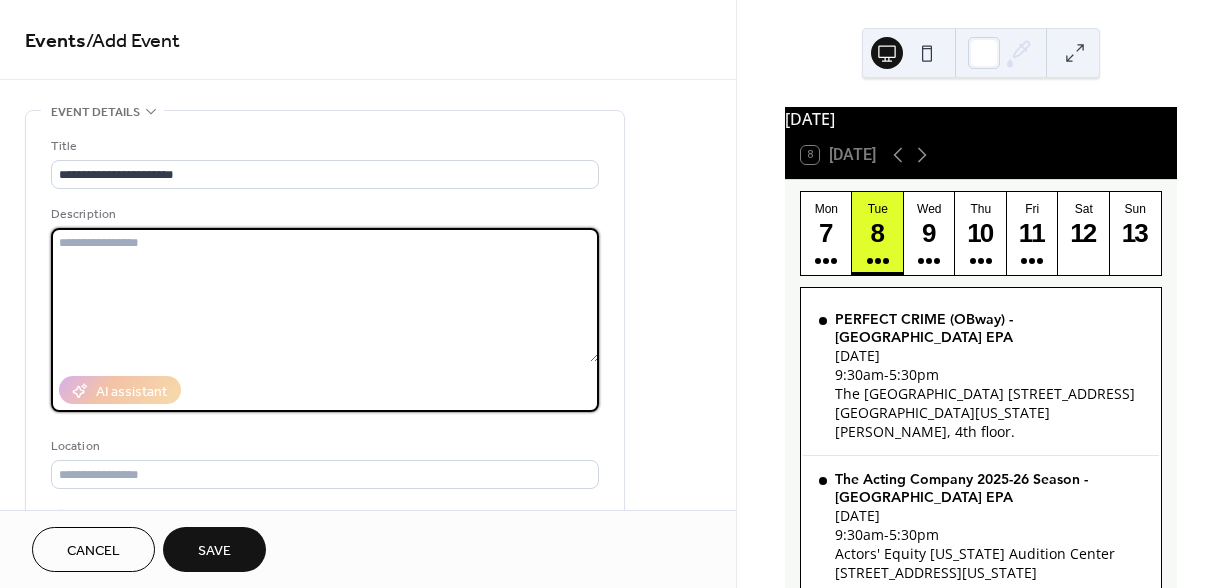 paste on "**********" 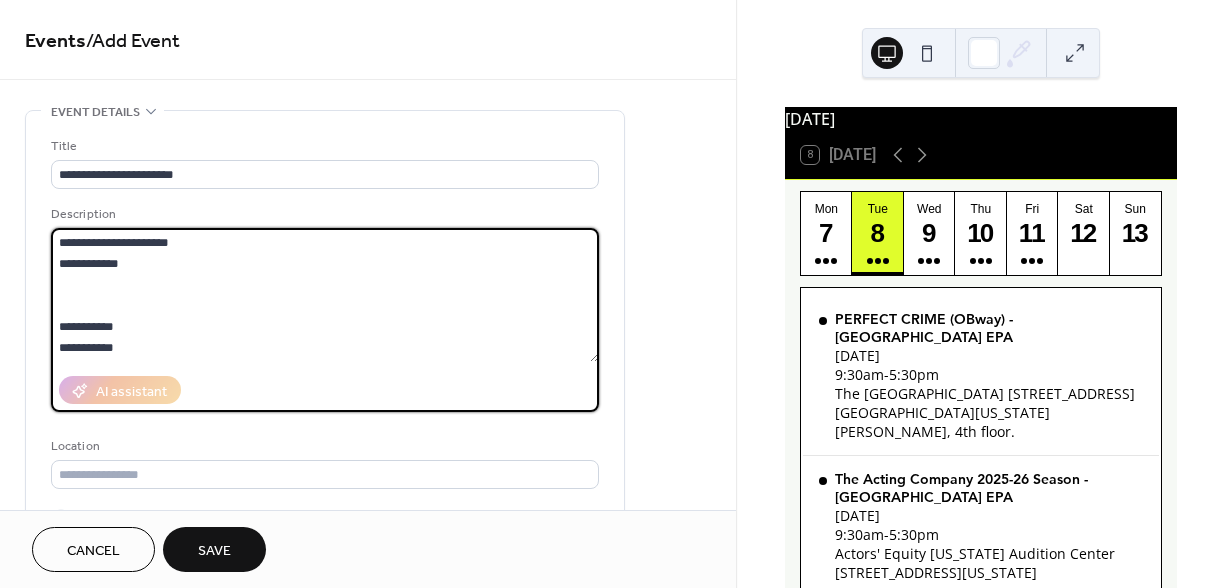 scroll, scrollTop: 3231, scrollLeft: 0, axis: vertical 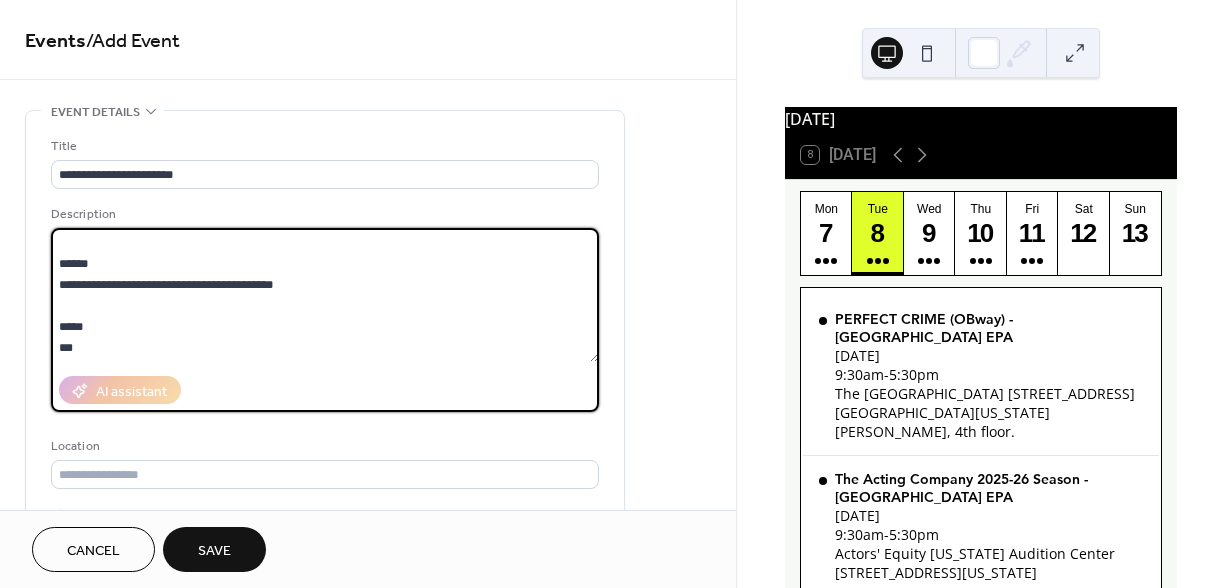 type on "**********" 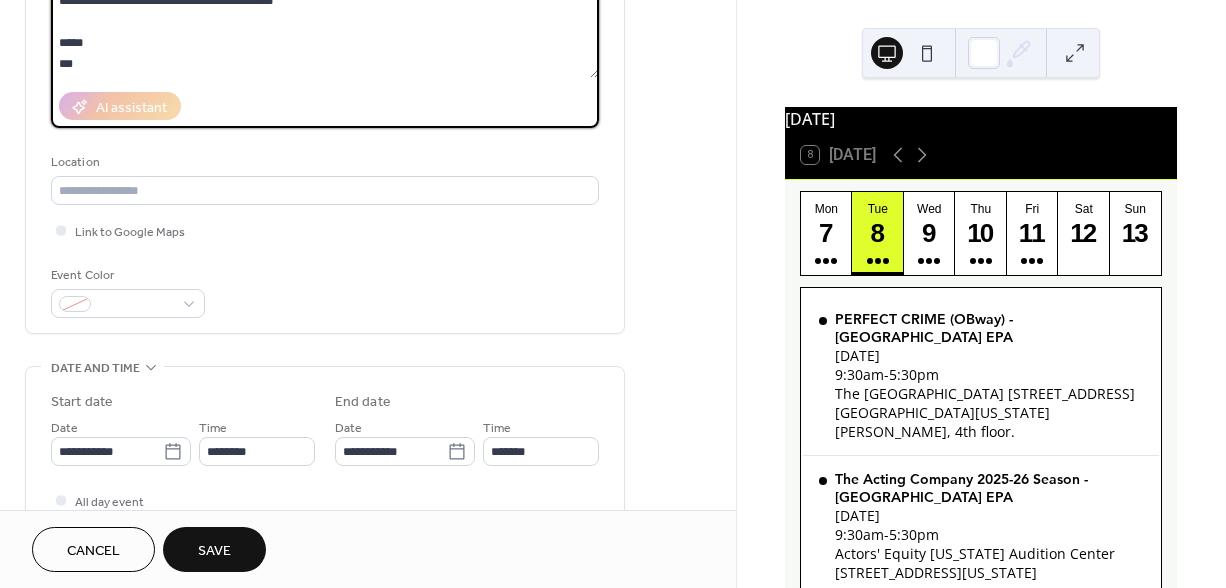 scroll, scrollTop: 328, scrollLeft: 0, axis: vertical 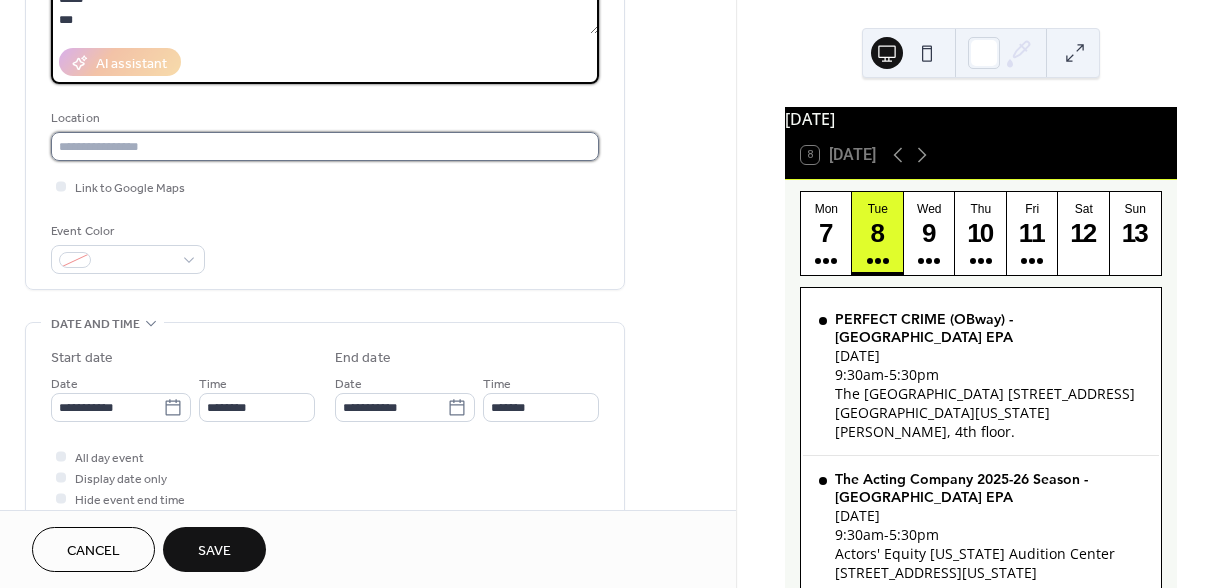 click at bounding box center [325, 146] 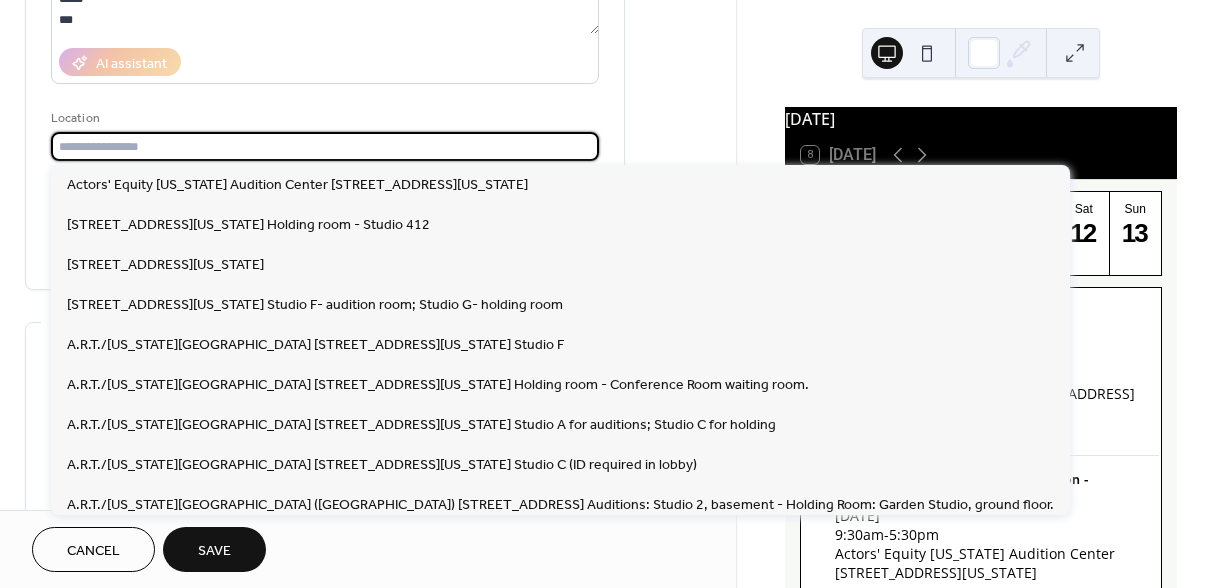 paste on "**********" 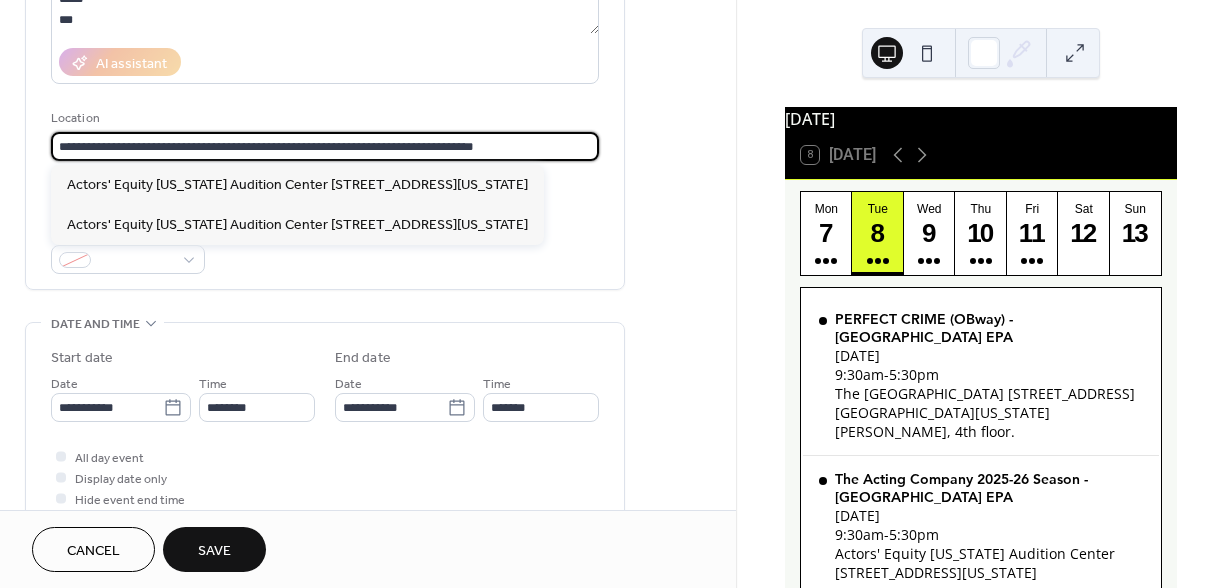 type on "**********" 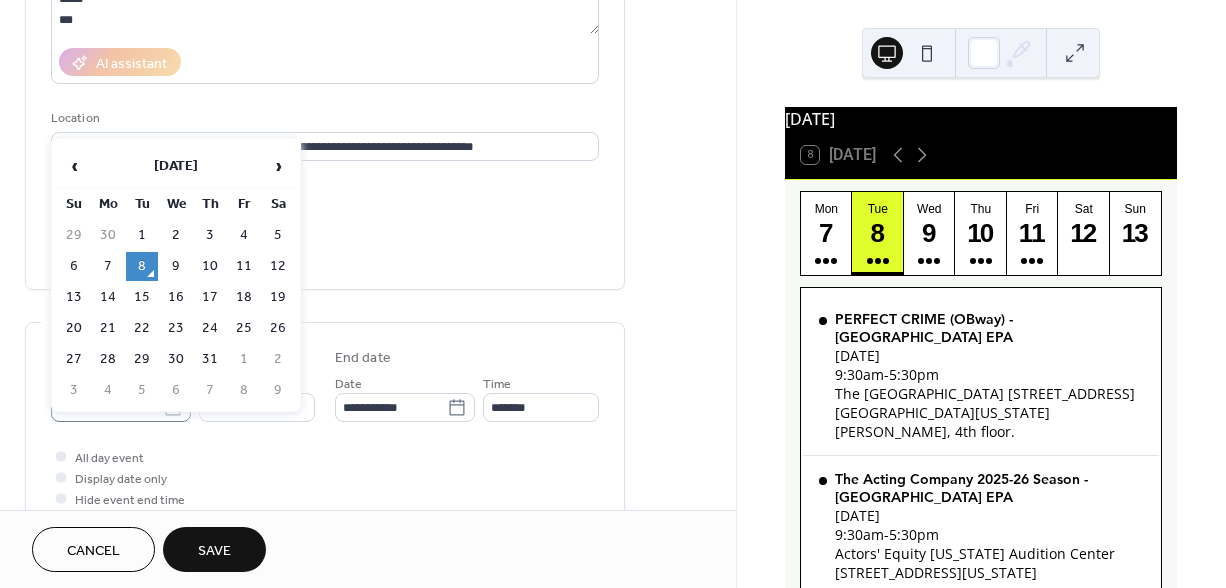 click 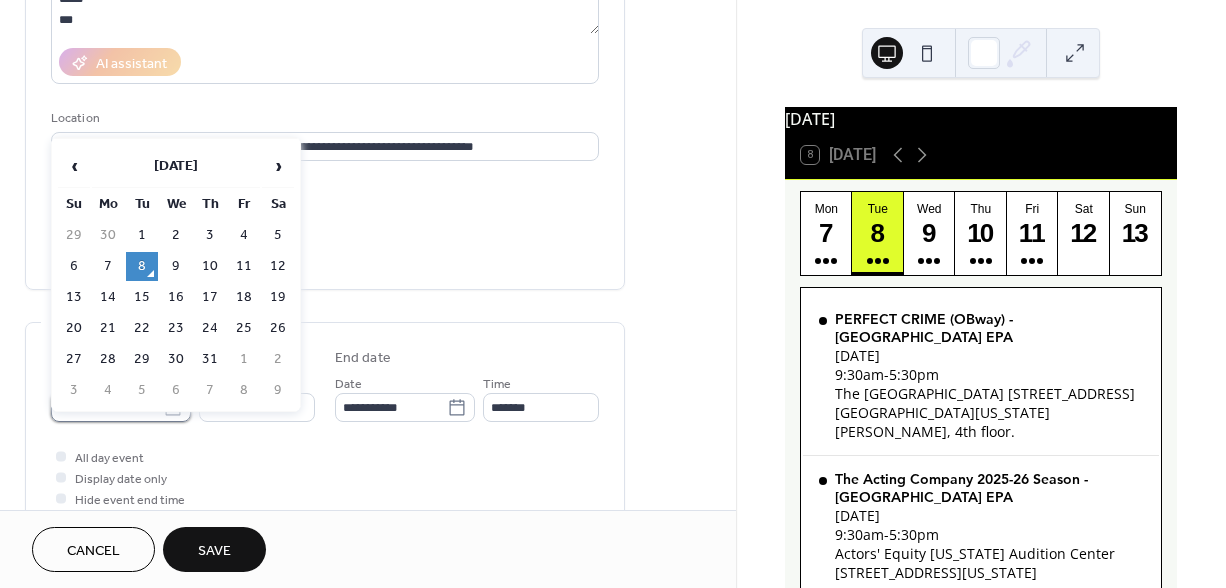 click on "**********" at bounding box center (107, 407) 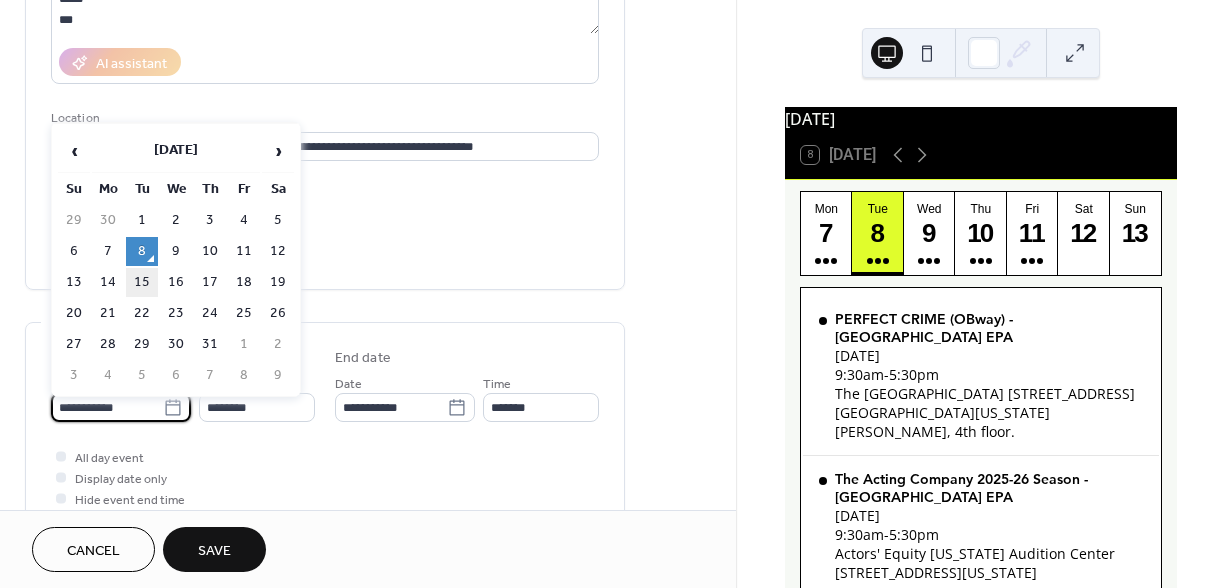 click on "15" at bounding box center (142, 282) 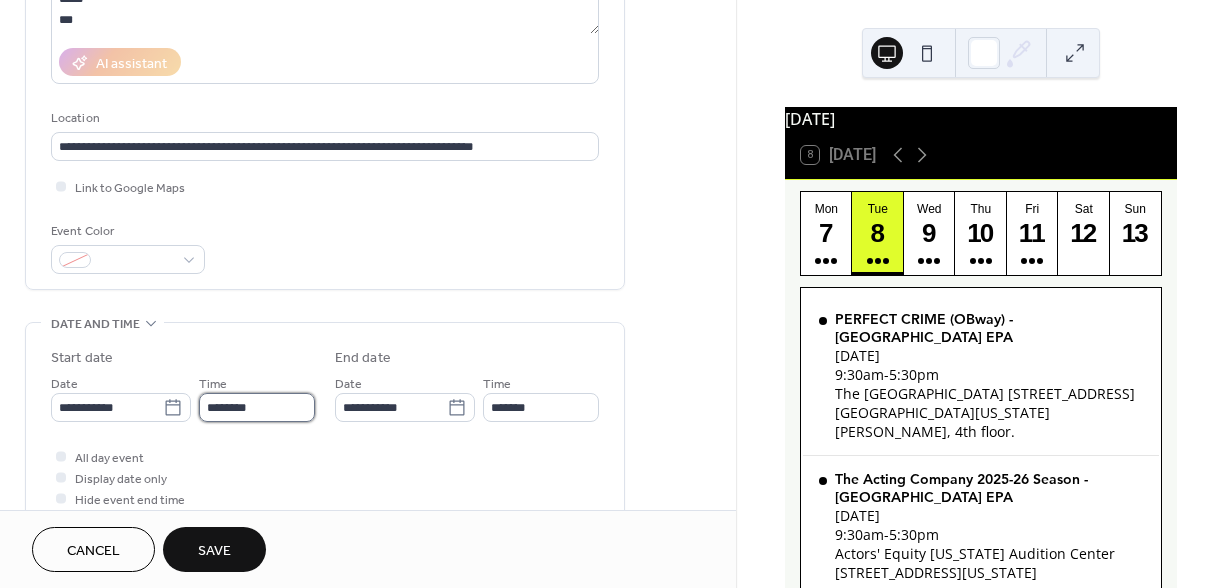 click on "********" at bounding box center [257, 407] 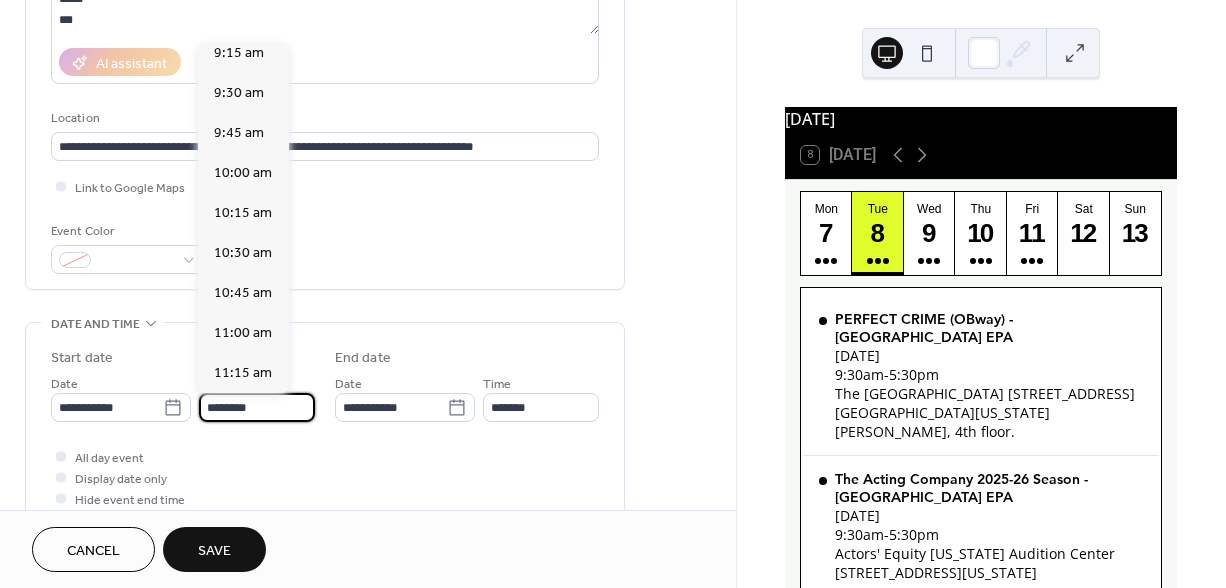 scroll, scrollTop: 1489, scrollLeft: 0, axis: vertical 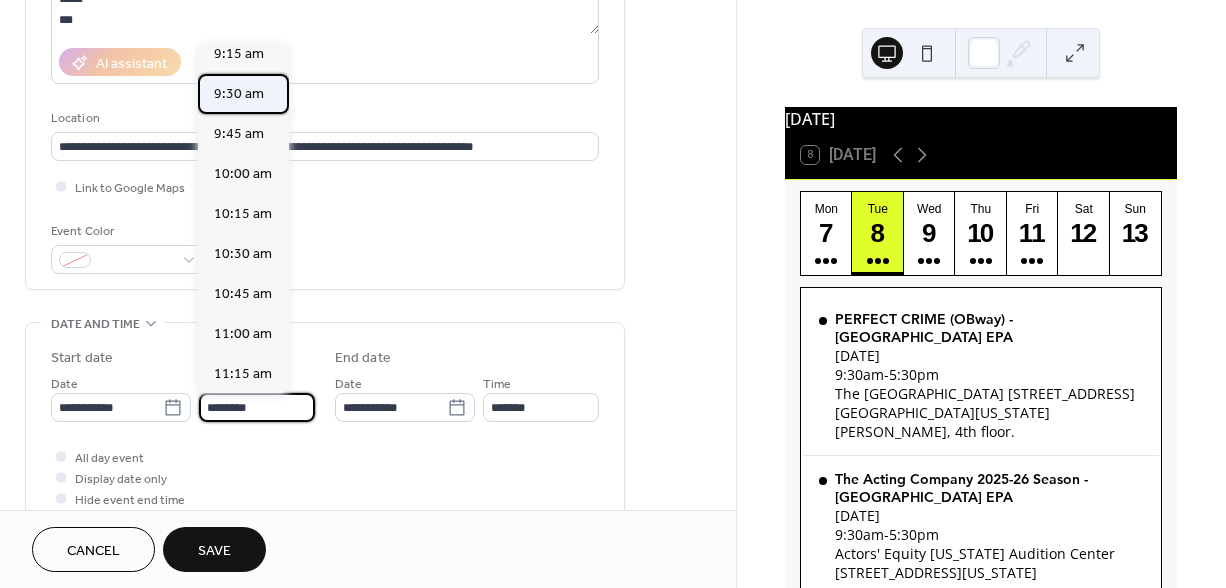 click on "9:30 am" at bounding box center [239, 94] 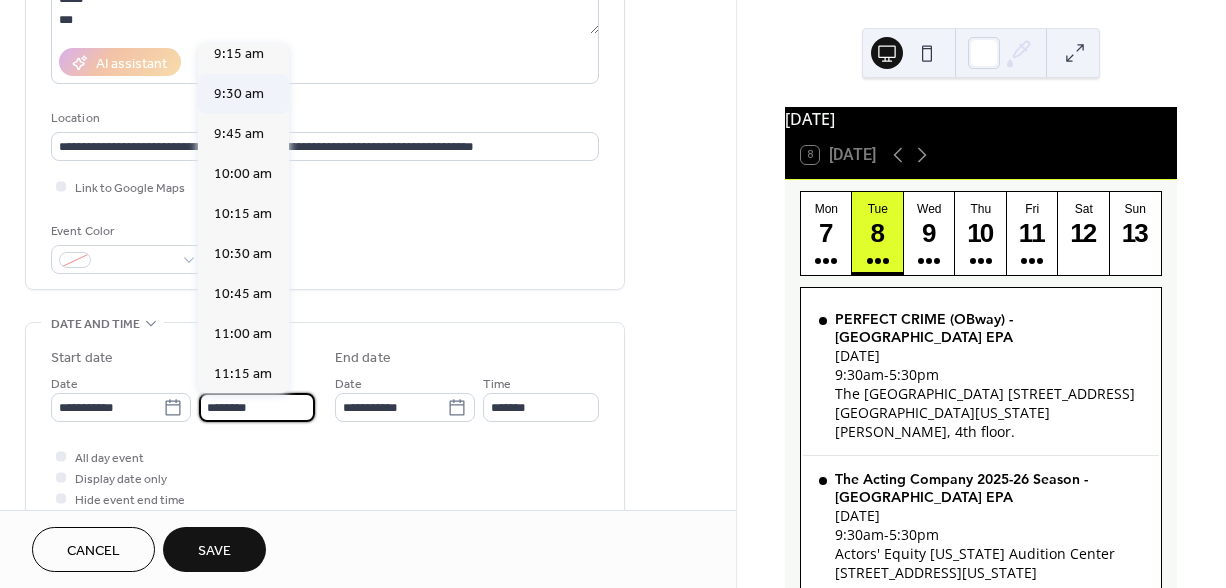 type on "*******" 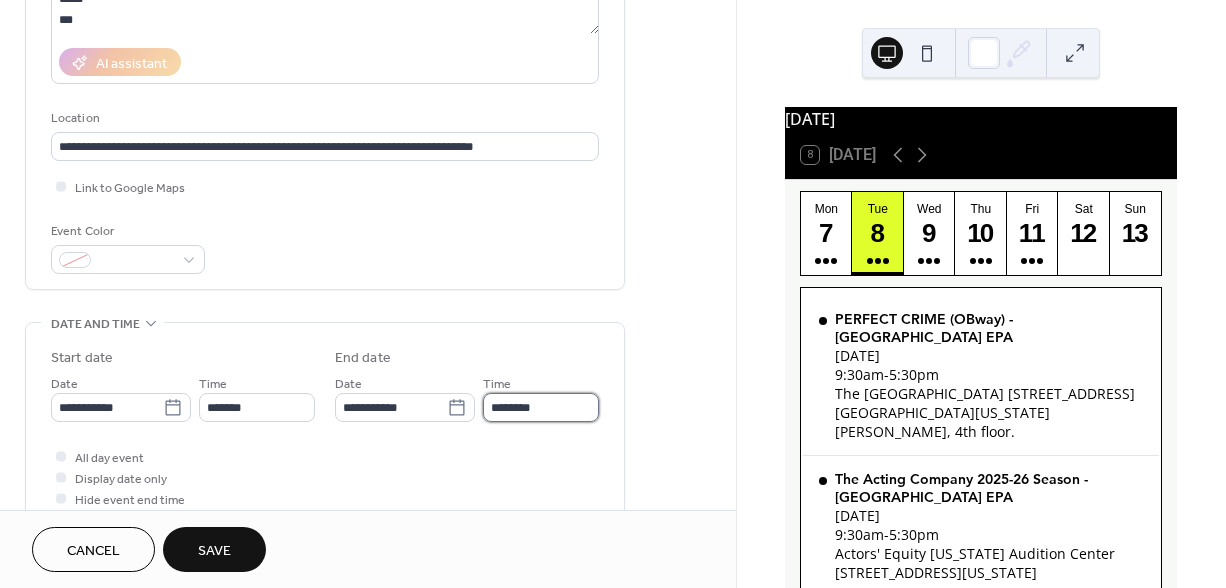 click on "********" at bounding box center [541, 407] 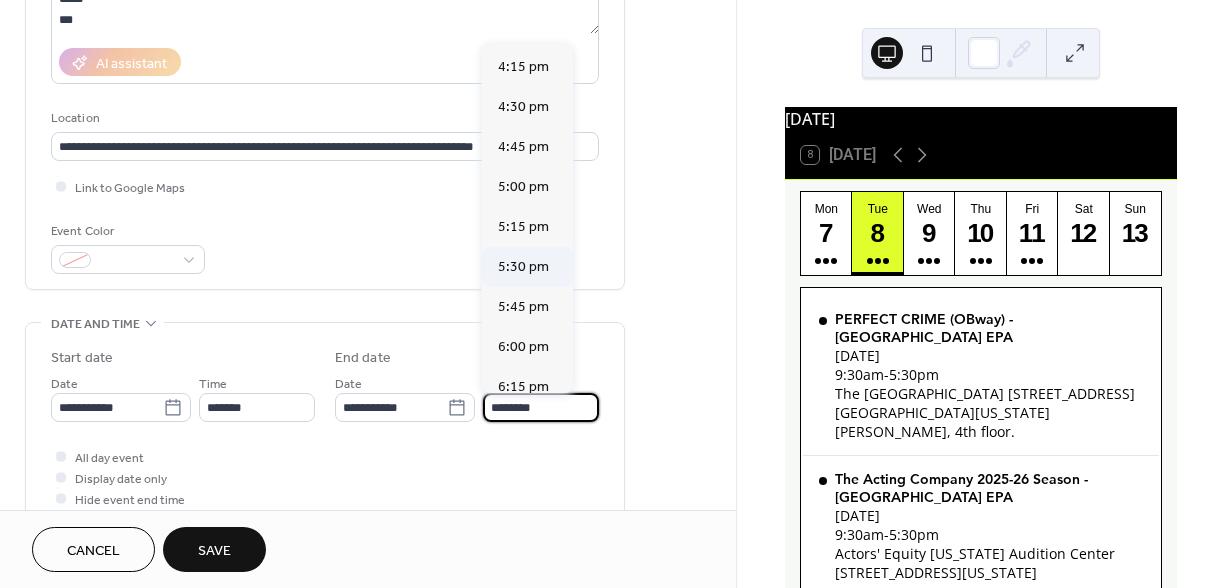 scroll, scrollTop: 1038, scrollLeft: 0, axis: vertical 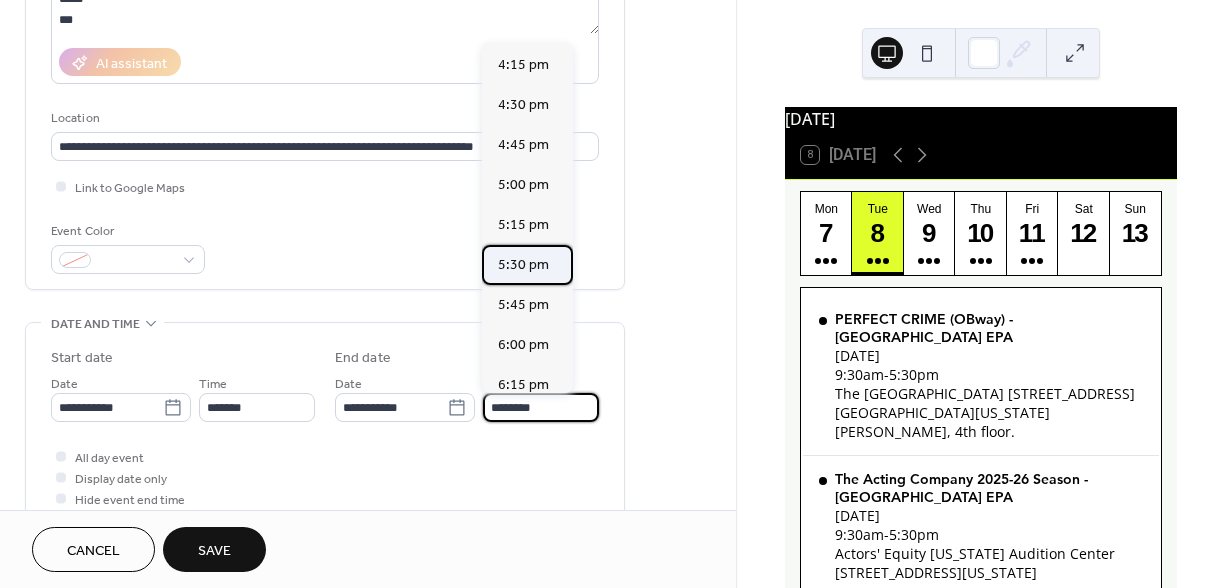 click on "5:30 pm" at bounding box center [523, 265] 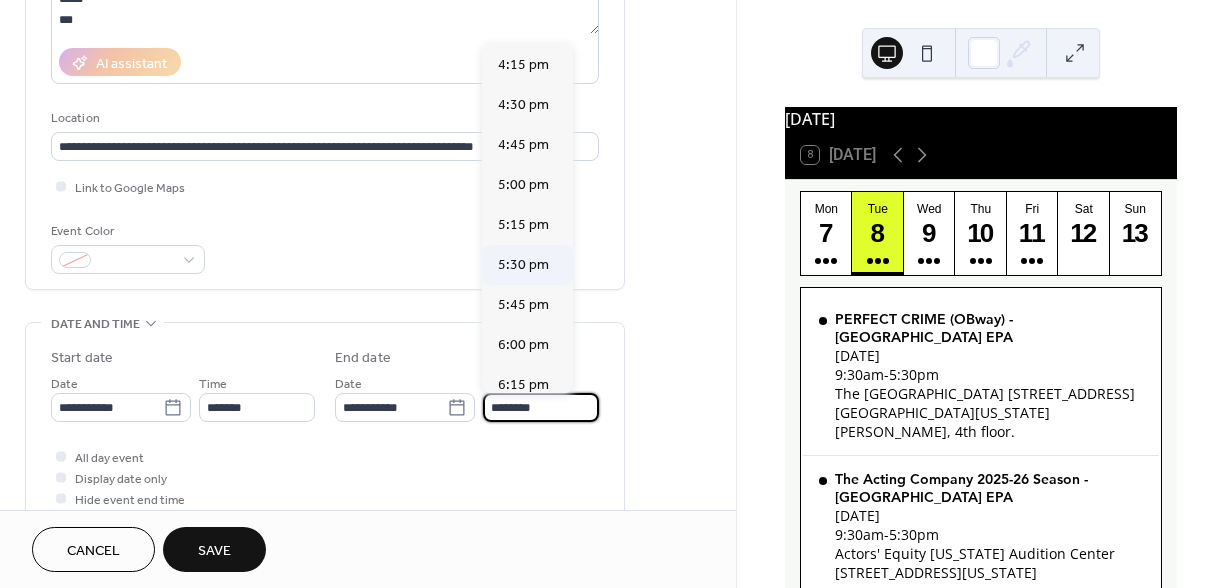 type on "*******" 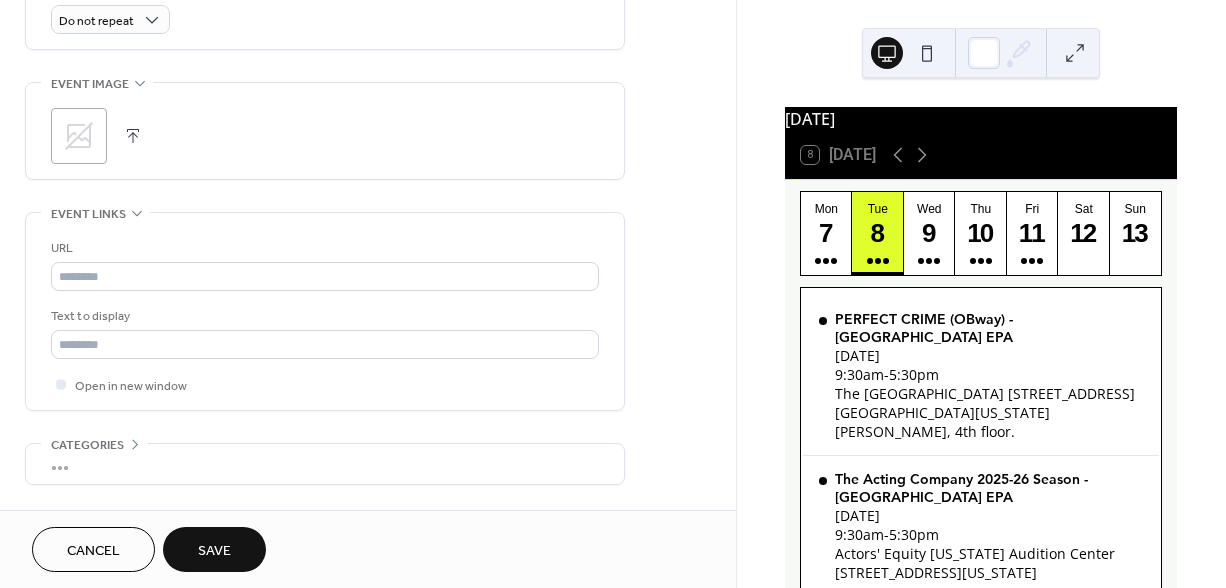 scroll, scrollTop: 975, scrollLeft: 0, axis: vertical 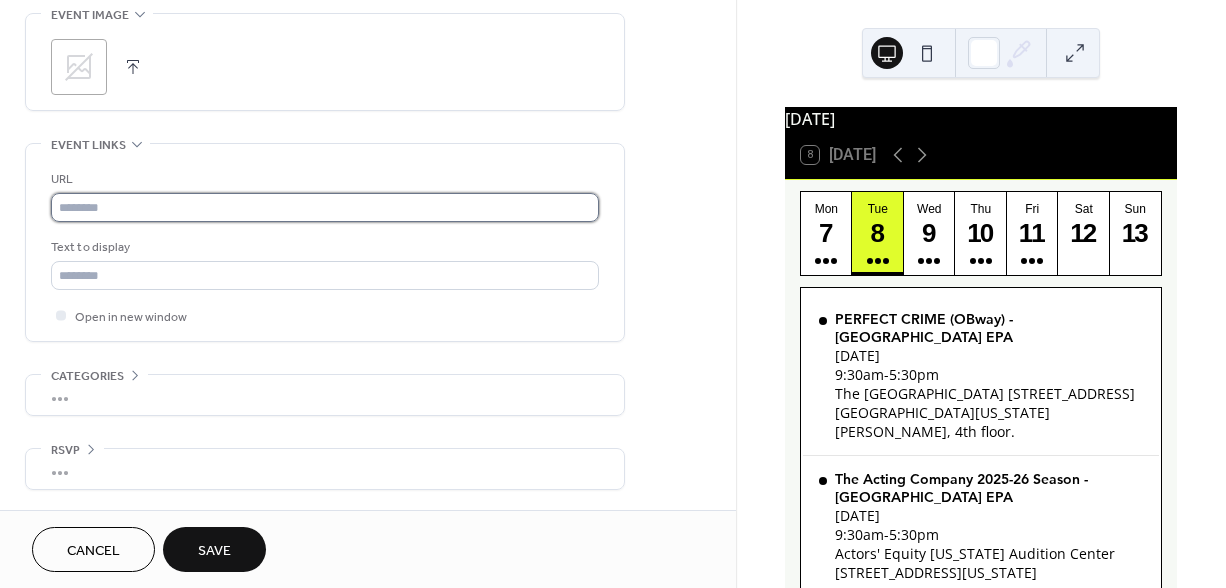 click at bounding box center (325, 207) 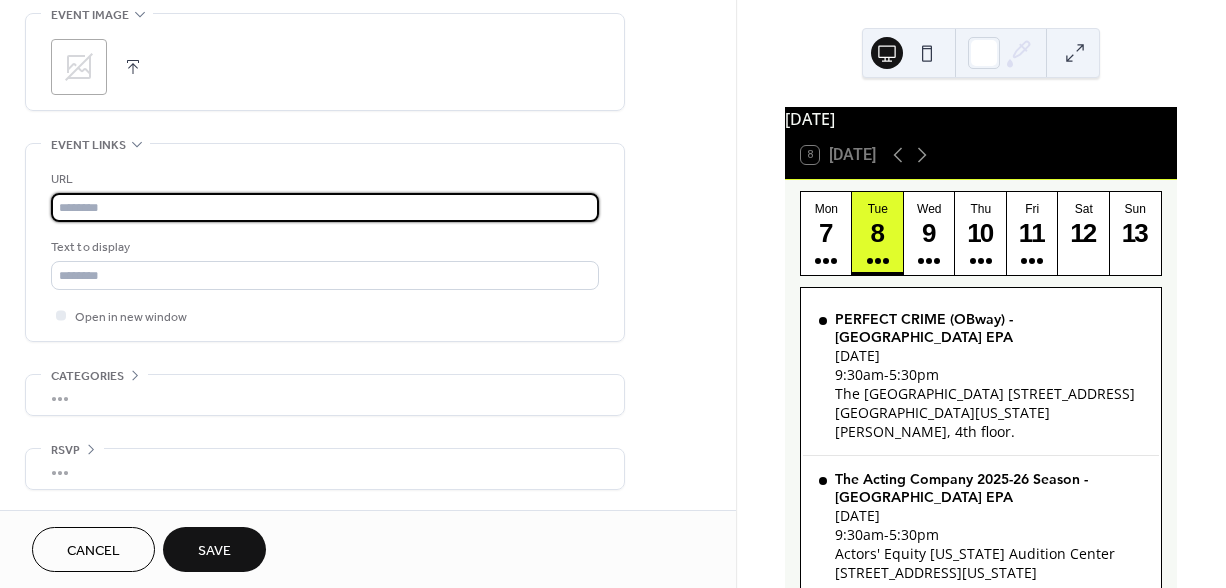 paste on "**********" 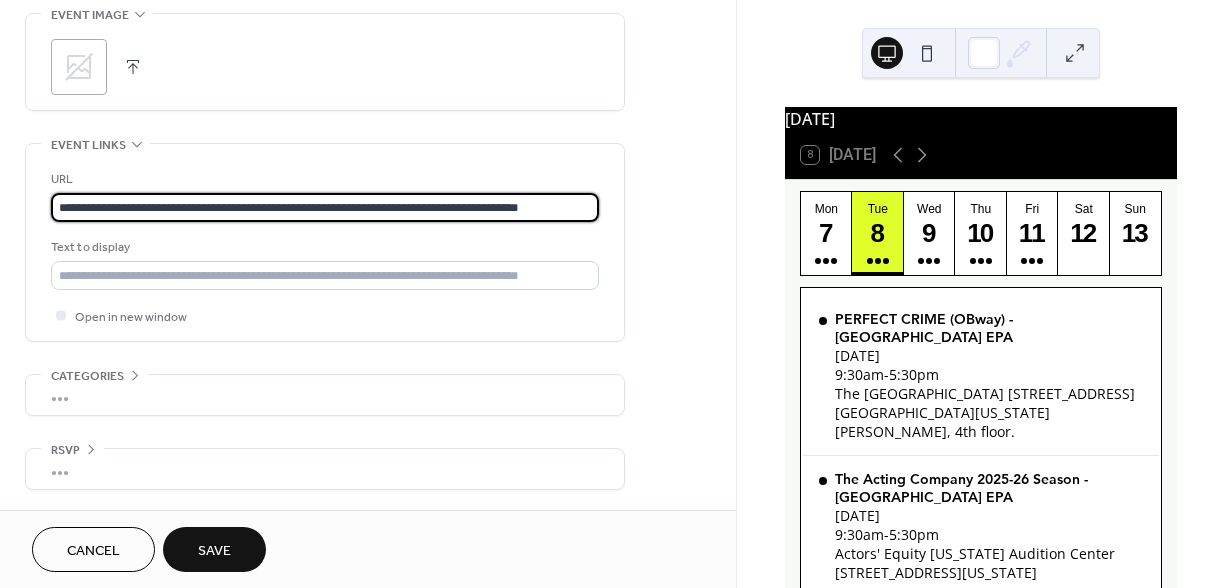 scroll, scrollTop: 0, scrollLeft: 5, axis: horizontal 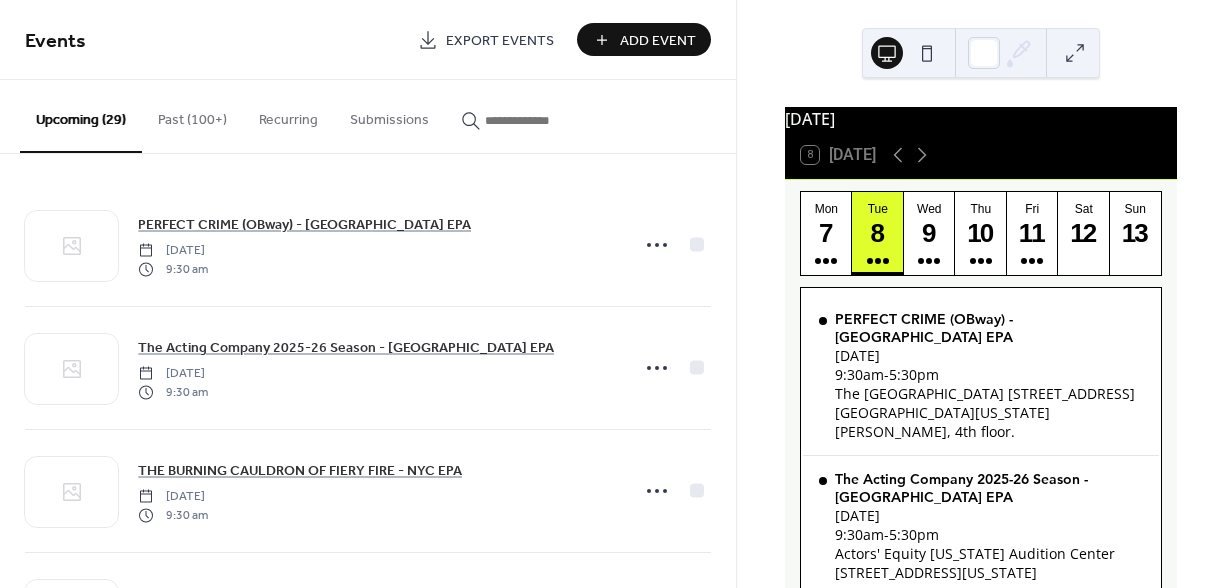 click on "Add Event" at bounding box center [658, 41] 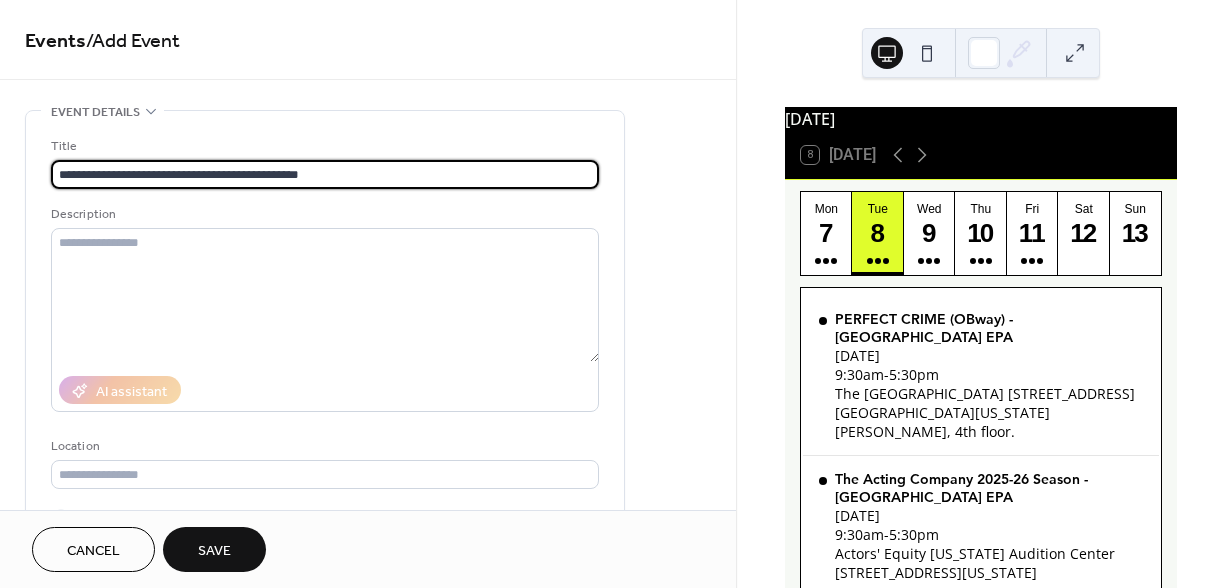 type on "**********" 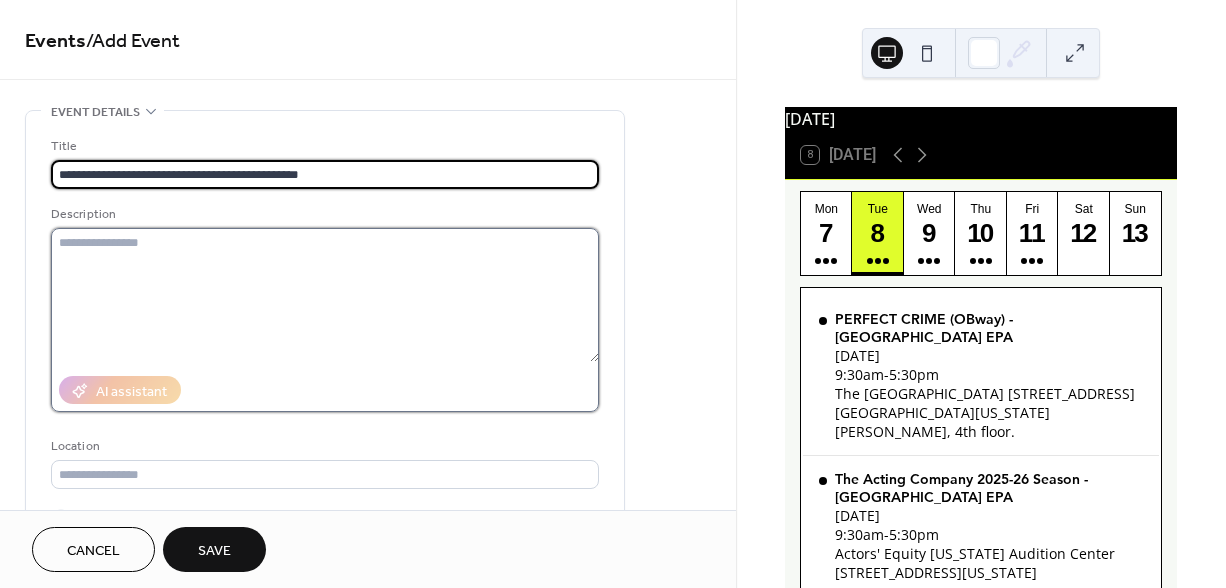click at bounding box center (325, 295) 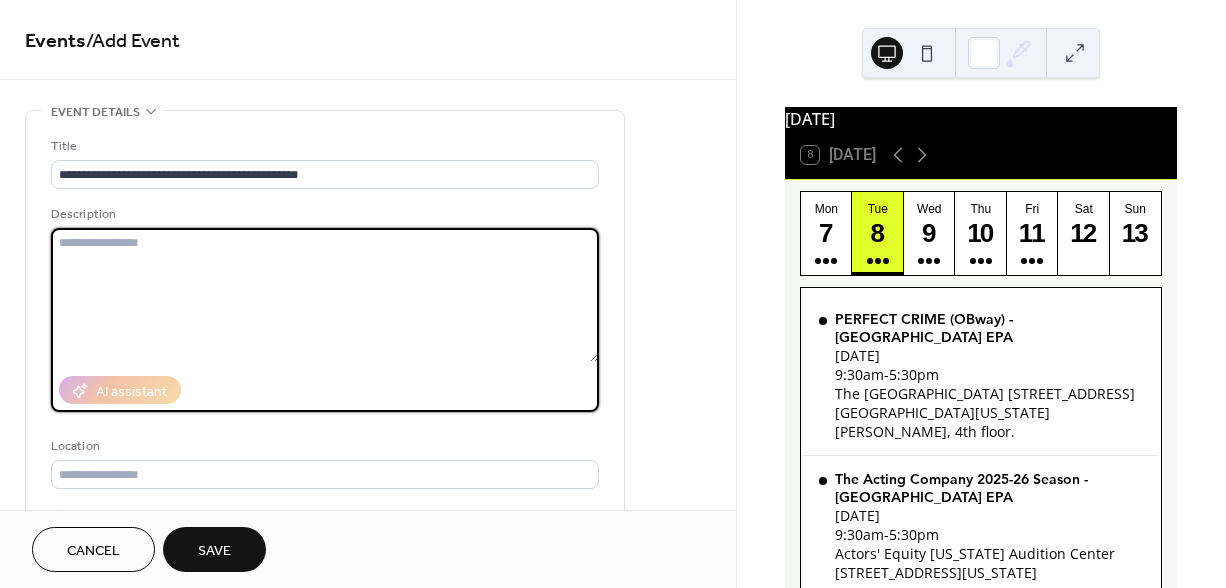 paste on "**********" 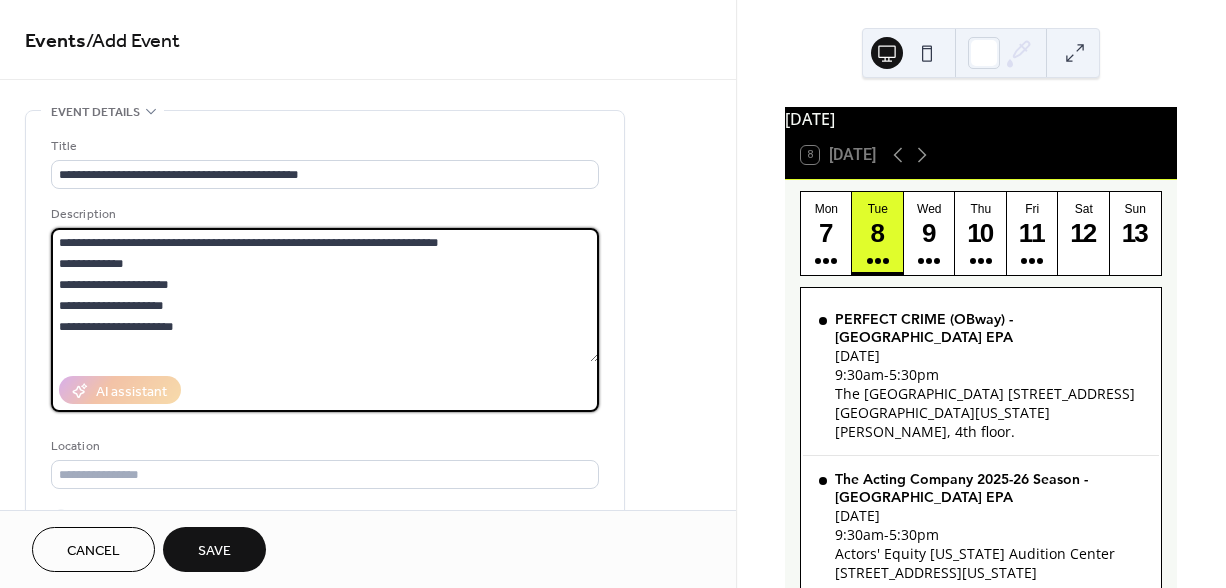 scroll, scrollTop: 1866, scrollLeft: 0, axis: vertical 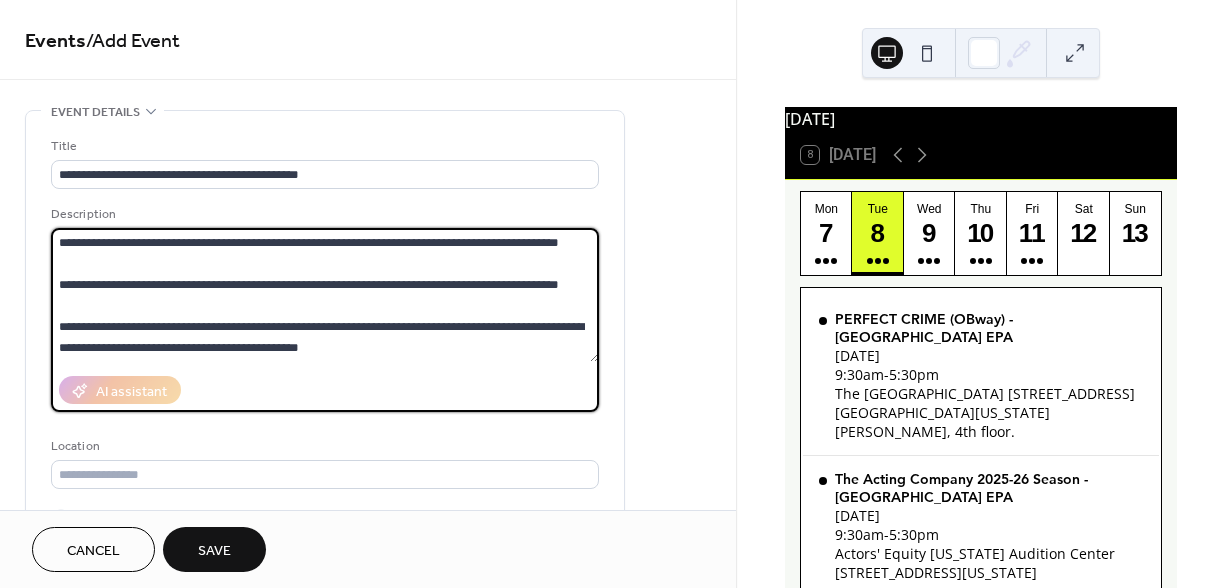 type on "**********" 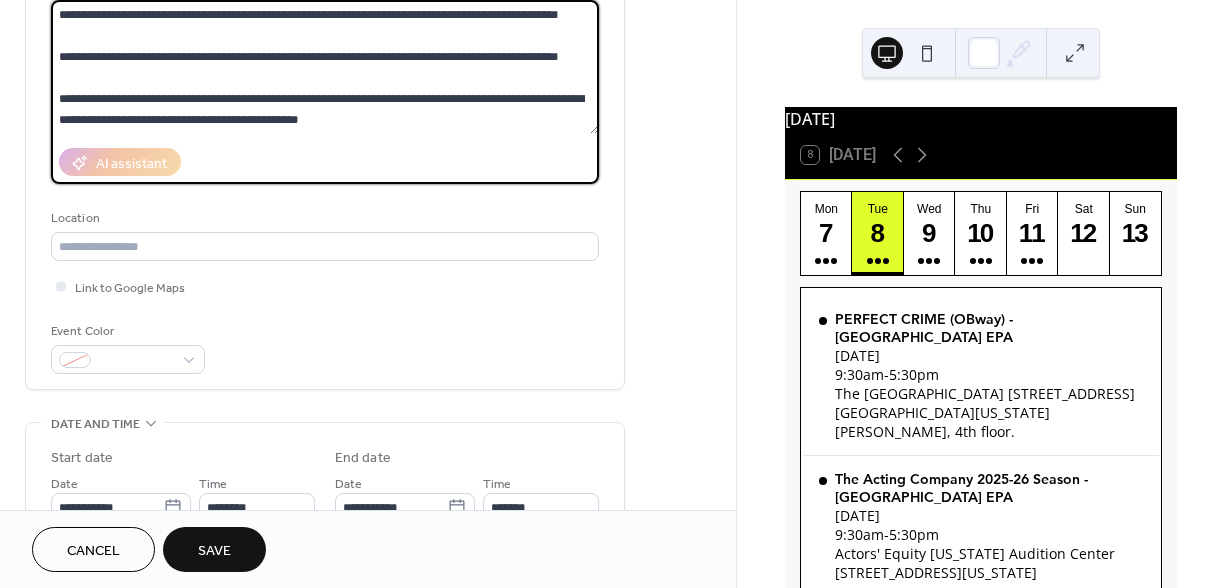 scroll, scrollTop: 237, scrollLeft: 0, axis: vertical 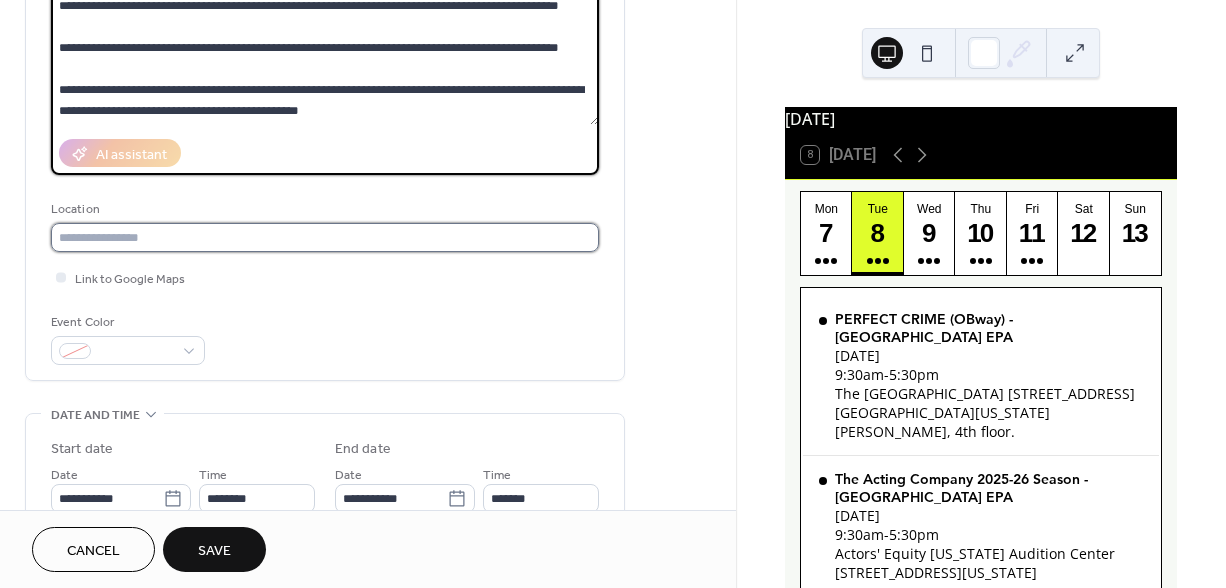 click at bounding box center (325, 237) 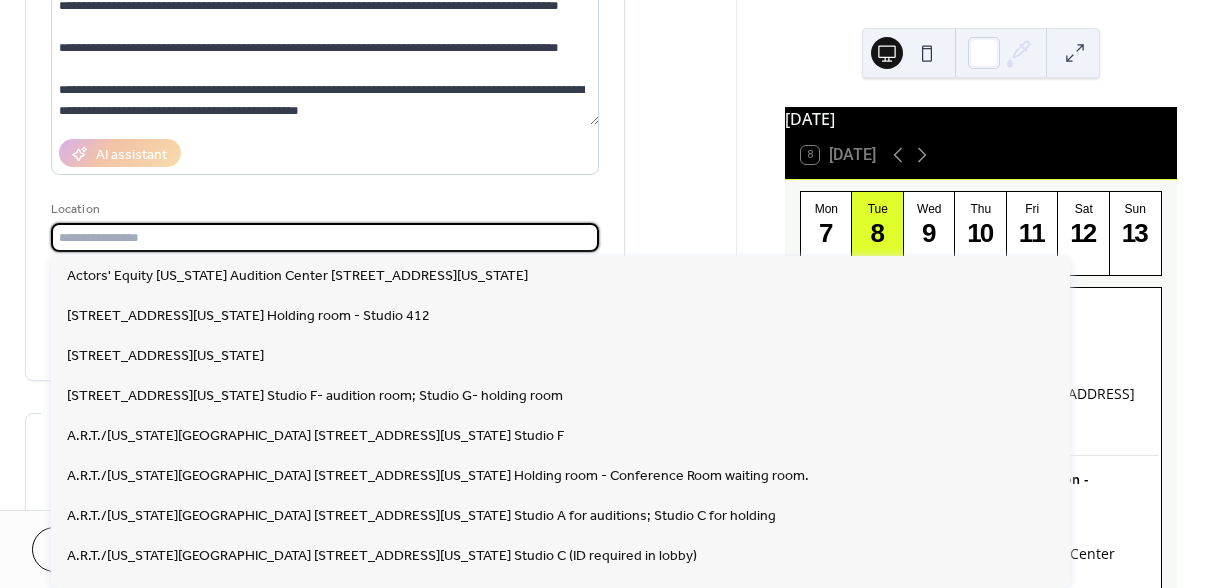 paste on "**********" 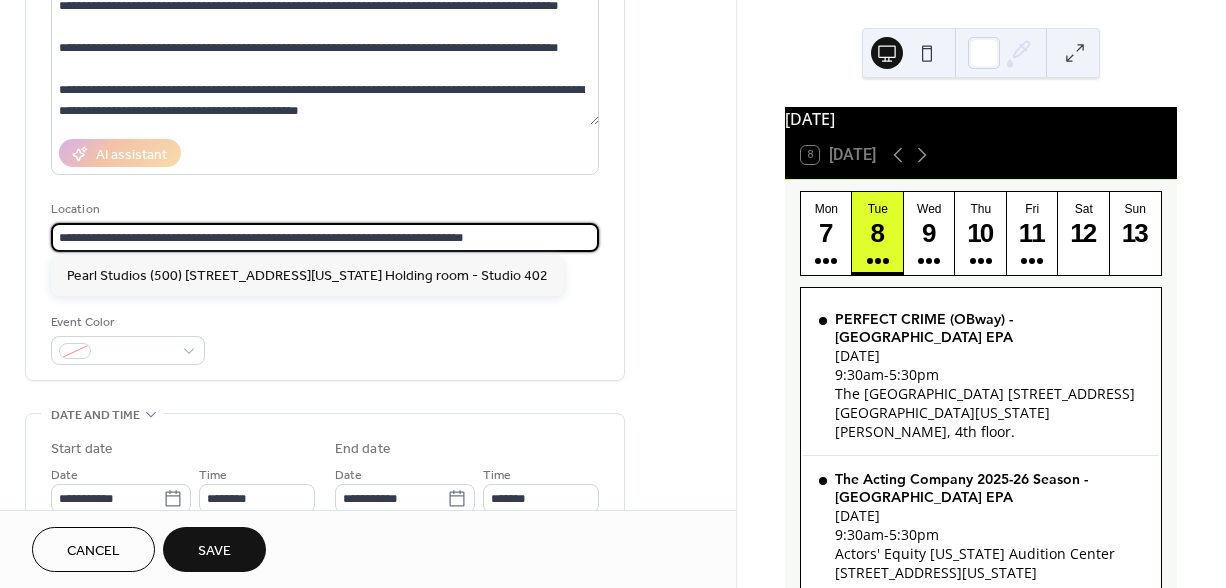type on "**********" 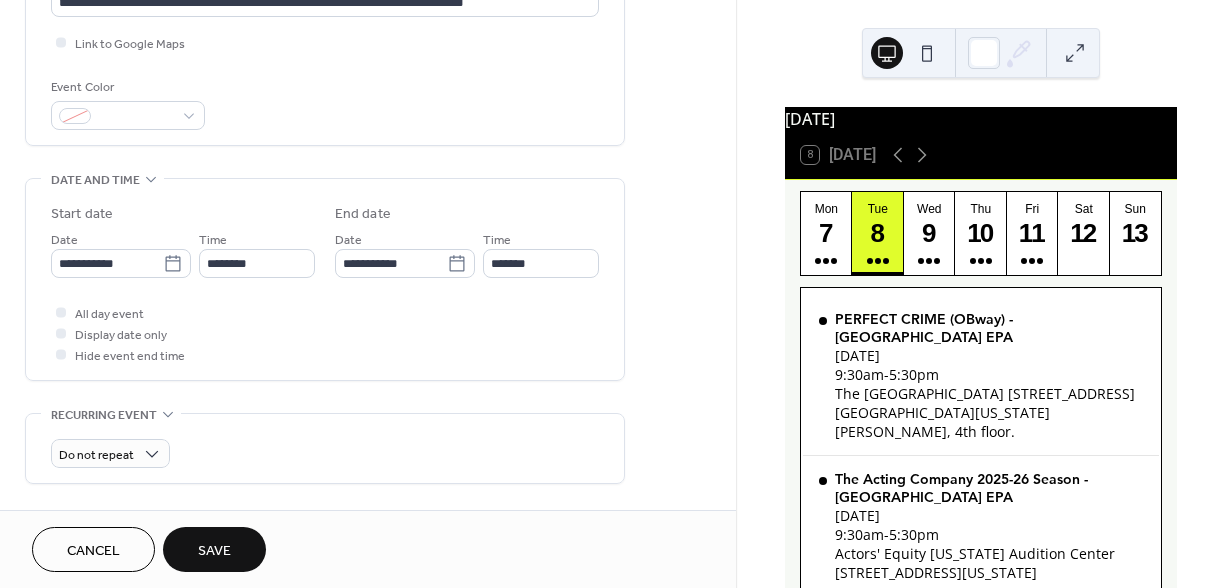 scroll, scrollTop: 493, scrollLeft: 0, axis: vertical 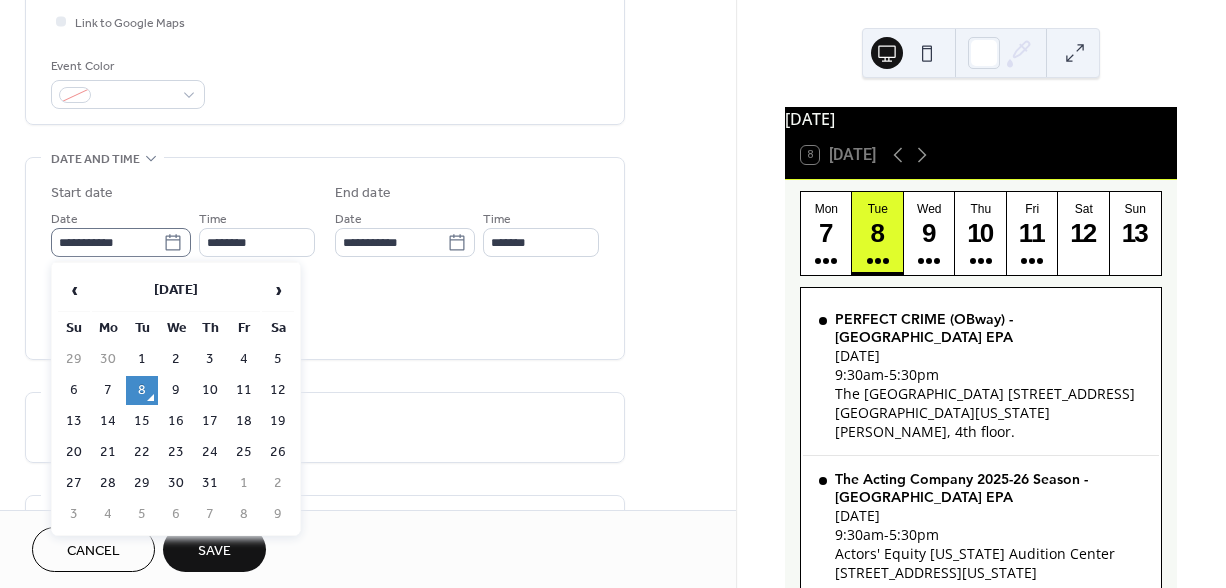 click 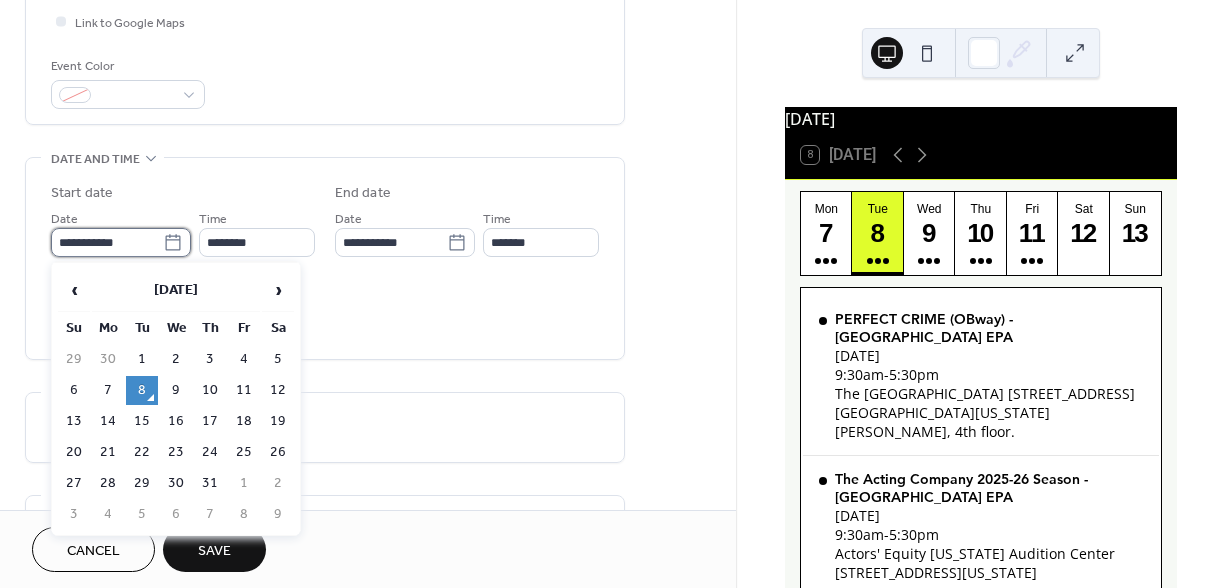 click on "**********" at bounding box center [107, 242] 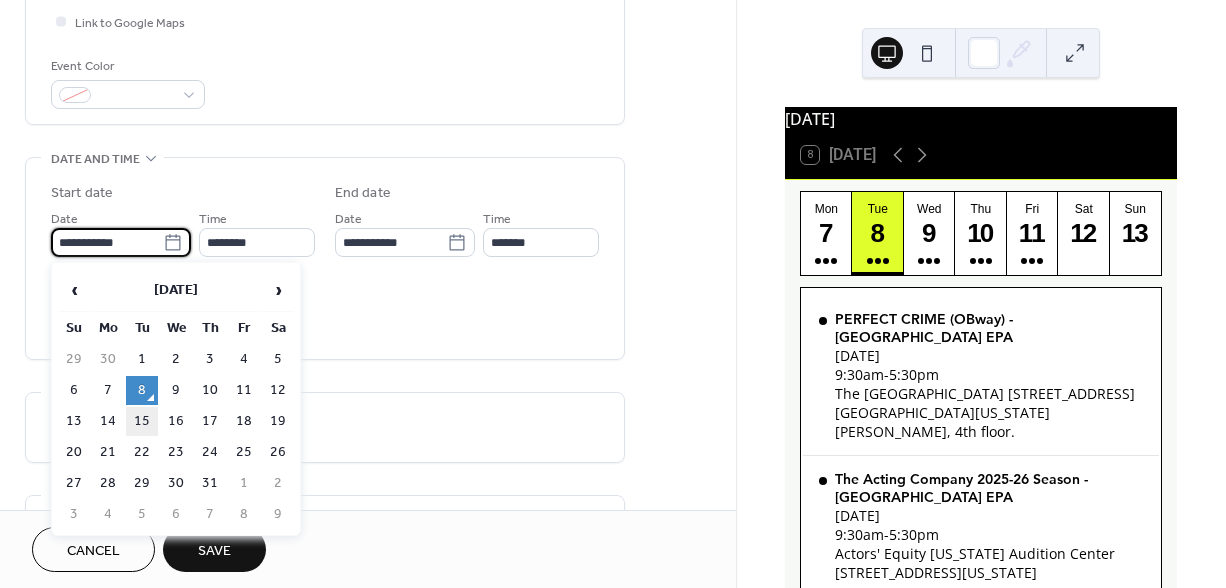 click on "15" at bounding box center [142, 421] 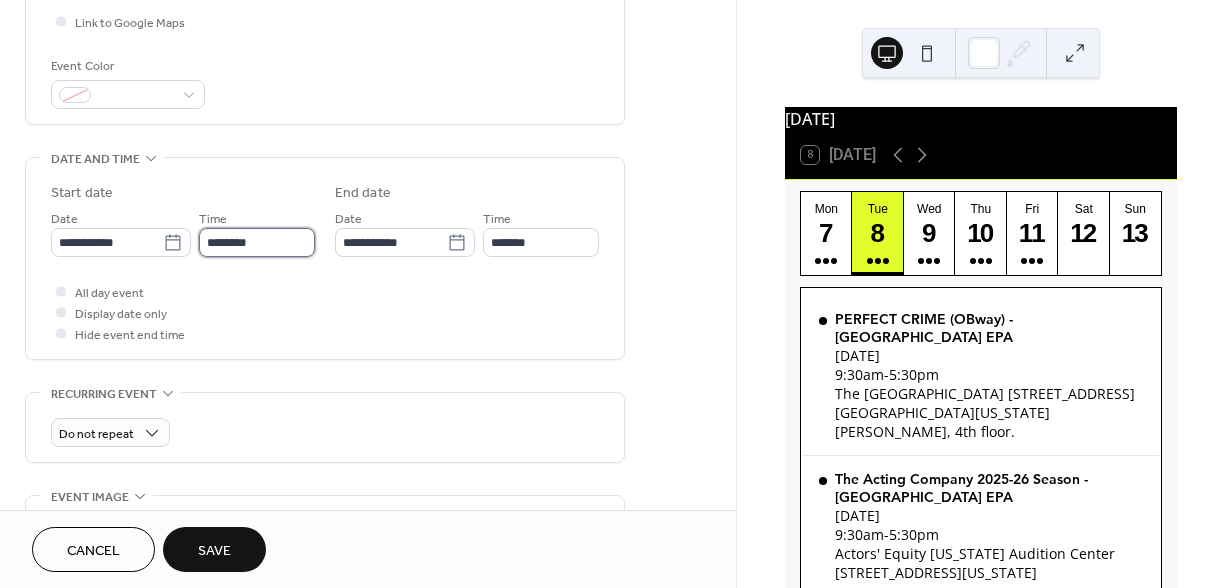 click on "********" at bounding box center [257, 242] 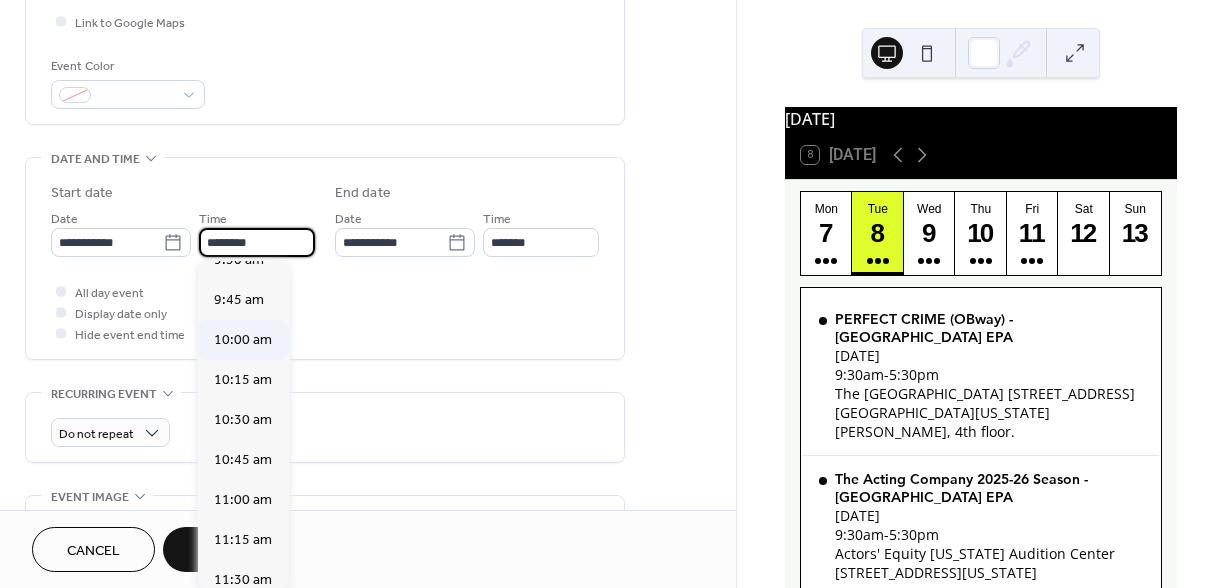 scroll, scrollTop: 1531, scrollLeft: 0, axis: vertical 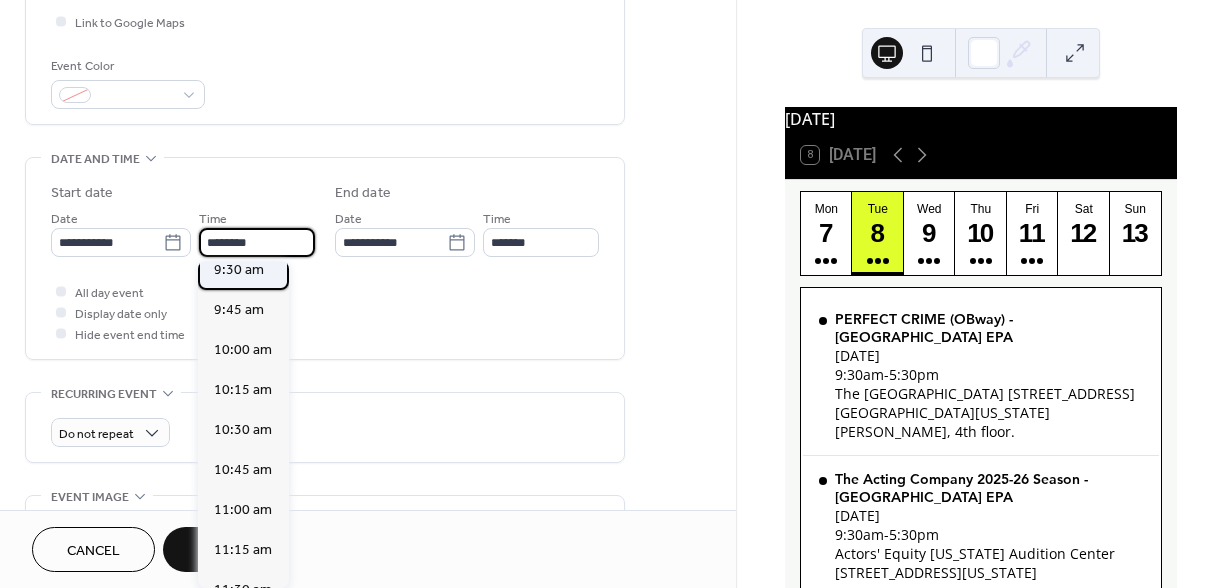 click on "9:30 am" at bounding box center [239, 270] 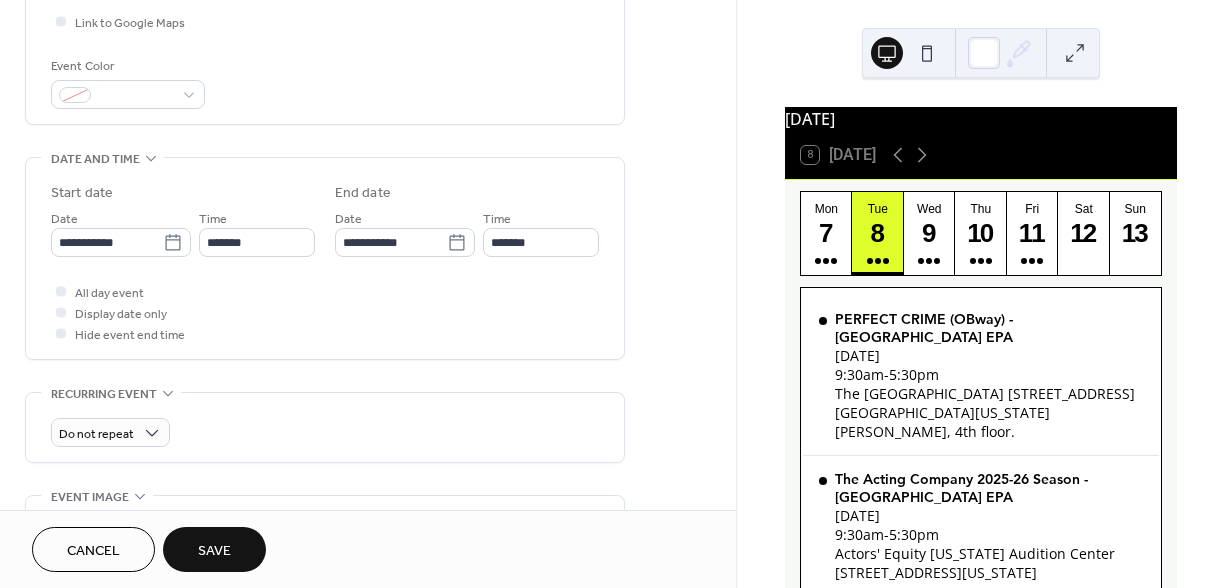 type on "*******" 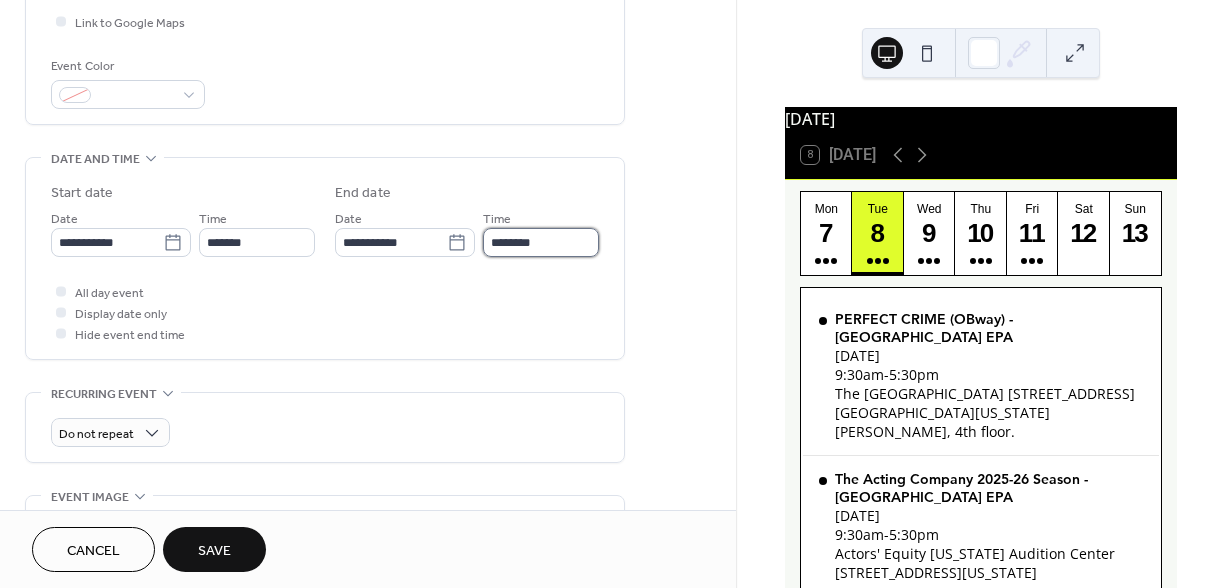 click on "********" at bounding box center (541, 242) 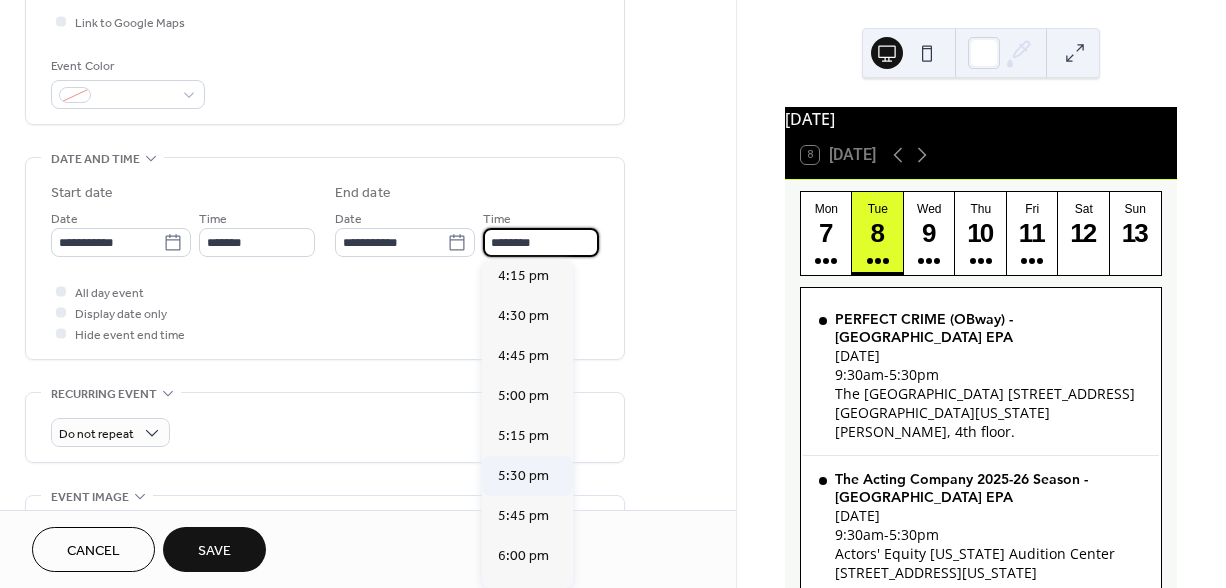 scroll, scrollTop: 1053, scrollLeft: 0, axis: vertical 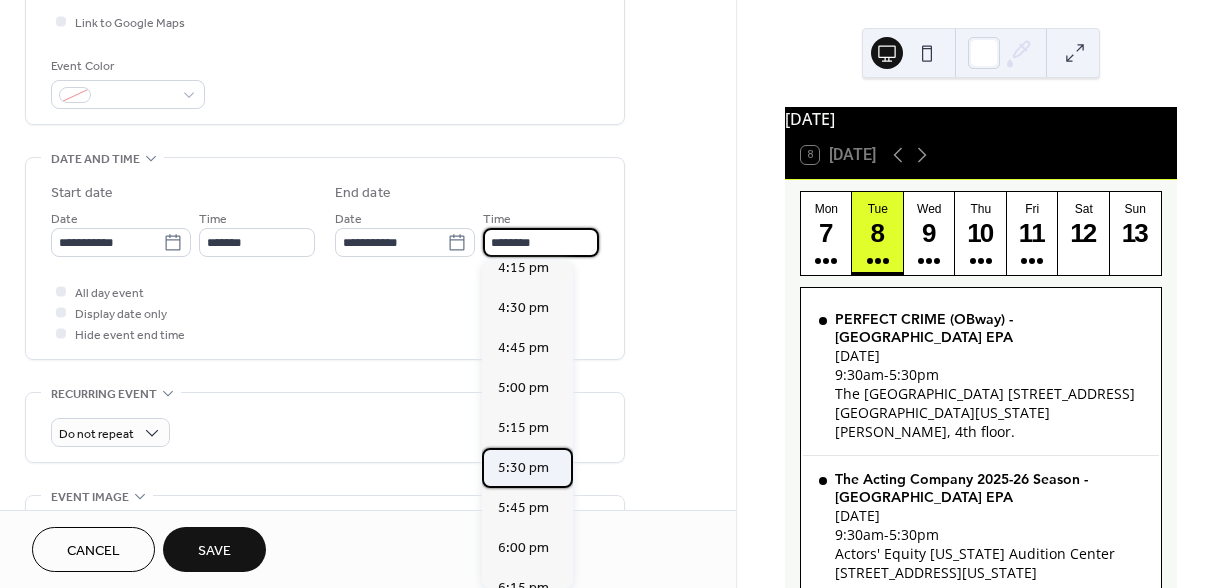 click on "5:30 pm" at bounding box center [523, 468] 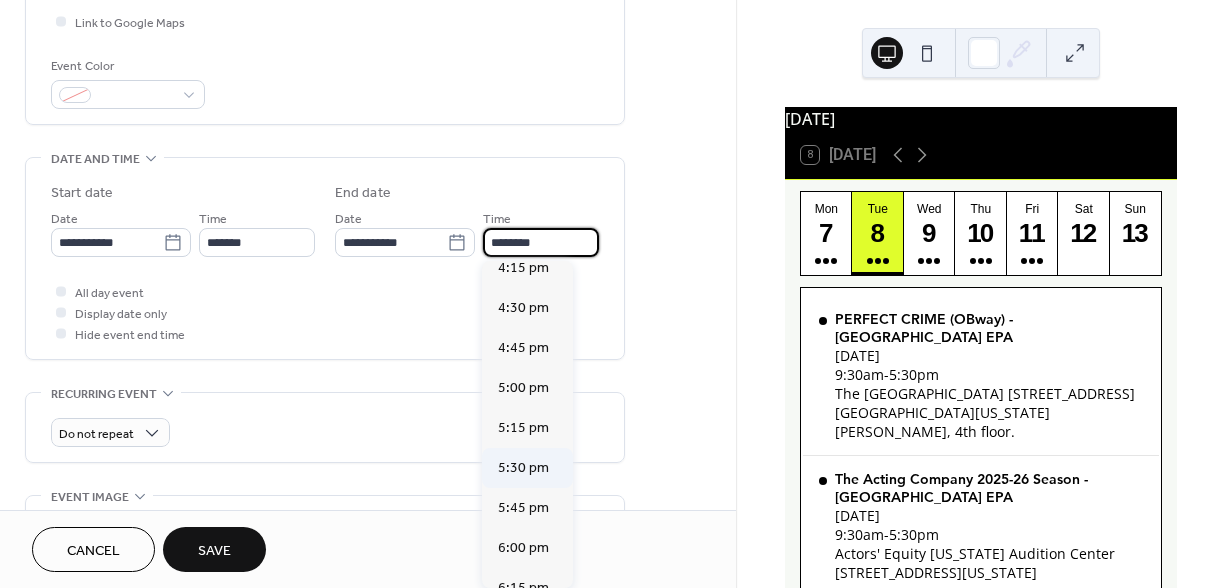 type on "*******" 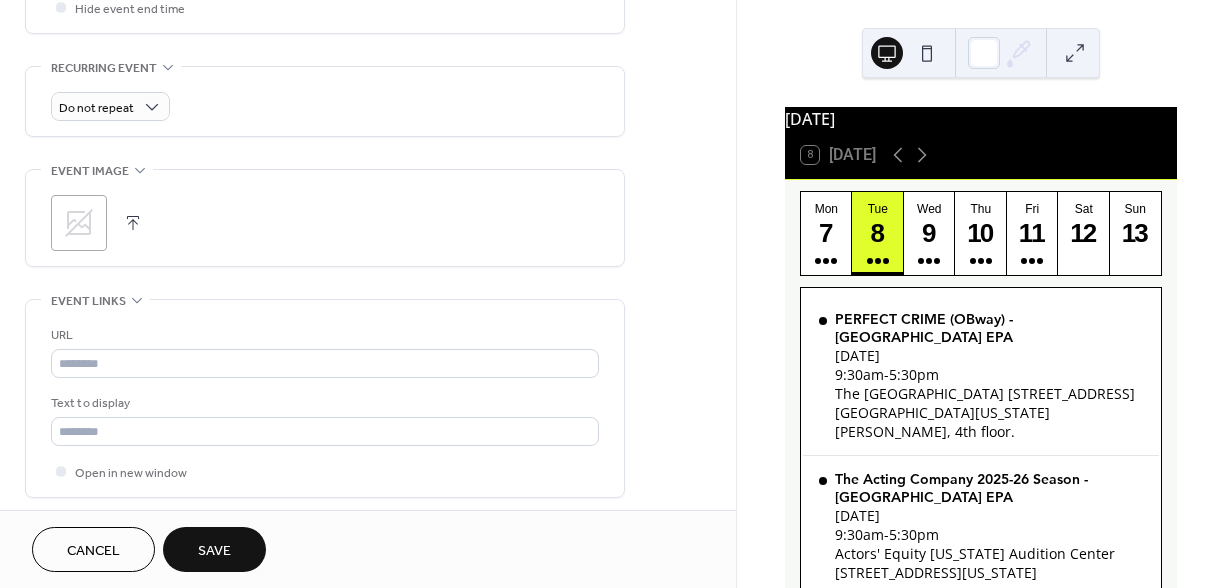 scroll, scrollTop: 887, scrollLeft: 0, axis: vertical 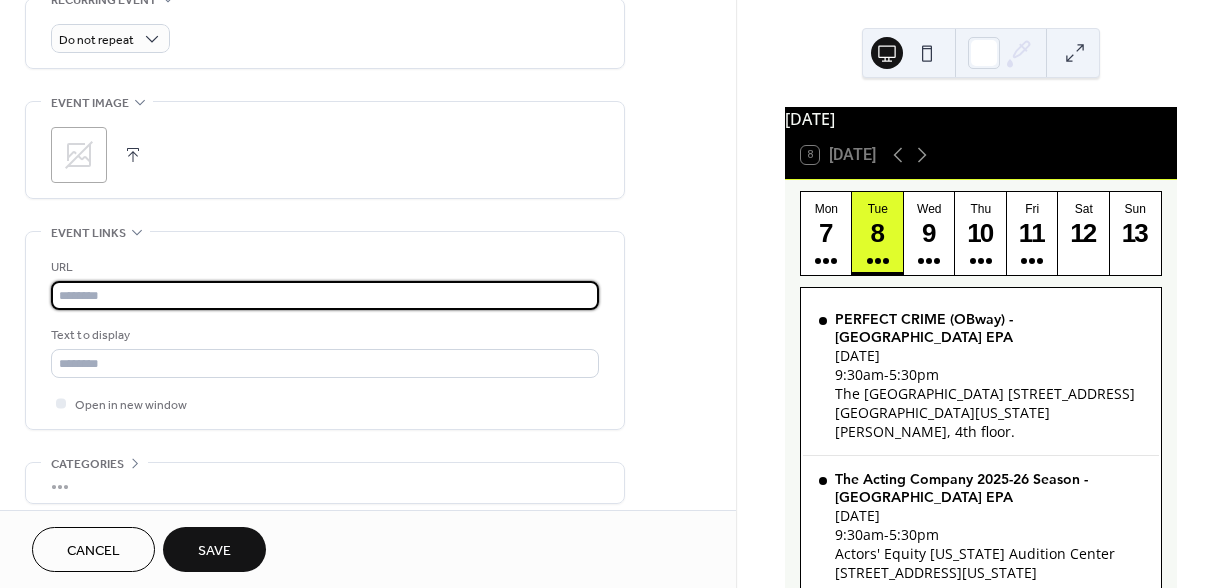 click at bounding box center [325, 295] 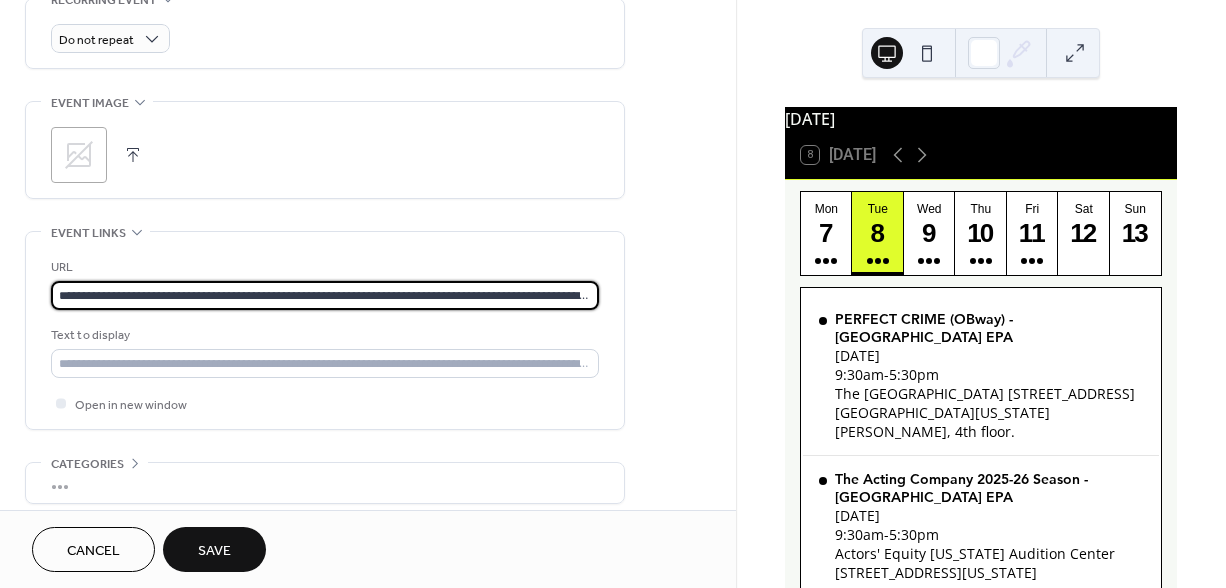 scroll, scrollTop: 0, scrollLeft: 254, axis: horizontal 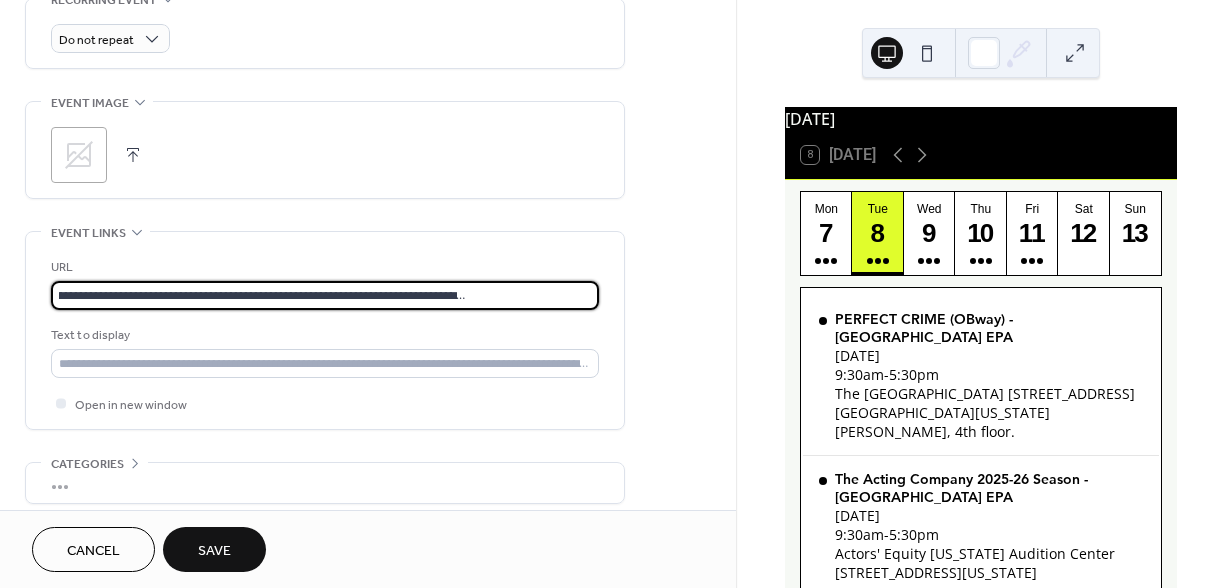 type on "**********" 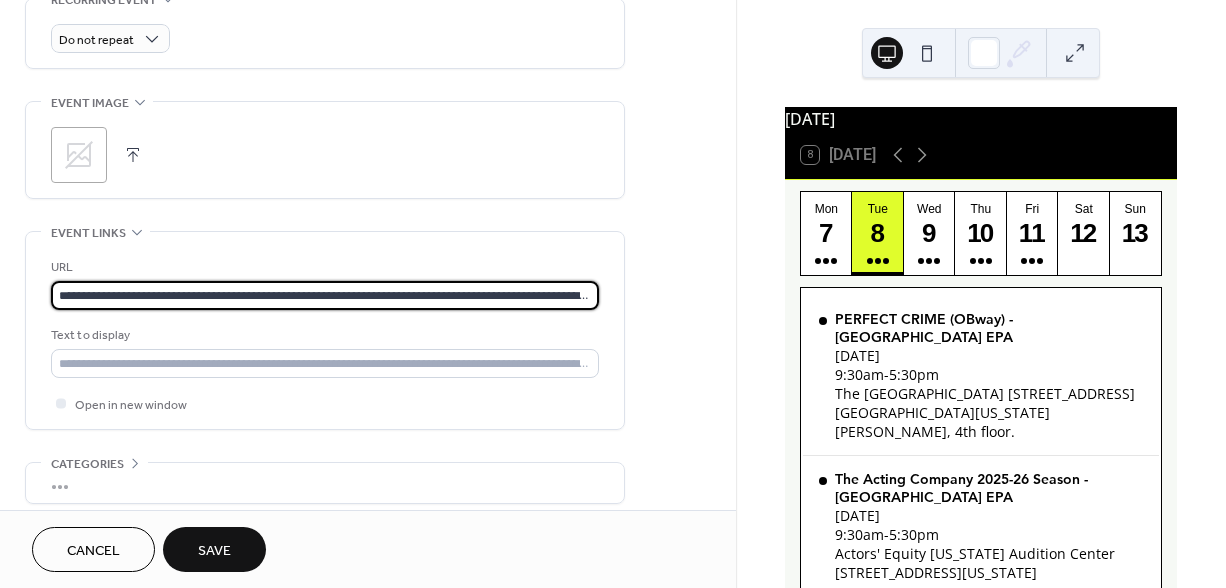 click on "URL" at bounding box center [323, 267] 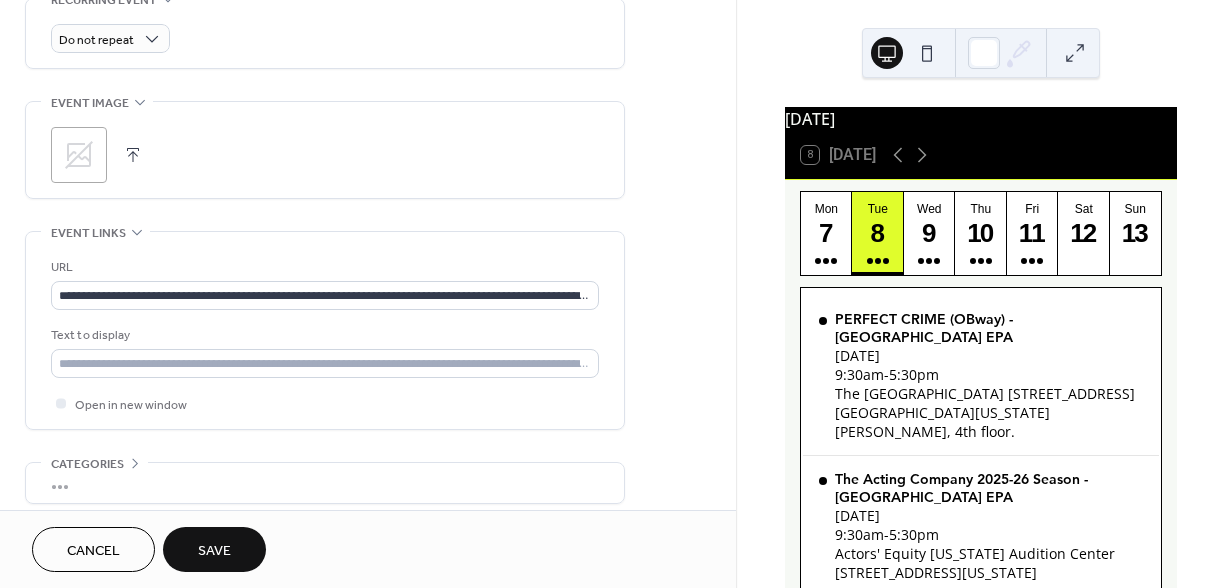 scroll, scrollTop: 975, scrollLeft: 0, axis: vertical 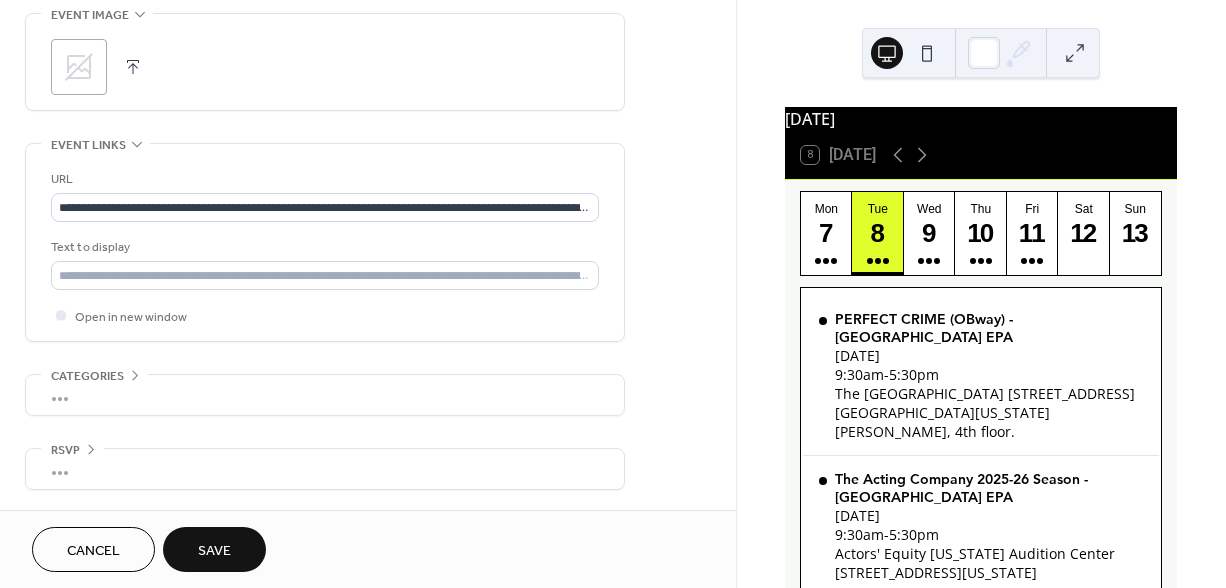 click on "Save" at bounding box center (214, 551) 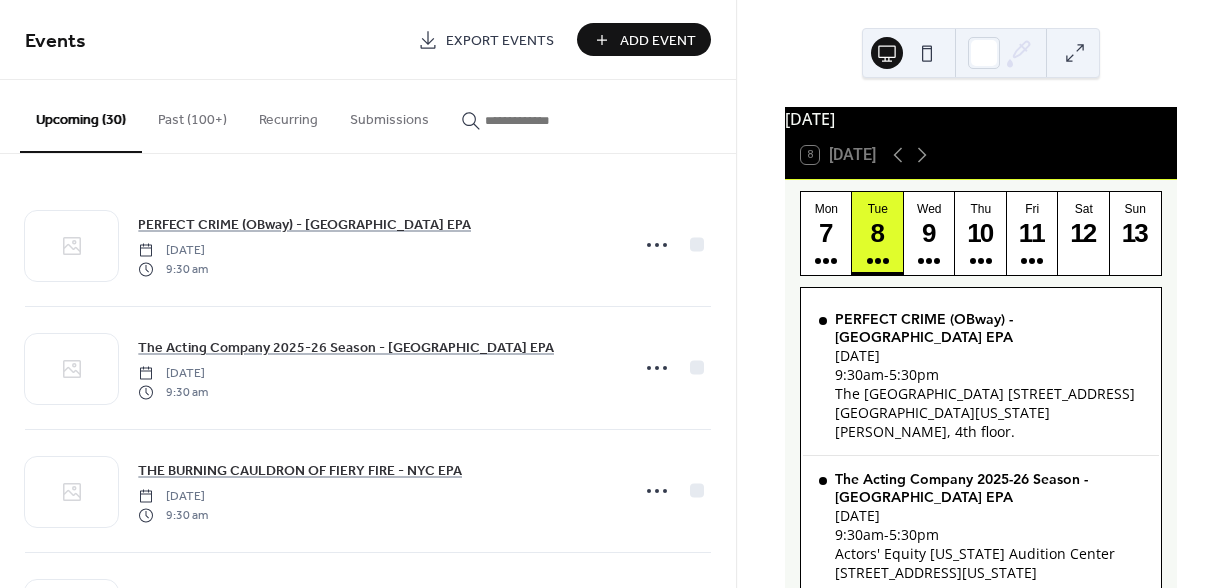 click on "Add Event" at bounding box center [658, 41] 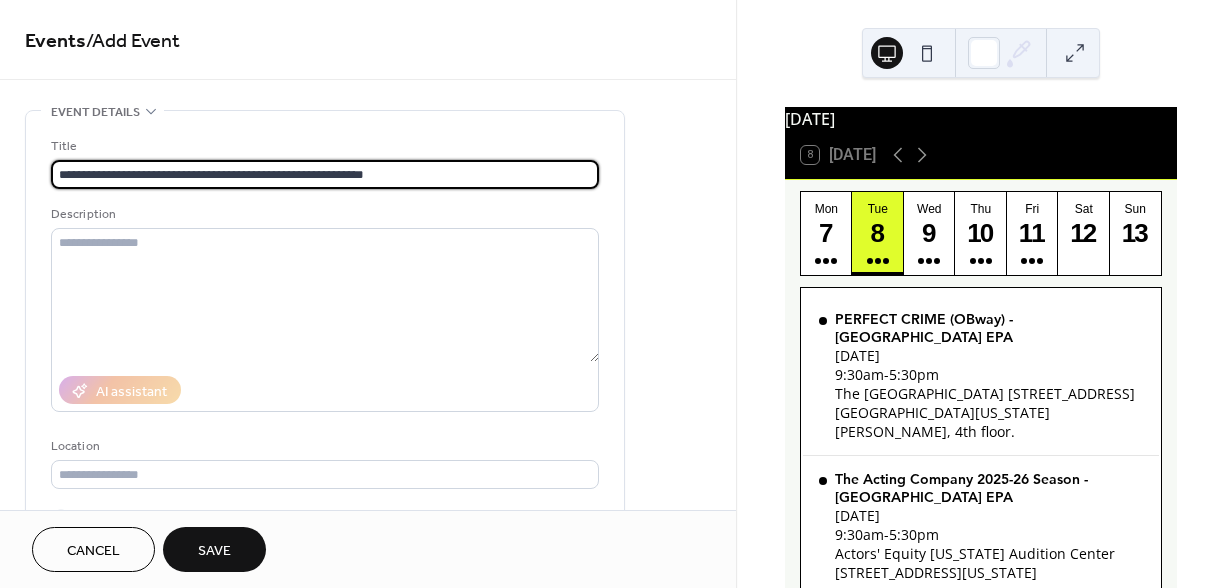 type on "**********" 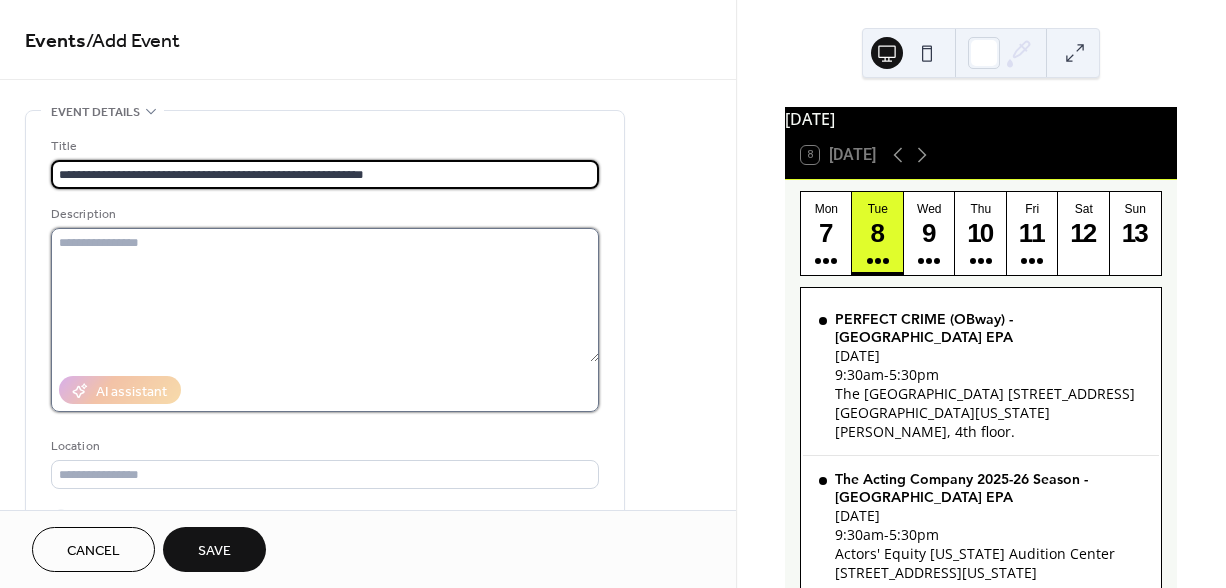 click at bounding box center (325, 295) 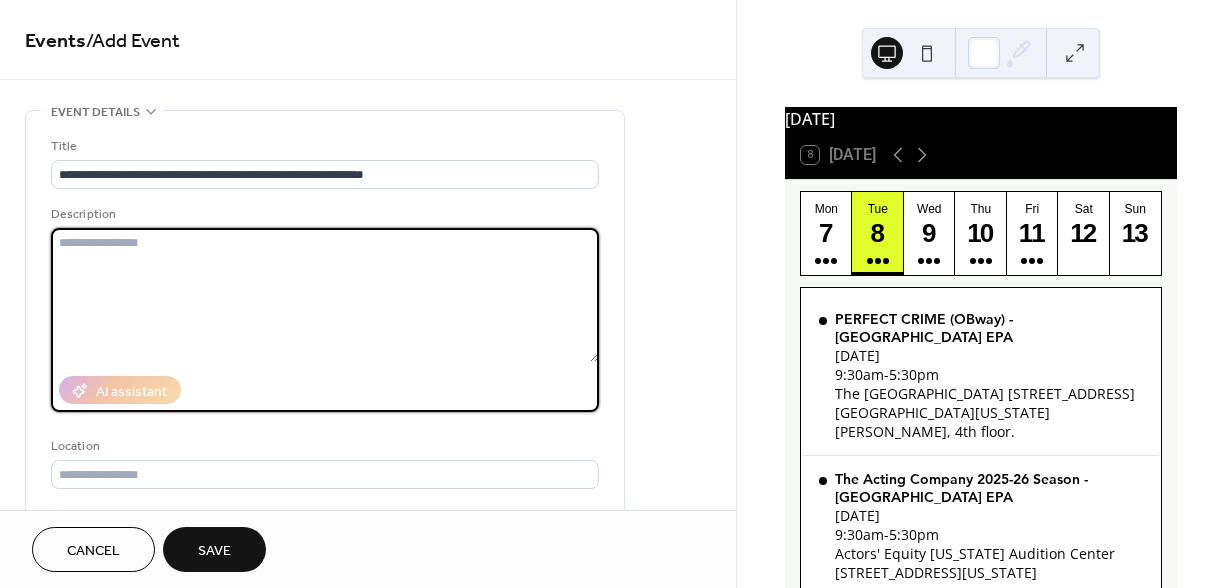 paste on "**********" 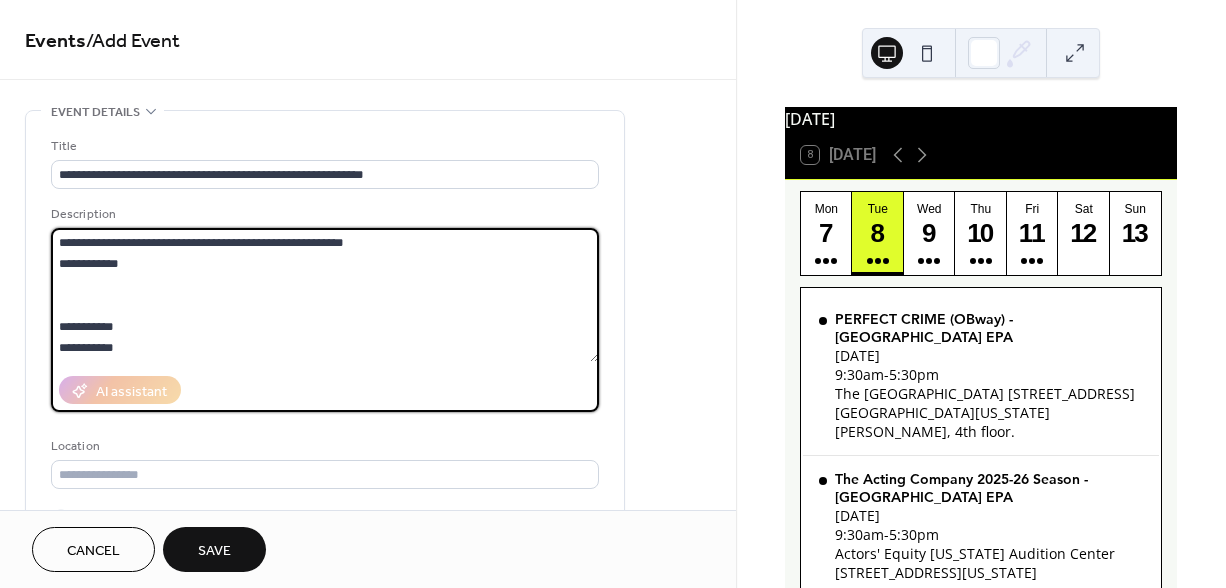 scroll, scrollTop: 1824, scrollLeft: 0, axis: vertical 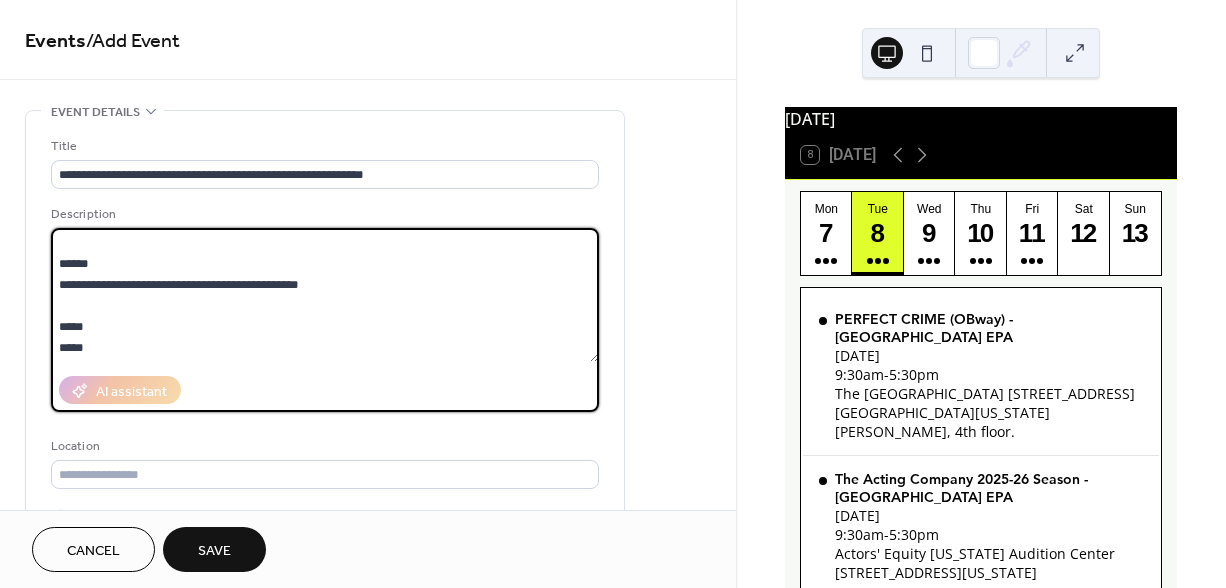 type on "**********" 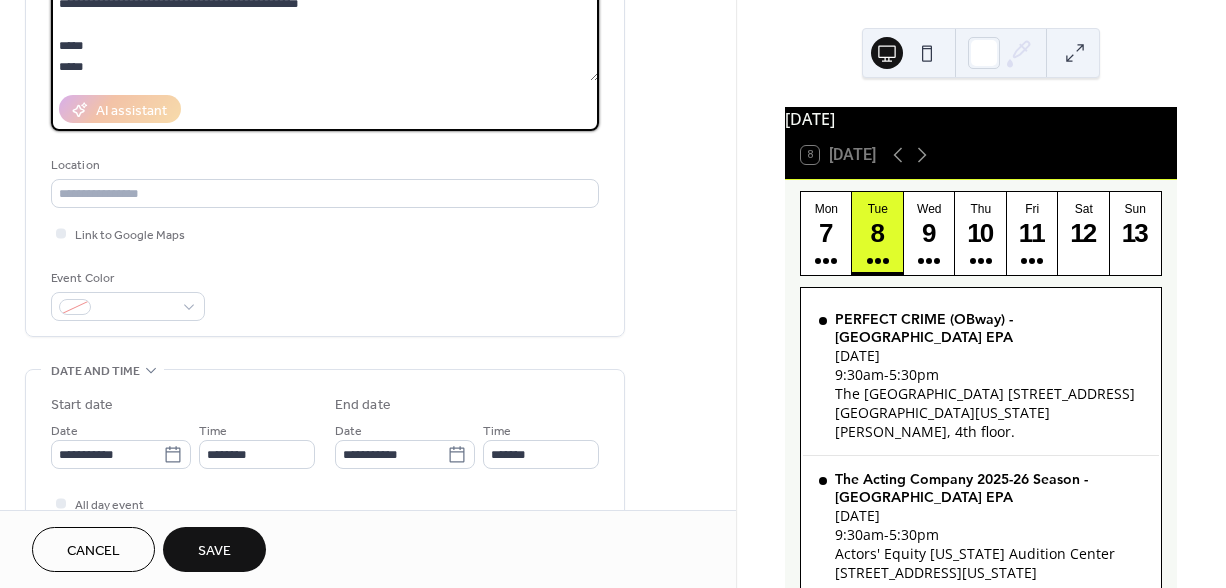 scroll, scrollTop: 404, scrollLeft: 0, axis: vertical 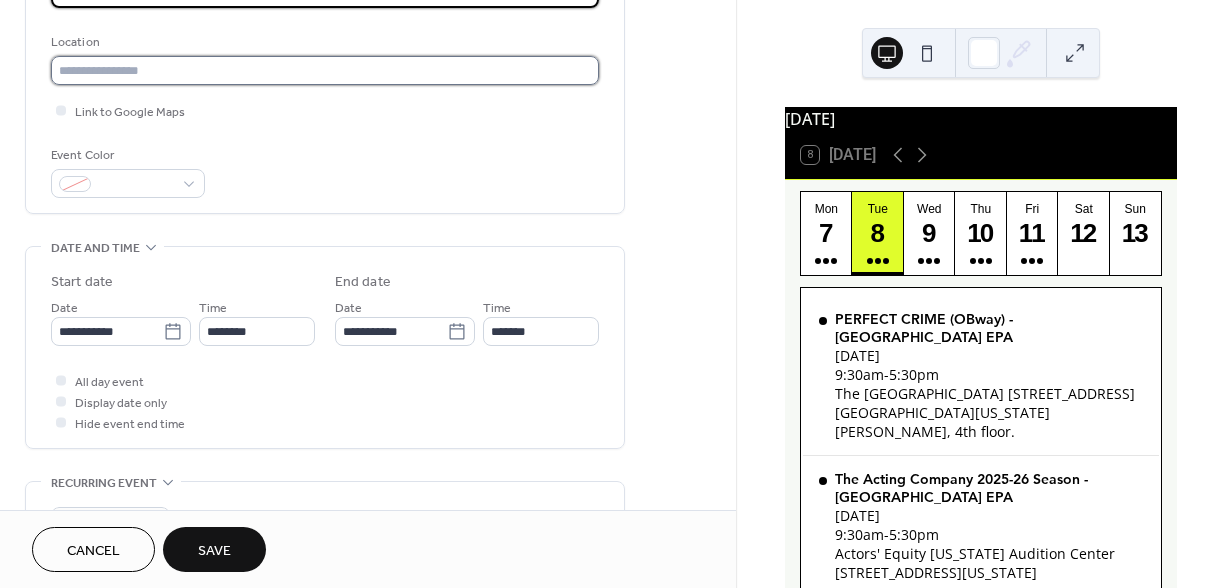 click at bounding box center [325, 70] 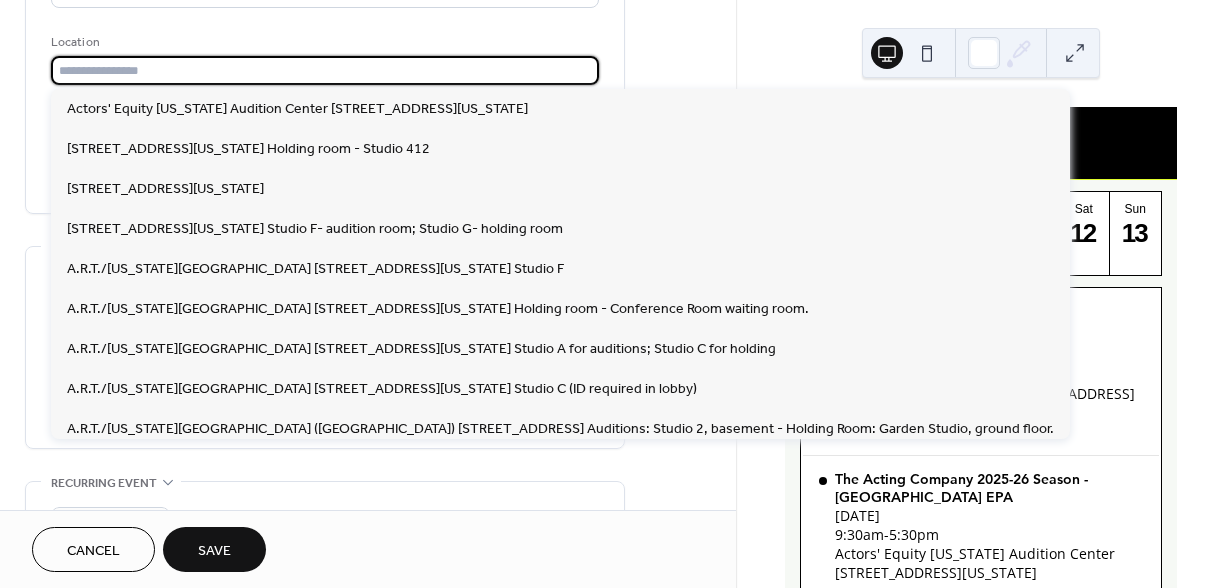 paste on "**********" 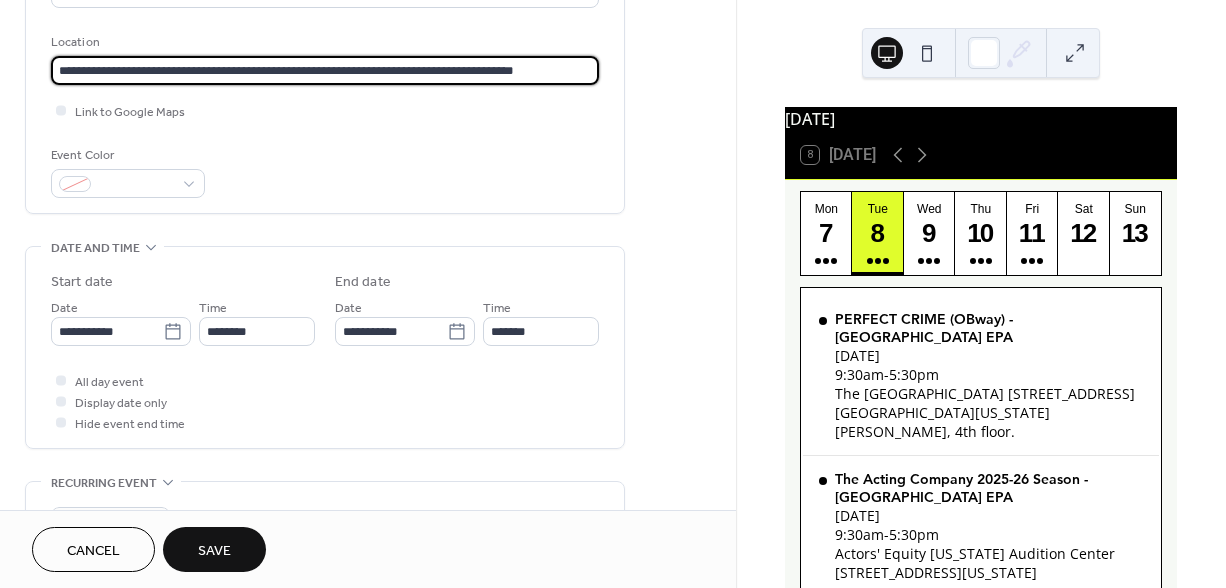 type on "**********" 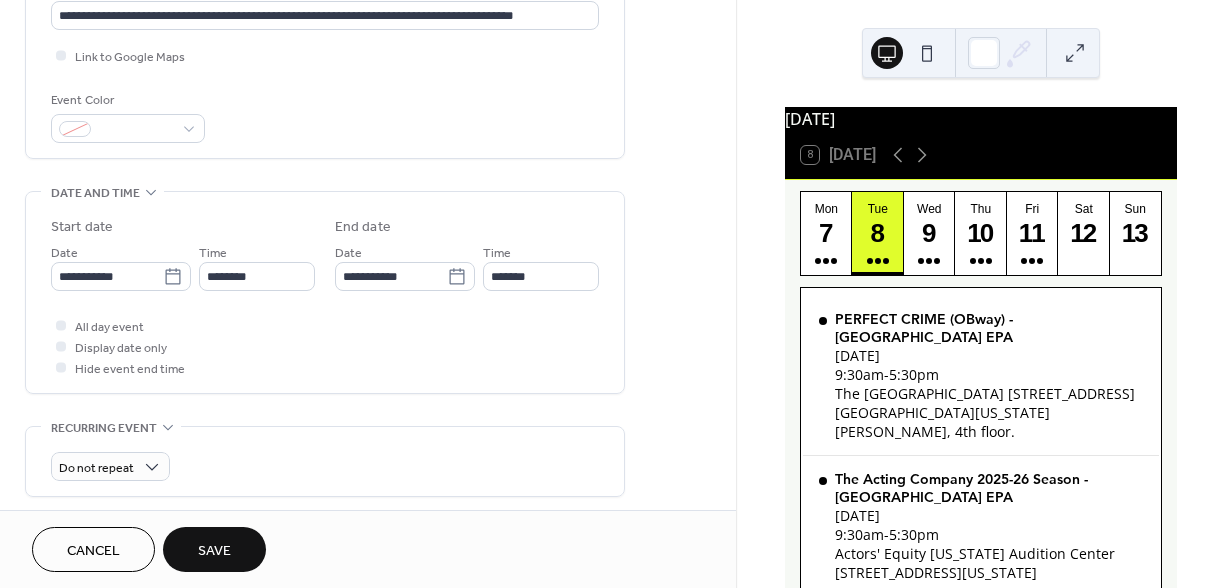 scroll, scrollTop: 474, scrollLeft: 0, axis: vertical 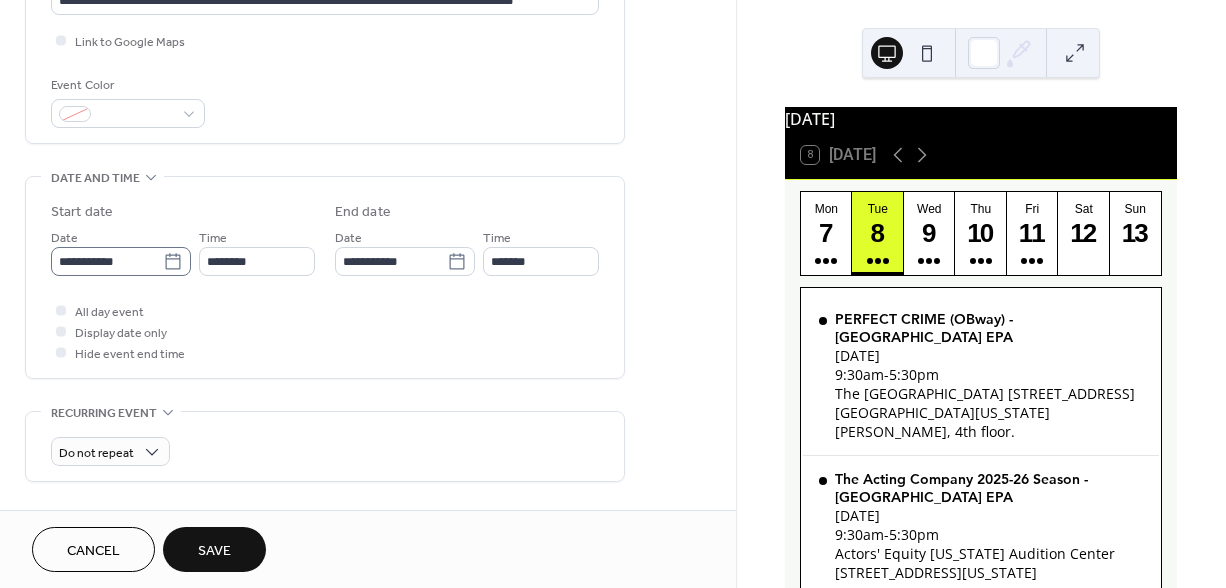 click 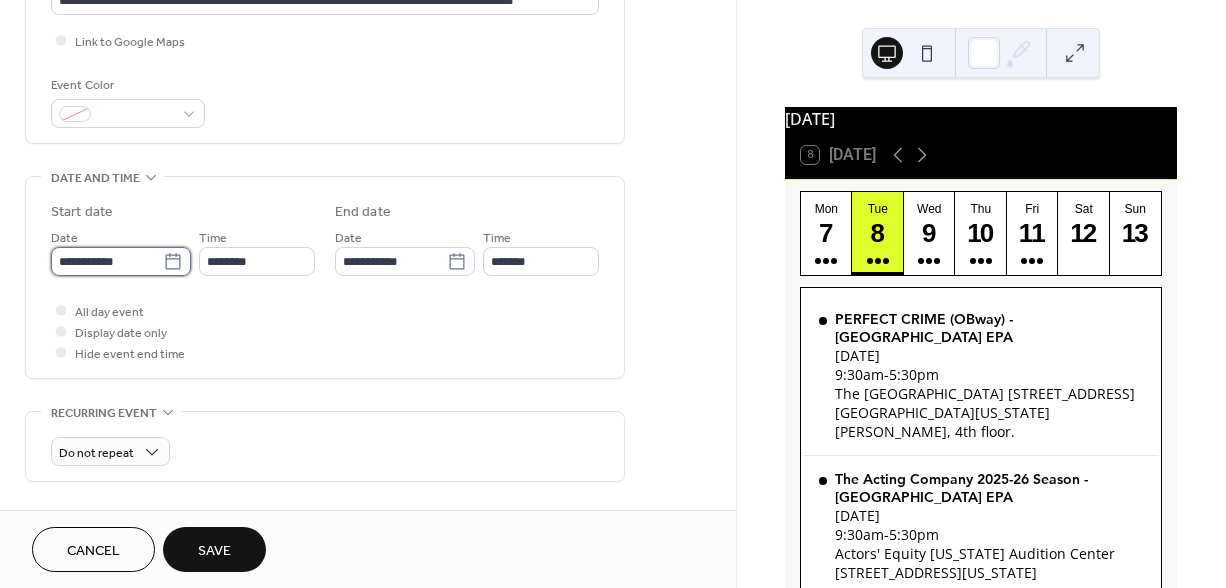 click on "**********" at bounding box center (107, 261) 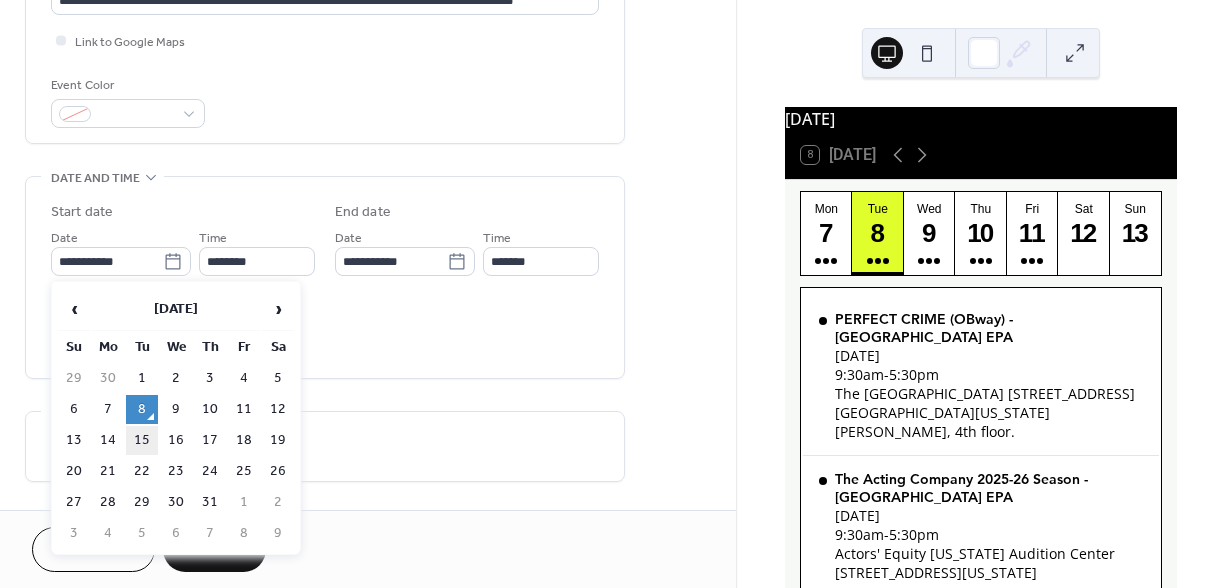 click on "15" at bounding box center (142, 440) 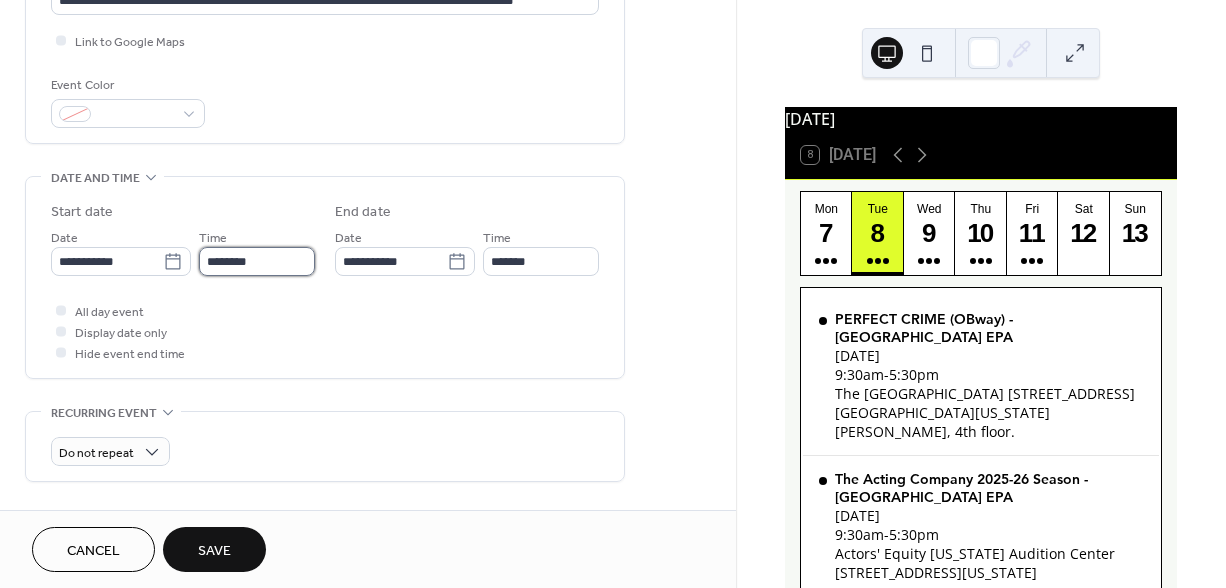 click on "********" at bounding box center [257, 261] 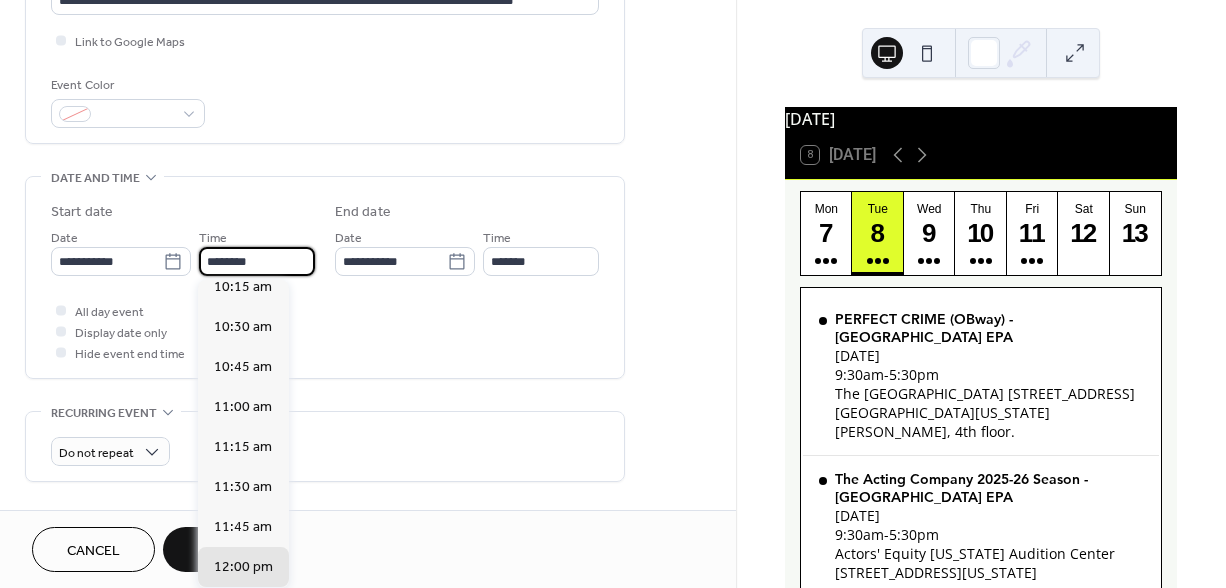 scroll, scrollTop: 1562, scrollLeft: 0, axis: vertical 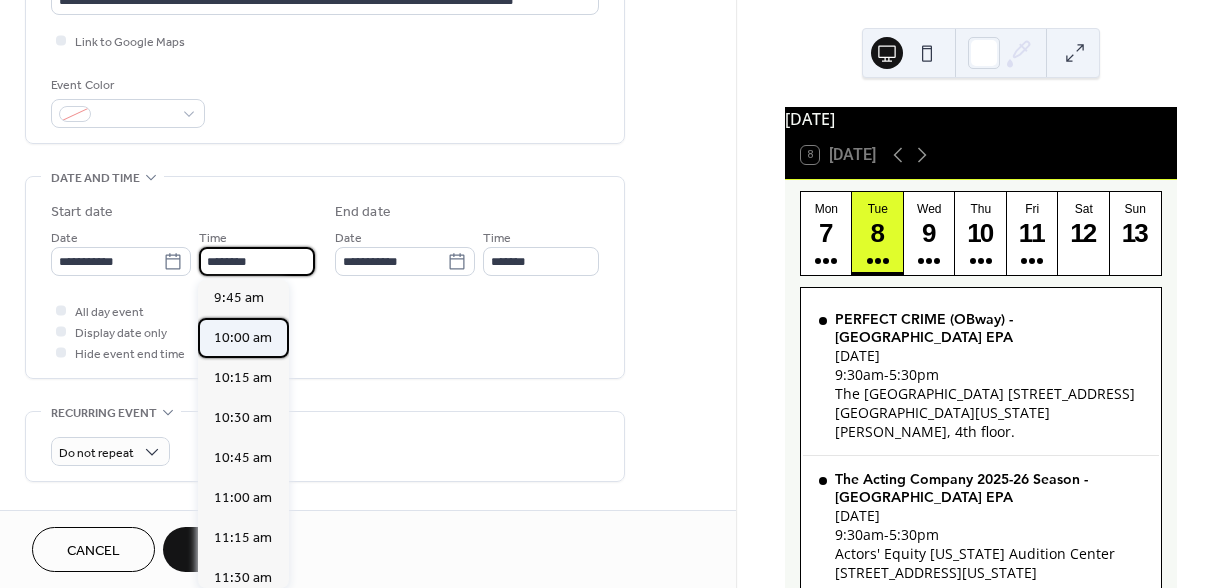 click on "10:00 am" at bounding box center (243, 338) 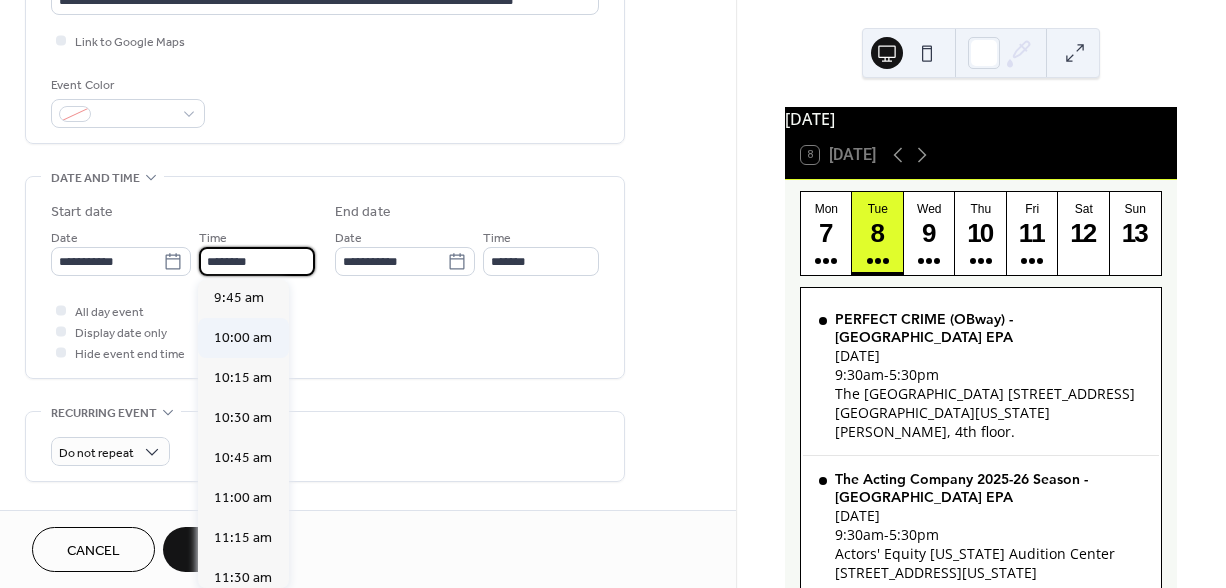 type on "********" 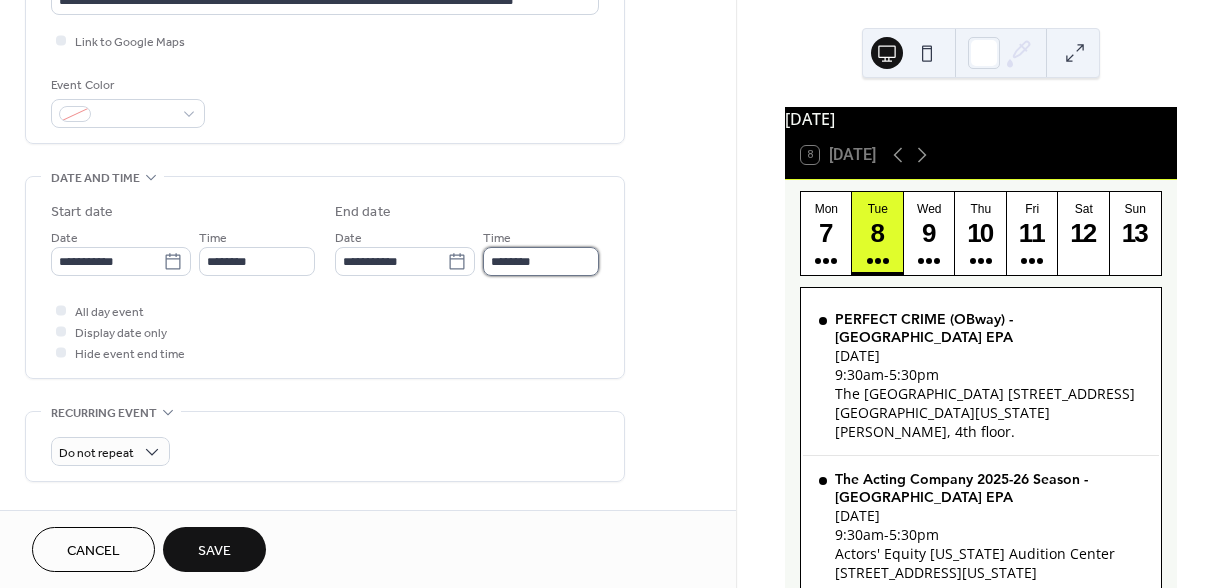 click on "********" at bounding box center (541, 261) 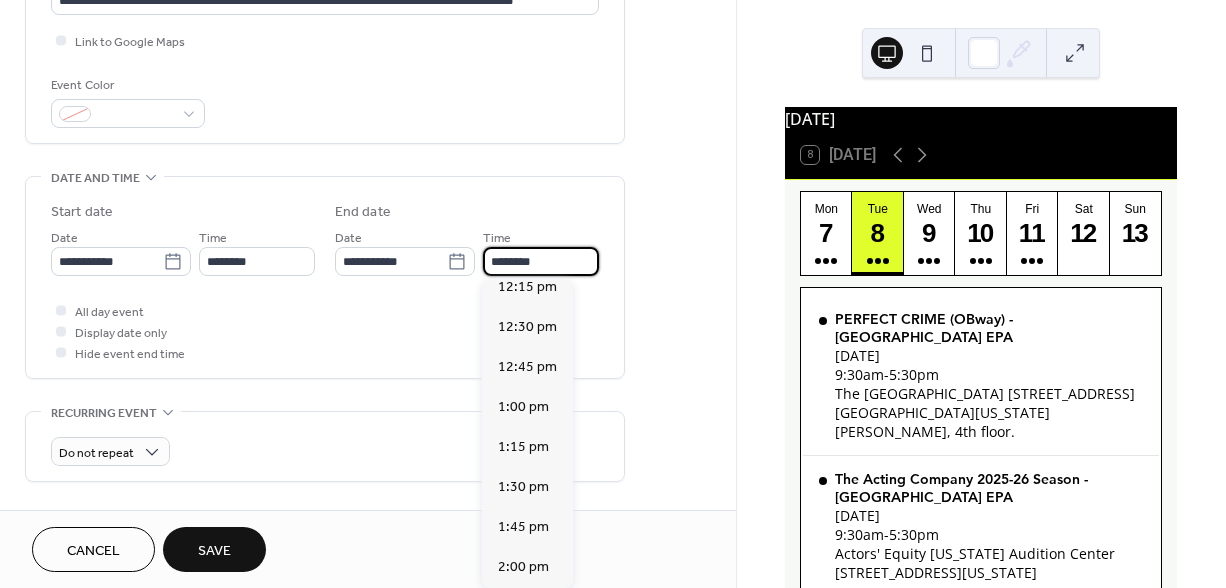 scroll, scrollTop: 407, scrollLeft: 0, axis: vertical 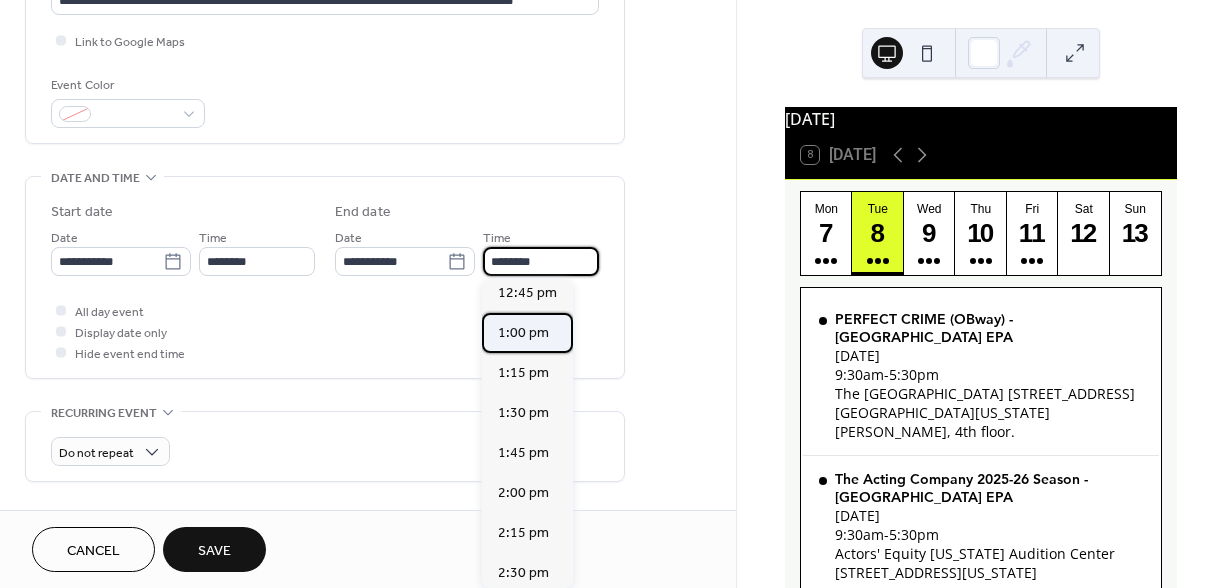 click on "1:00 pm" at bounding box center (523, 333) 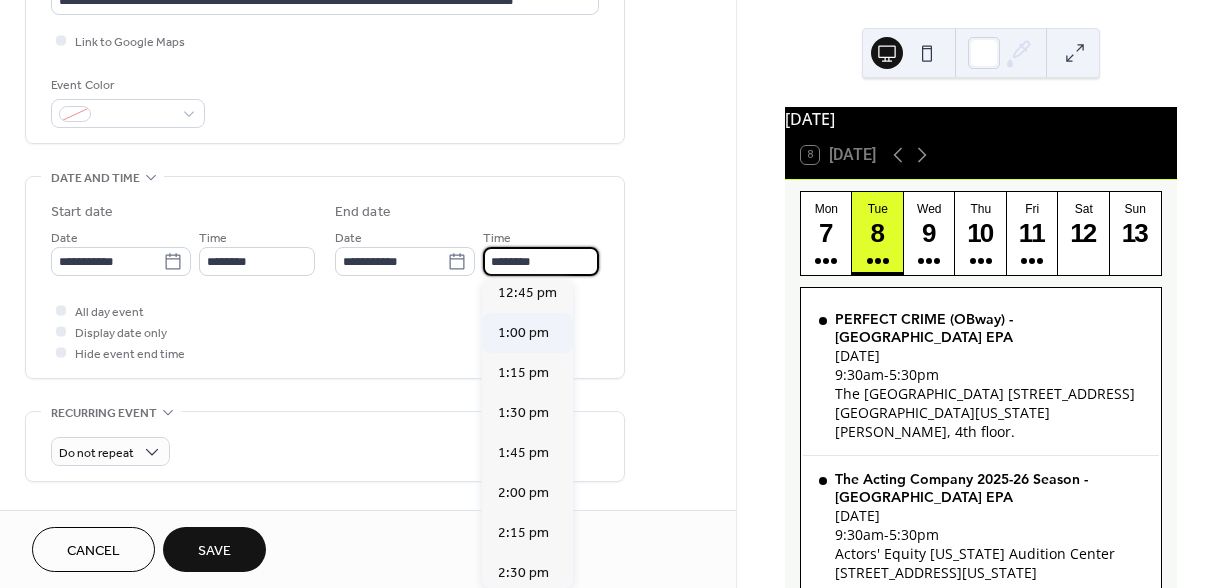 type on "*******" 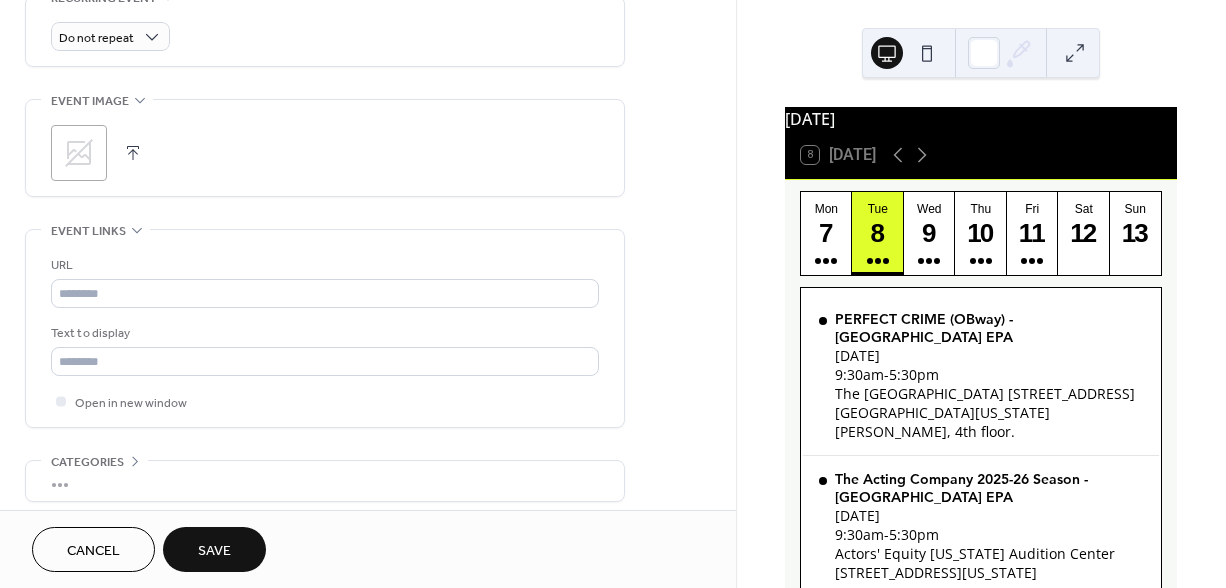 scroll, scrollTop: 893, scrollLeft: 0, axis: vertical 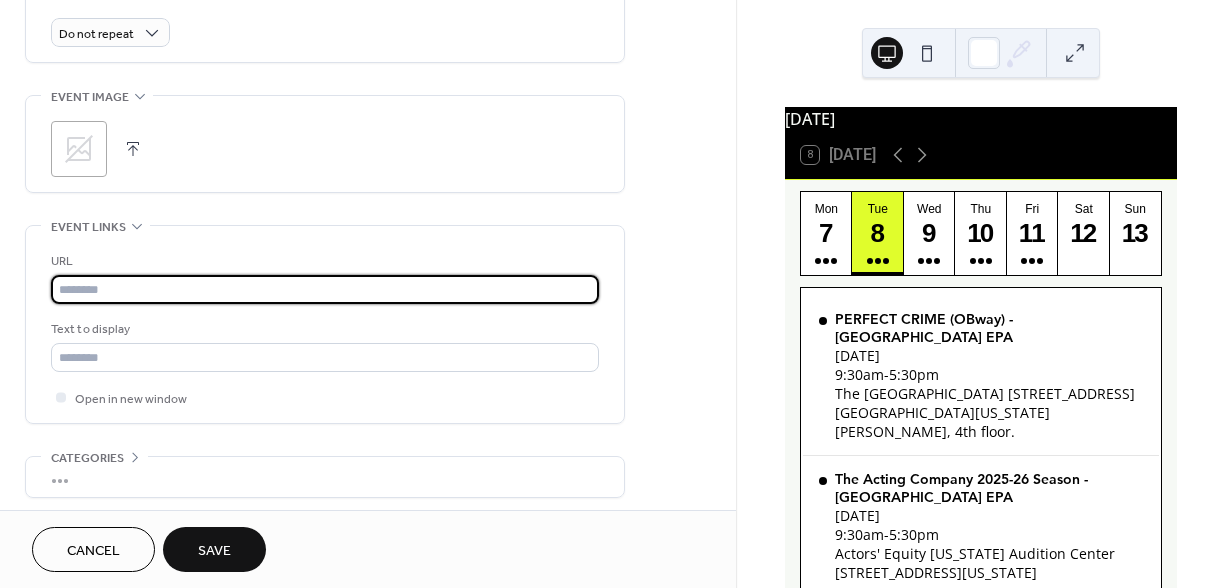 click at bounding box center (325, 289) 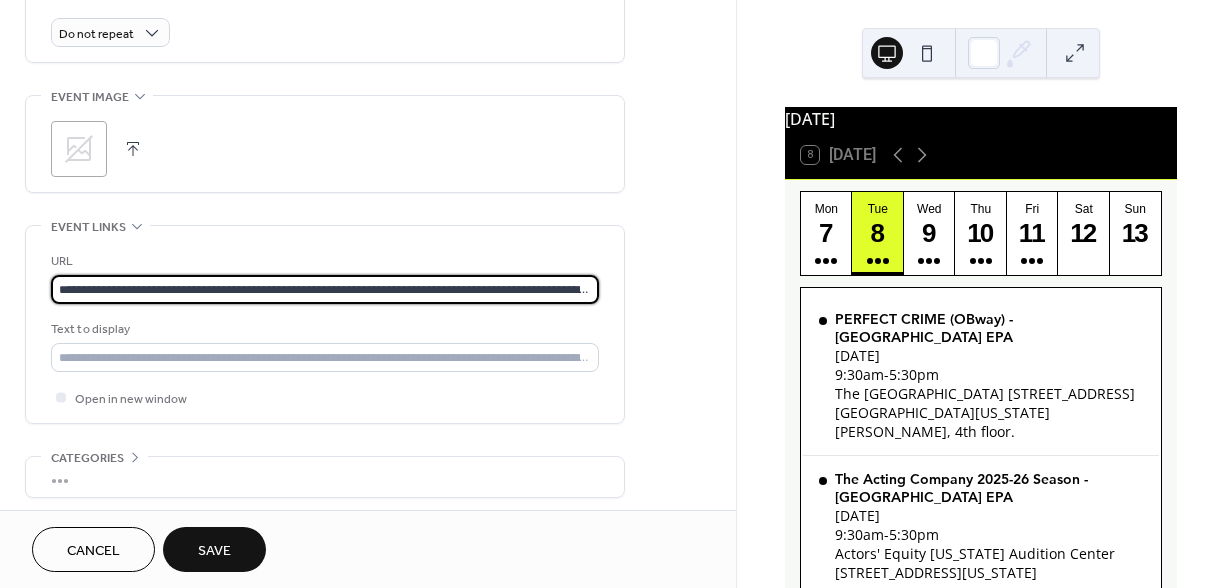 scroll, scrollTop: 0, scrollLeft: 188, axis: horizontal 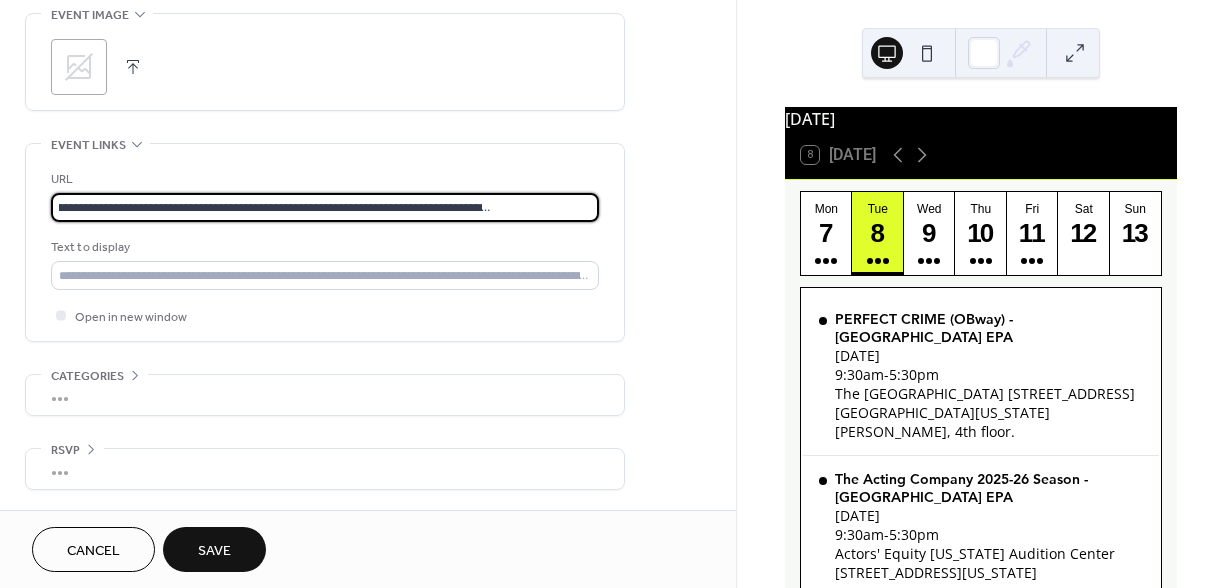 type on "**********" 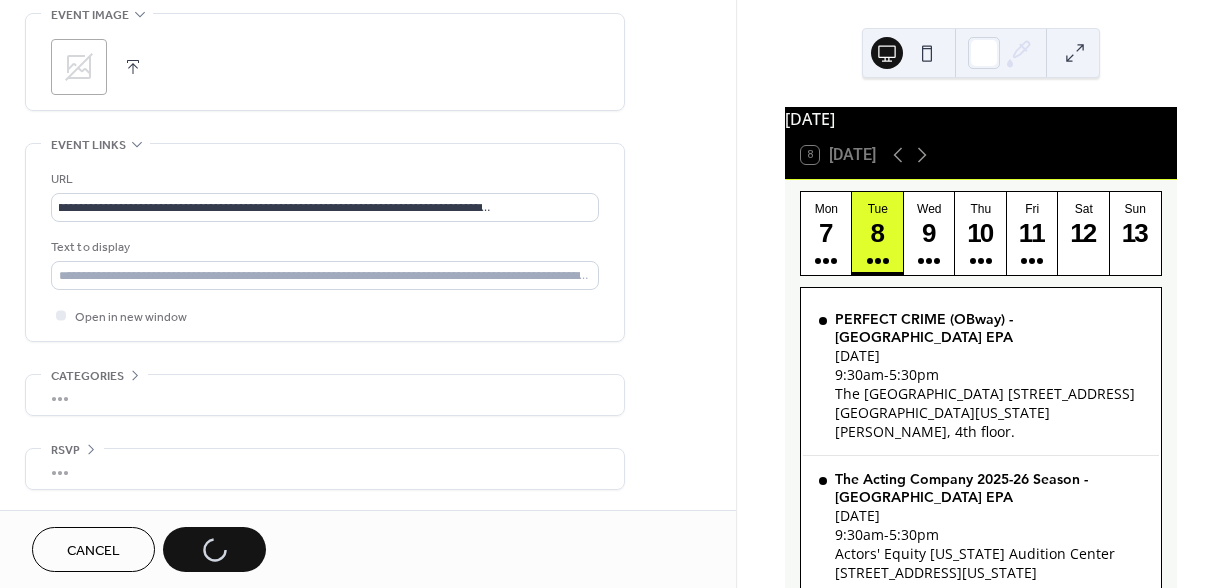 scroll, scrollTop: 0, scrollLeft: 0, axis: both 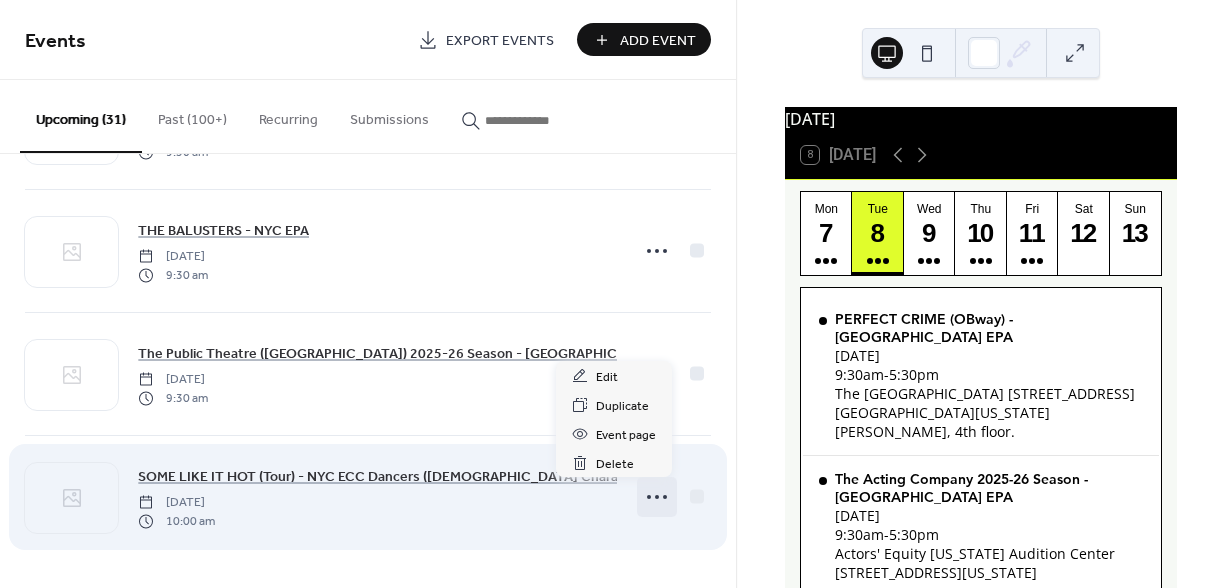 click 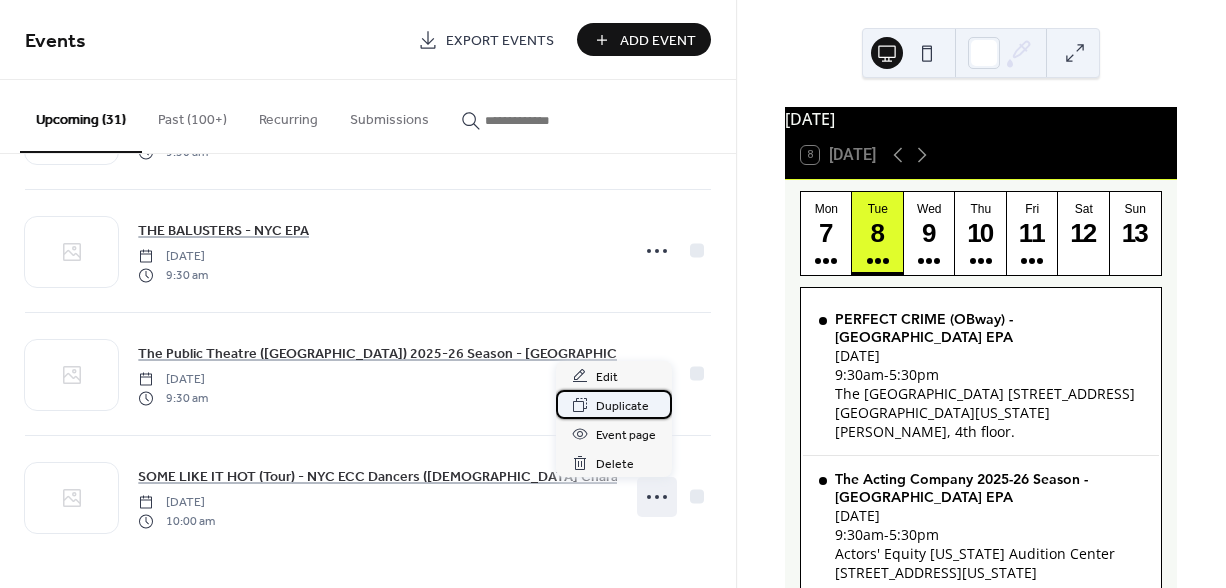 click on "Duplicate" at bounding box center (622, 406) 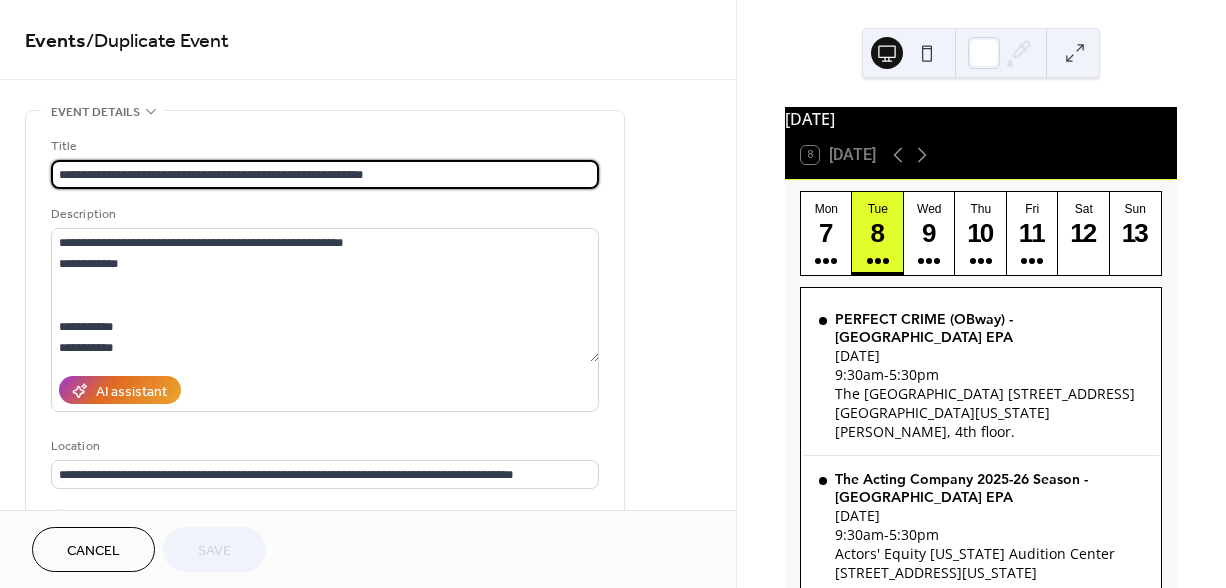 click on "**********" at bounding box center [325, 174] 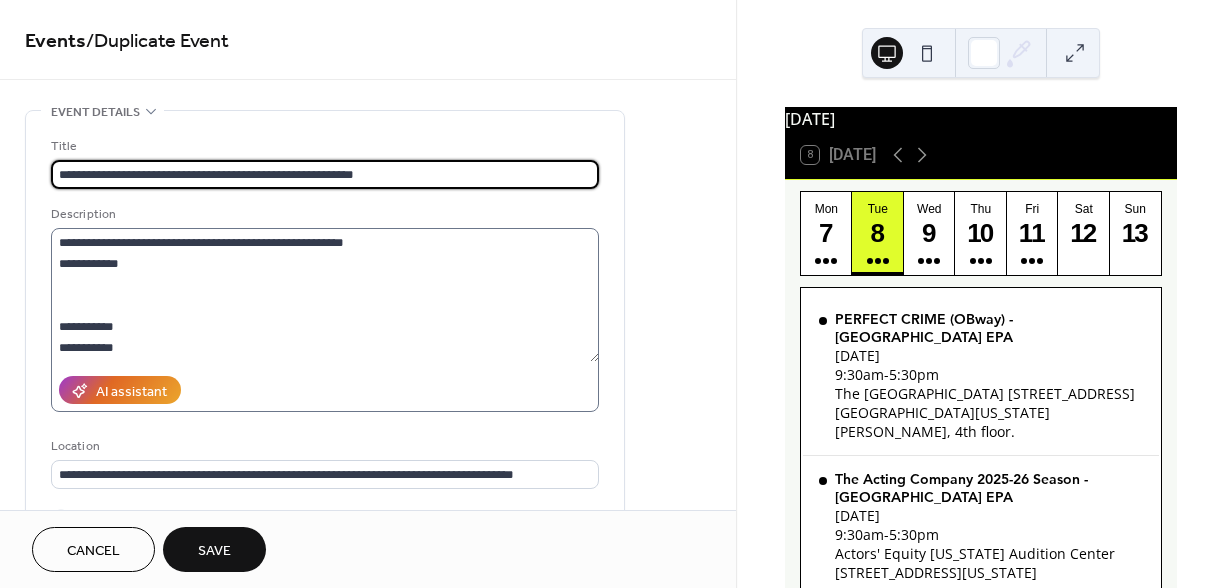 type on "**********" 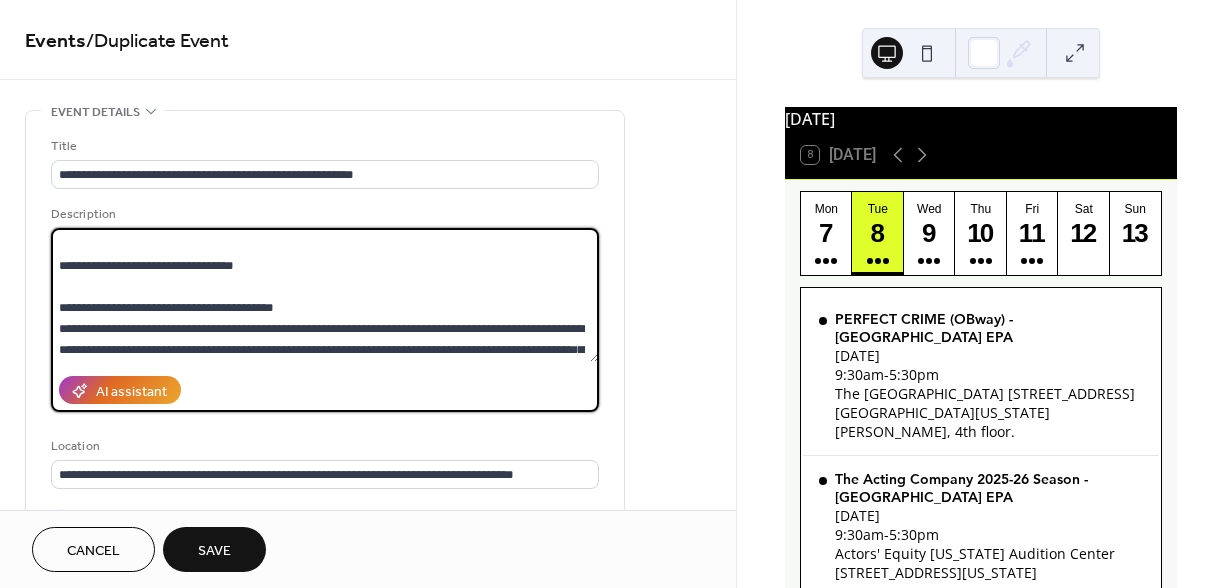 scroll, scrollTop: 1827, scrollLeft: 0, axis: vertical 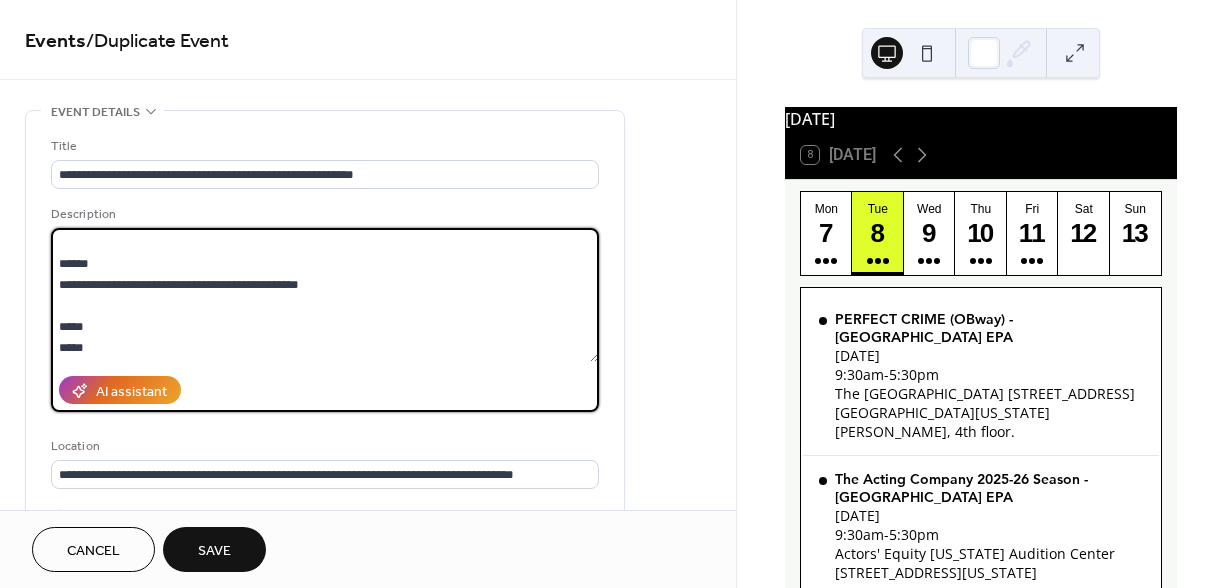 drag, startPoint x: 58, startPoint y: 242, endPoint x: 245, endPoint y: 423, distance: 260.24988 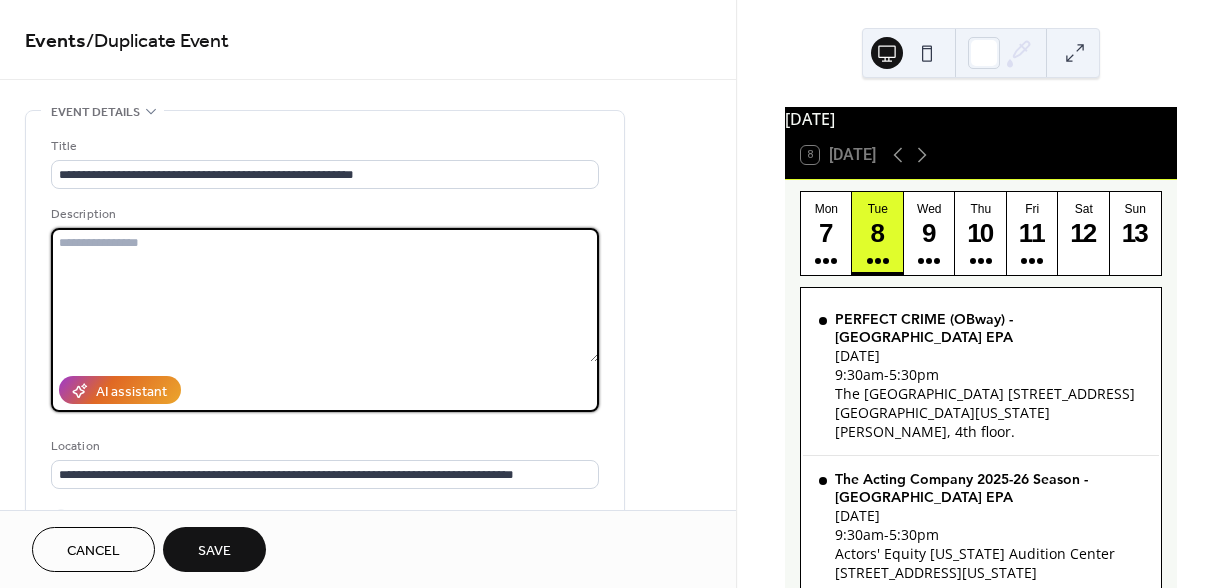 scroll, scrollTop: 0, scrollLeft: 0, axis: both 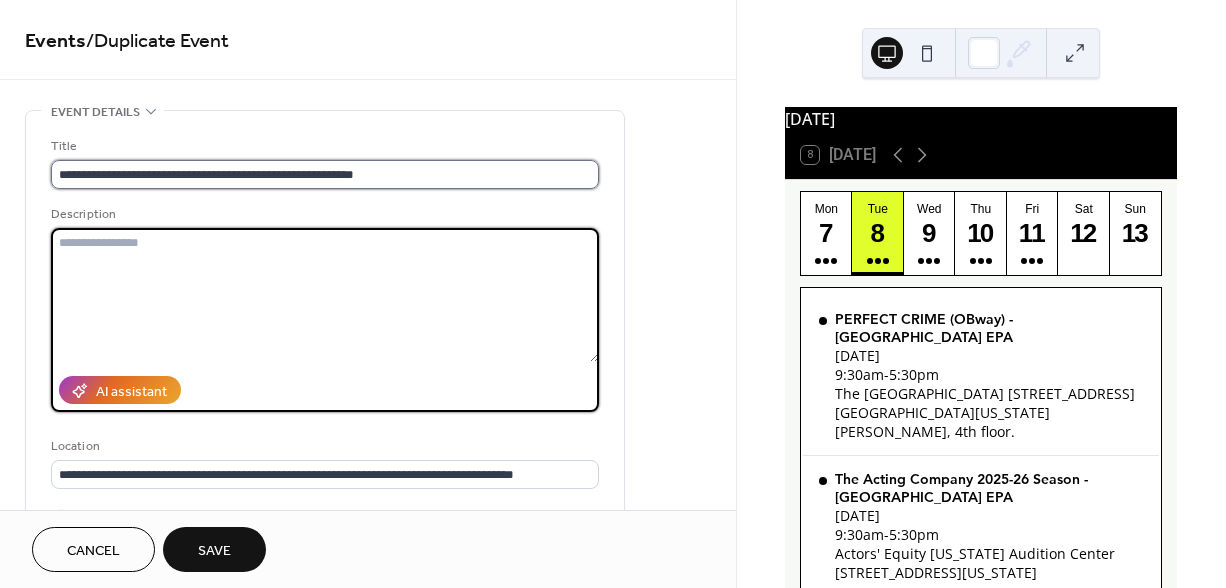click on "**********" at bounding box center [325, 174] 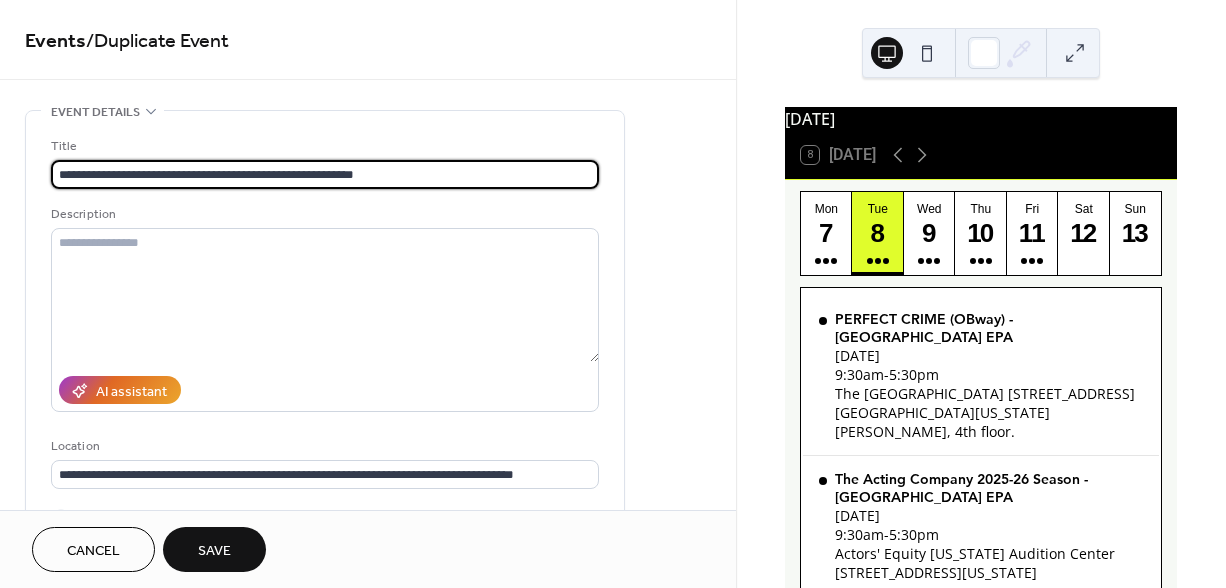 click on "**********" at bounding box center [325, 174] 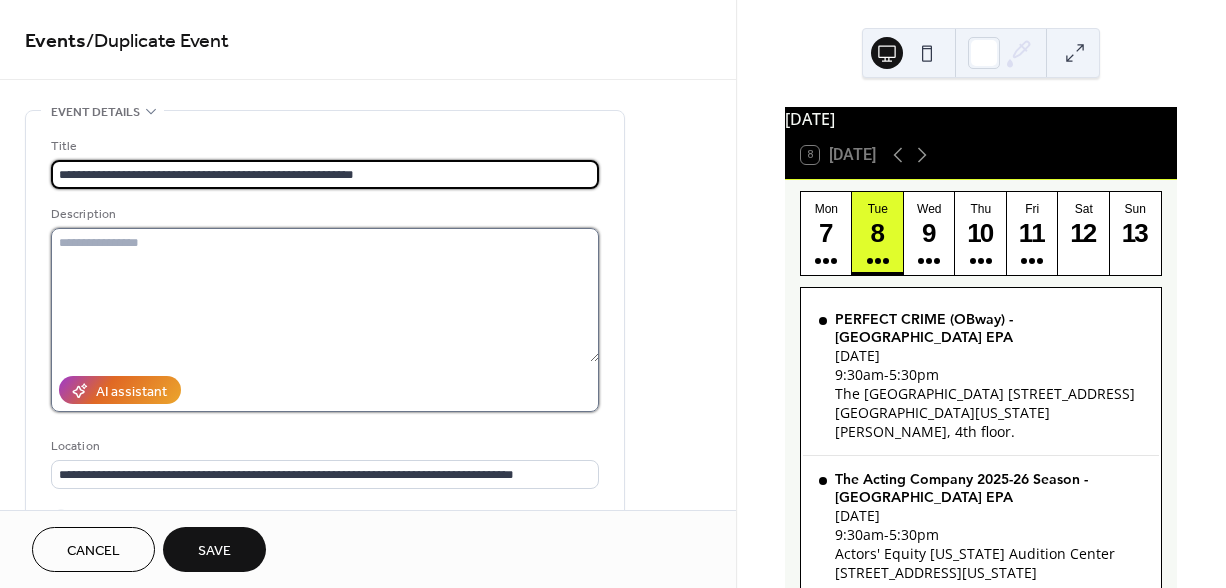 click at bounding box center (325, 295) 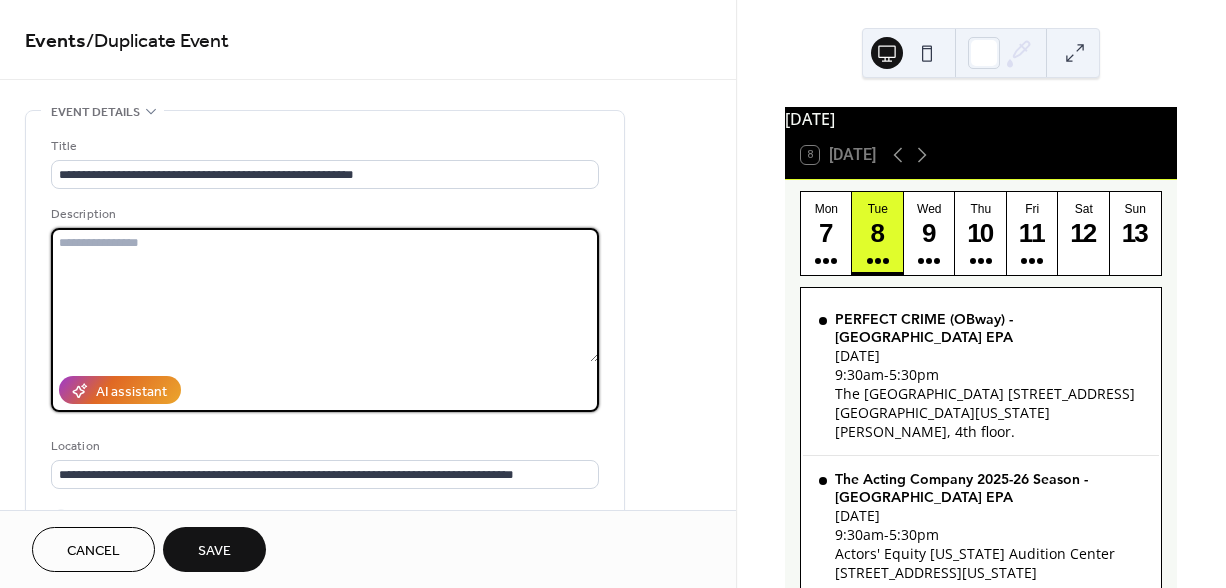 paste on "**********" 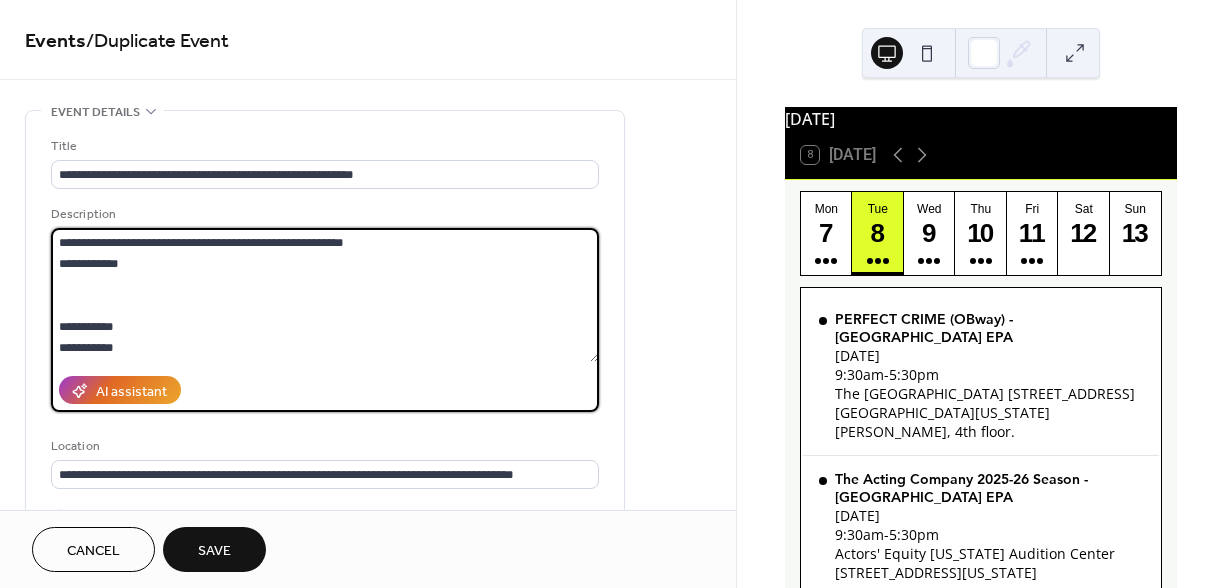 scroll, scrollTop: 1824, scrollLeft: 0, axis: vertical 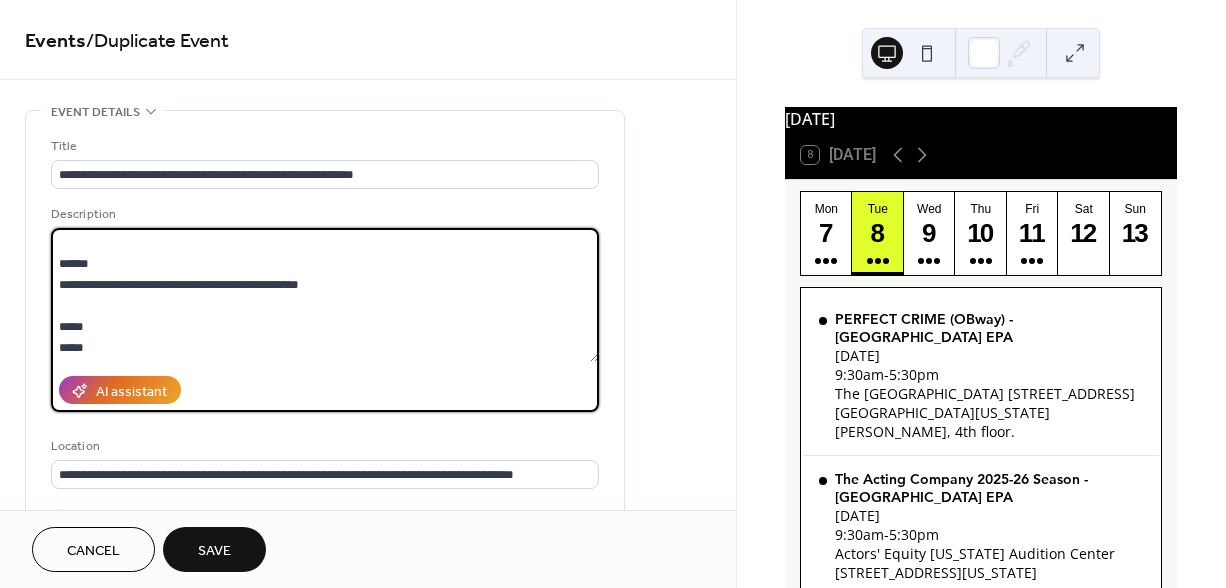 type on "**********" 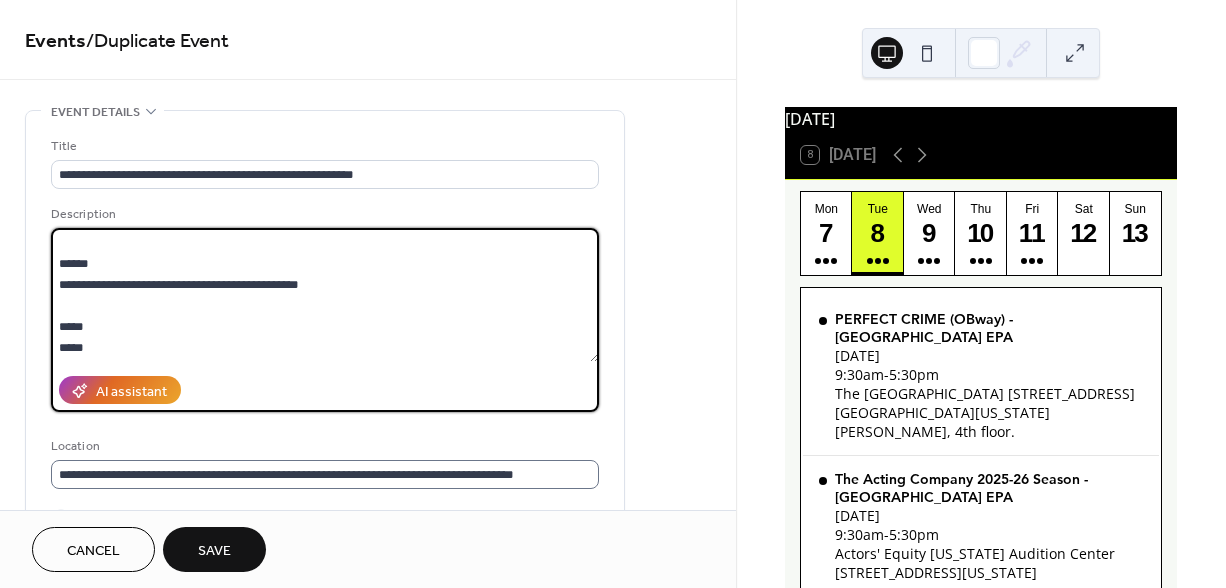 scroll, scrollTop: 1827, scrollLeft: 0, axis: vertical 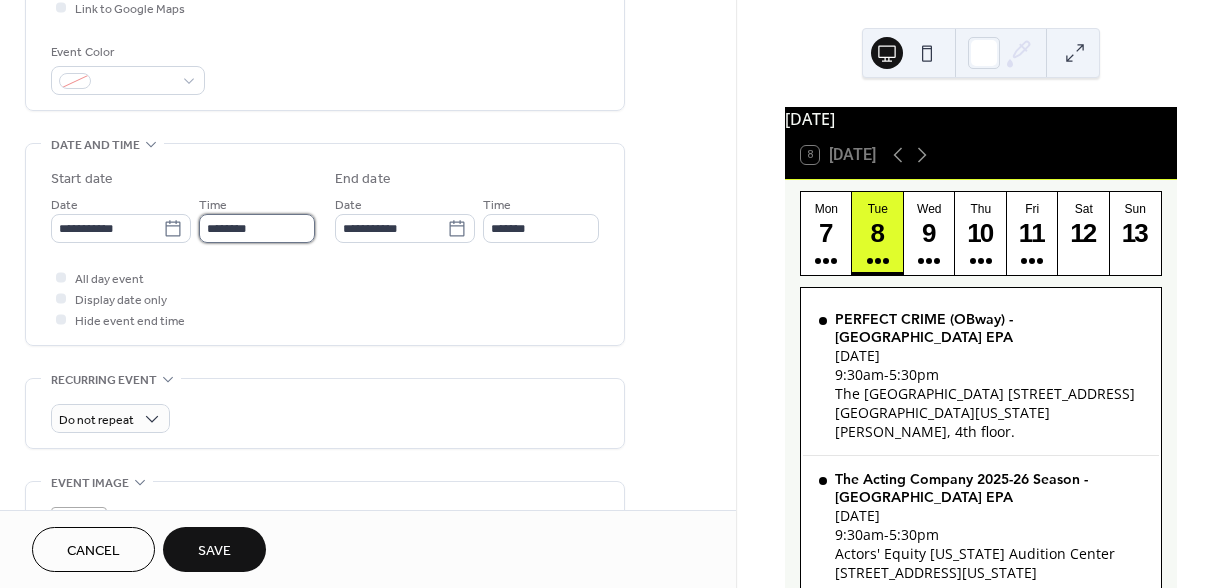 click on "********" at bounding box center (257, 228) 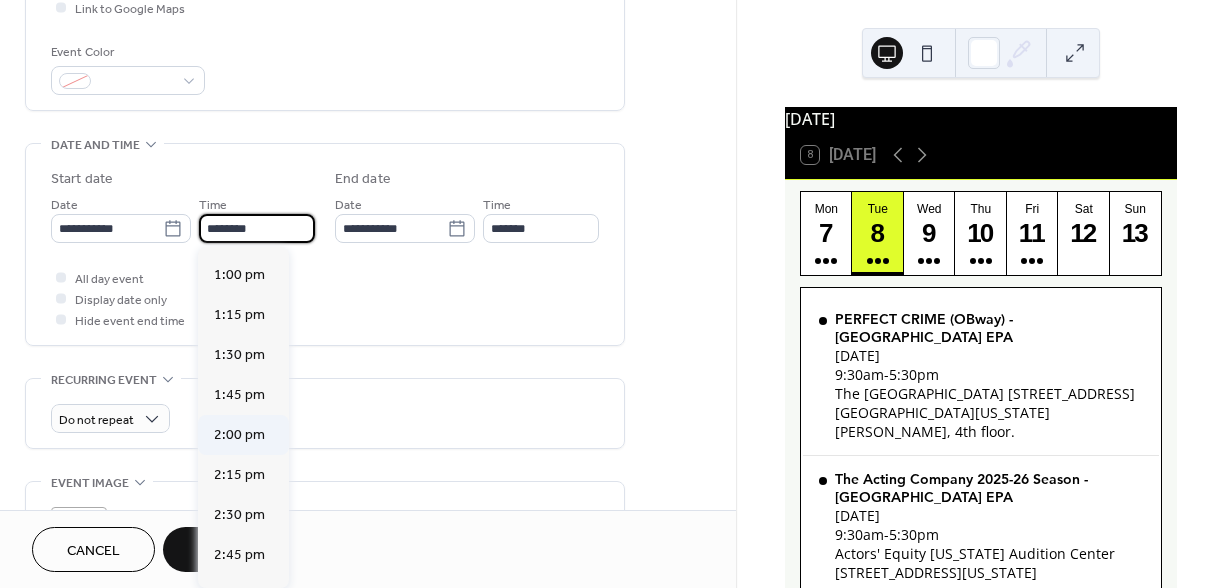 scroll, scrollTop: 2071, scrollLeft: 0, axis: vertical 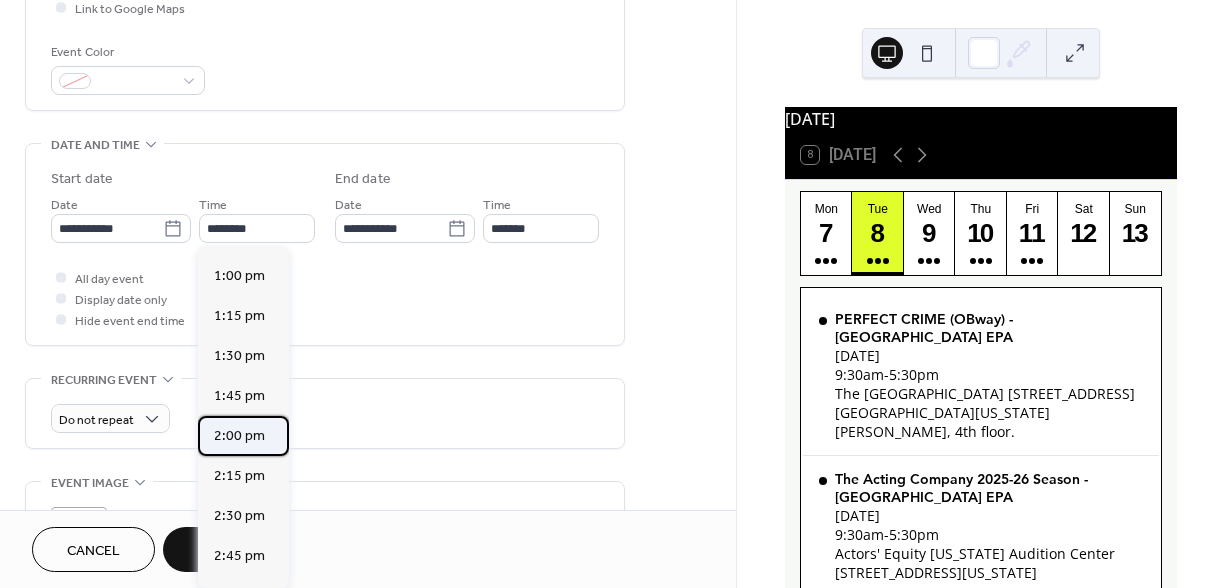 click on "2:00 pm" at bounding box center (239, 436) 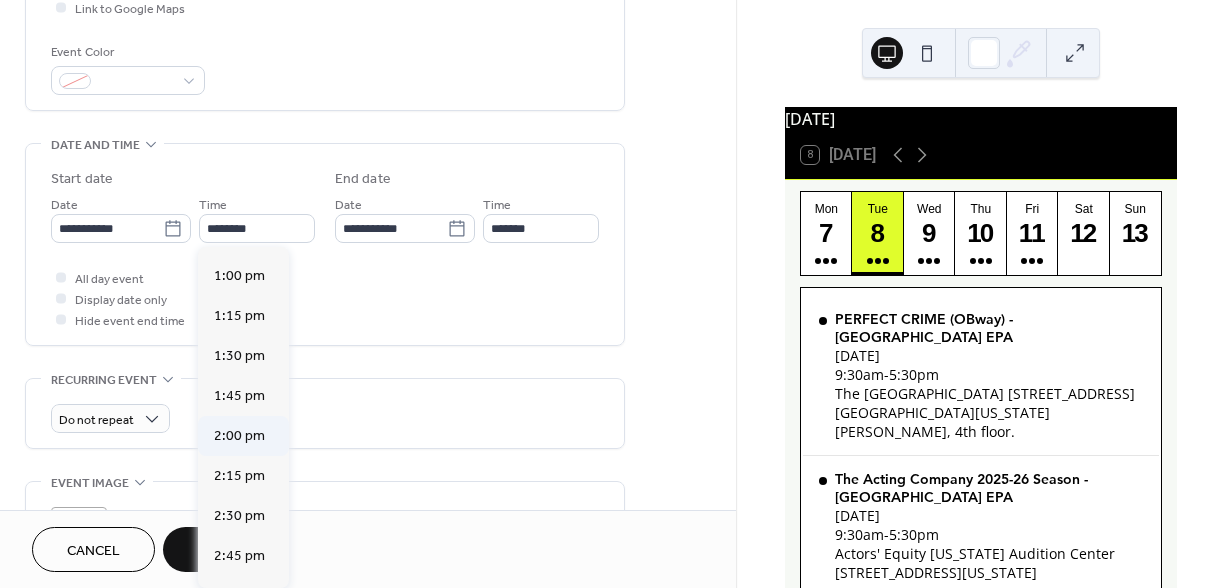 type on "*******" 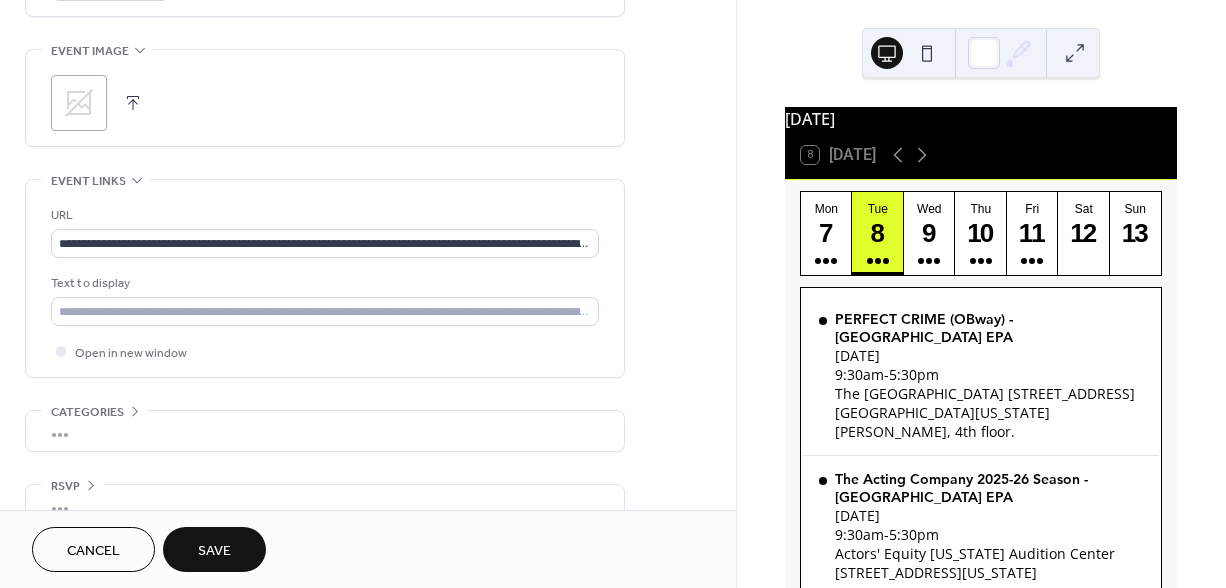scroll, scrollTop: 975, scrollLeft: 0, axis: vertical 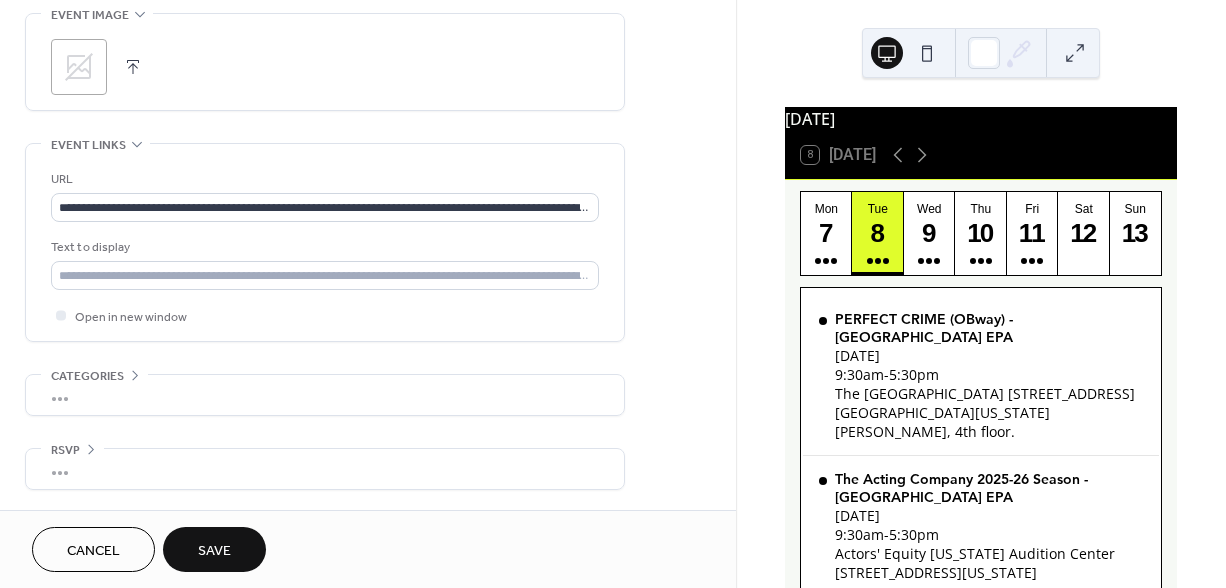 click on "Save" at bounding box center (214, 551) 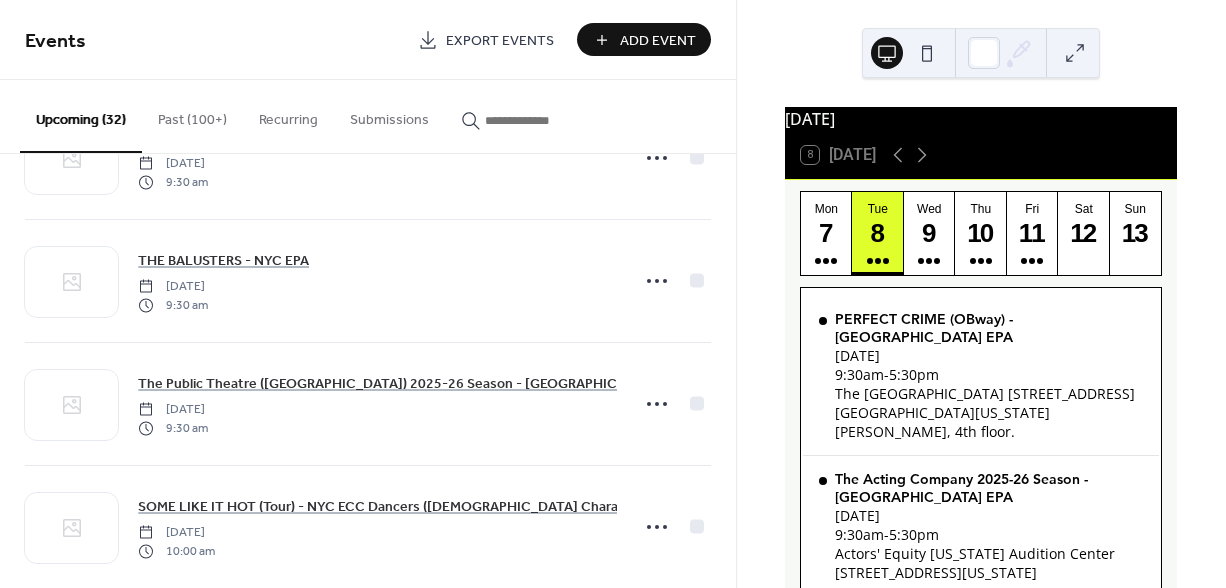 scroll, scrollTop: 3561, scrollLeft: 0, axis: vertical 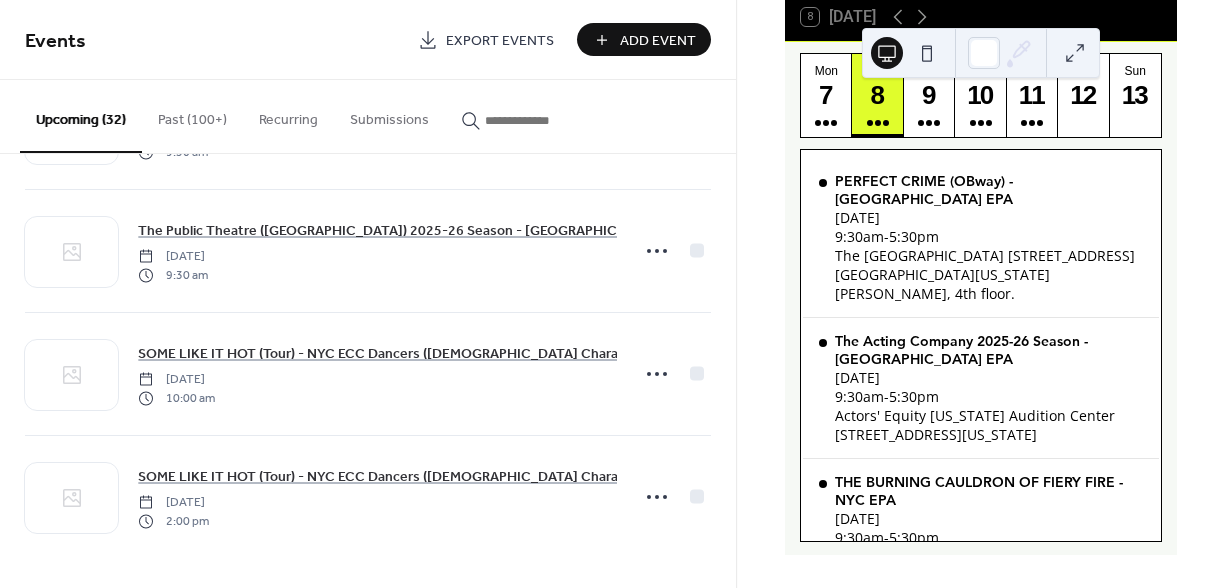 click on "Add Event" at bounding box center [658, 41] 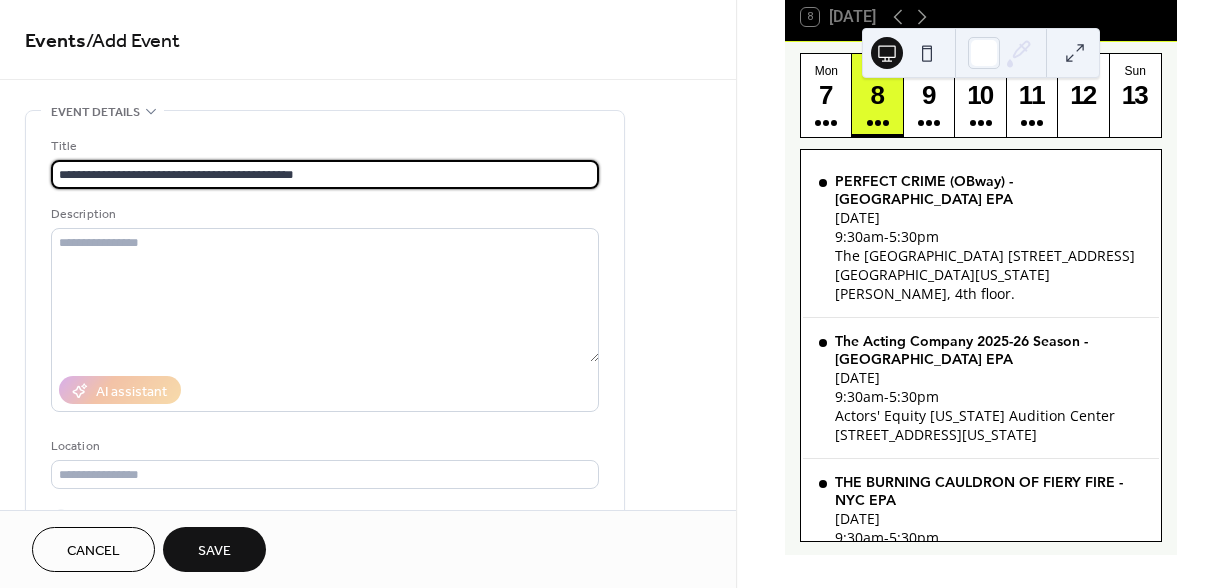 type on "**********" 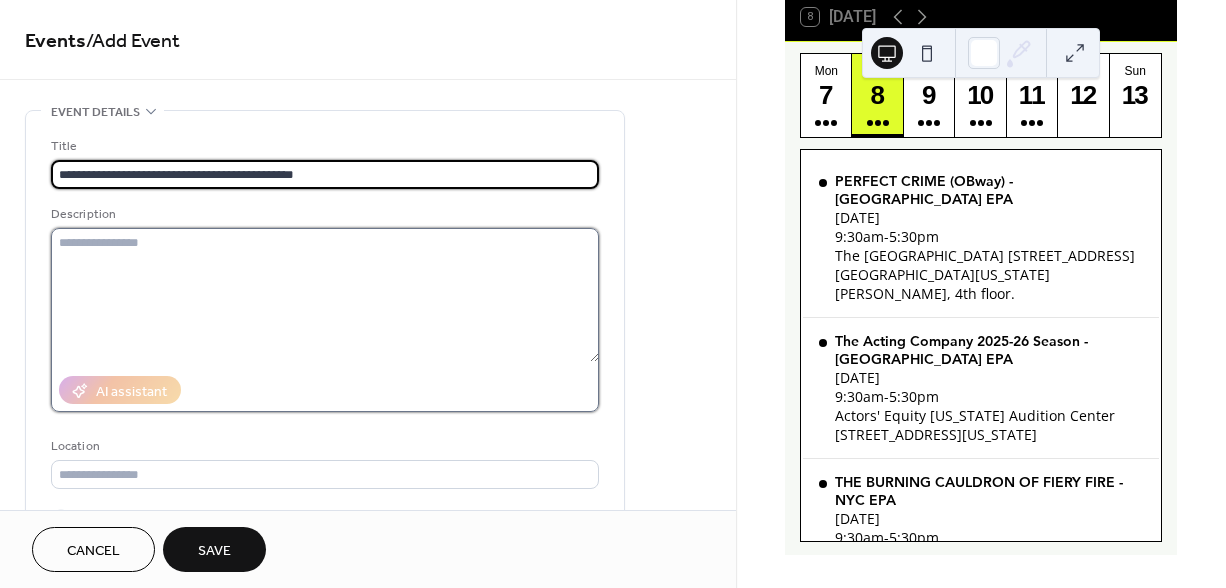 click at bounding box center (325, 295) 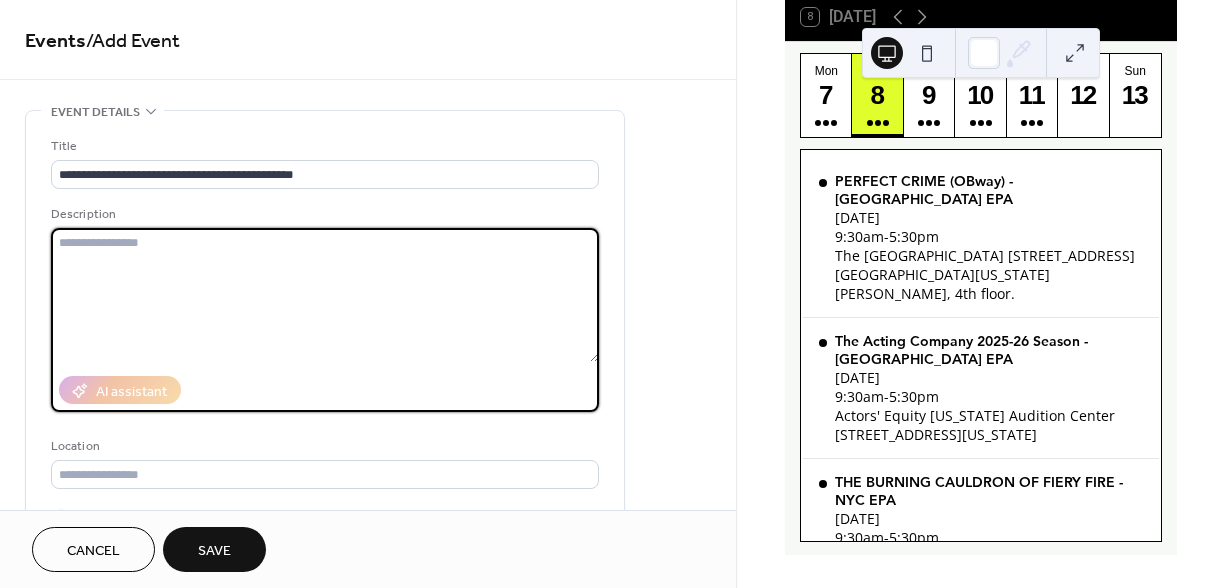 paste on "**********" 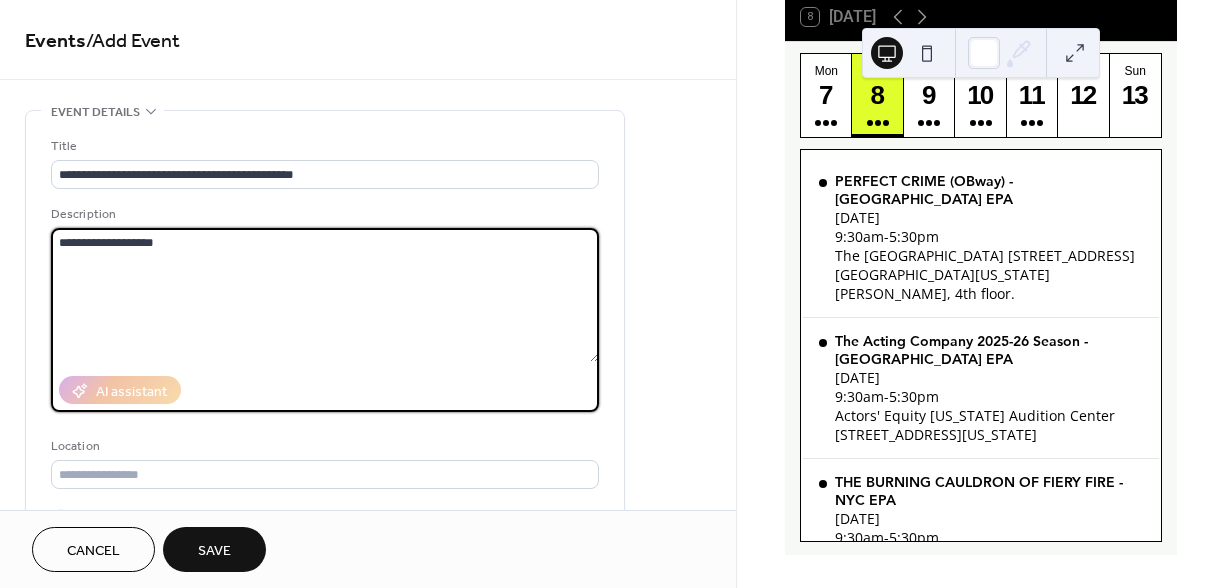 paste on "**********" 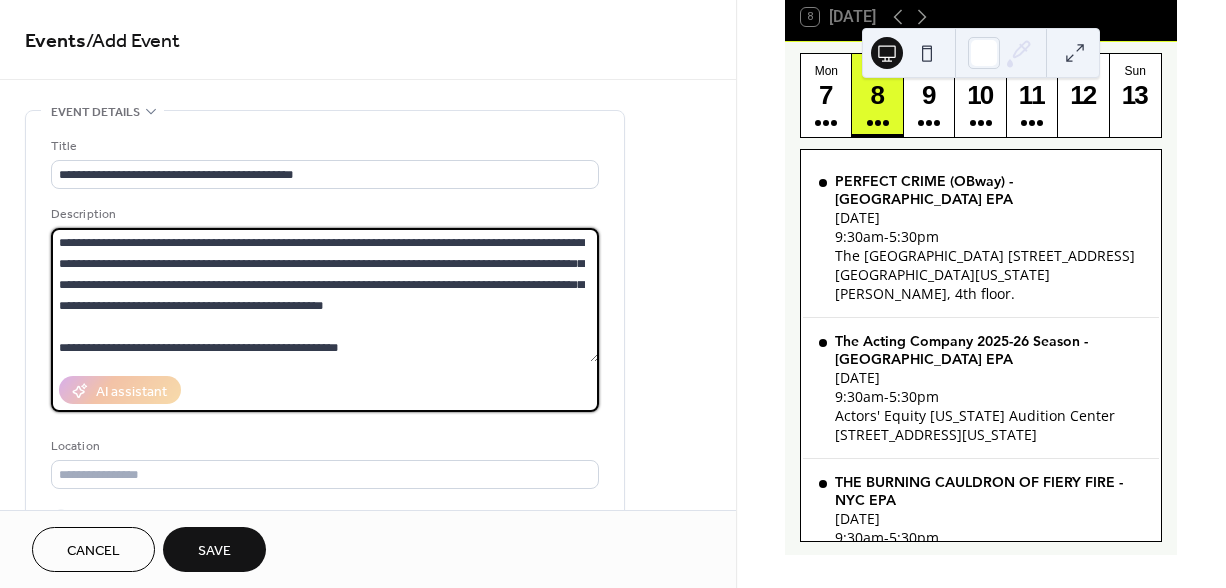 scroll, scrollTop: 837, scrollLeft: 0, axis: vertical 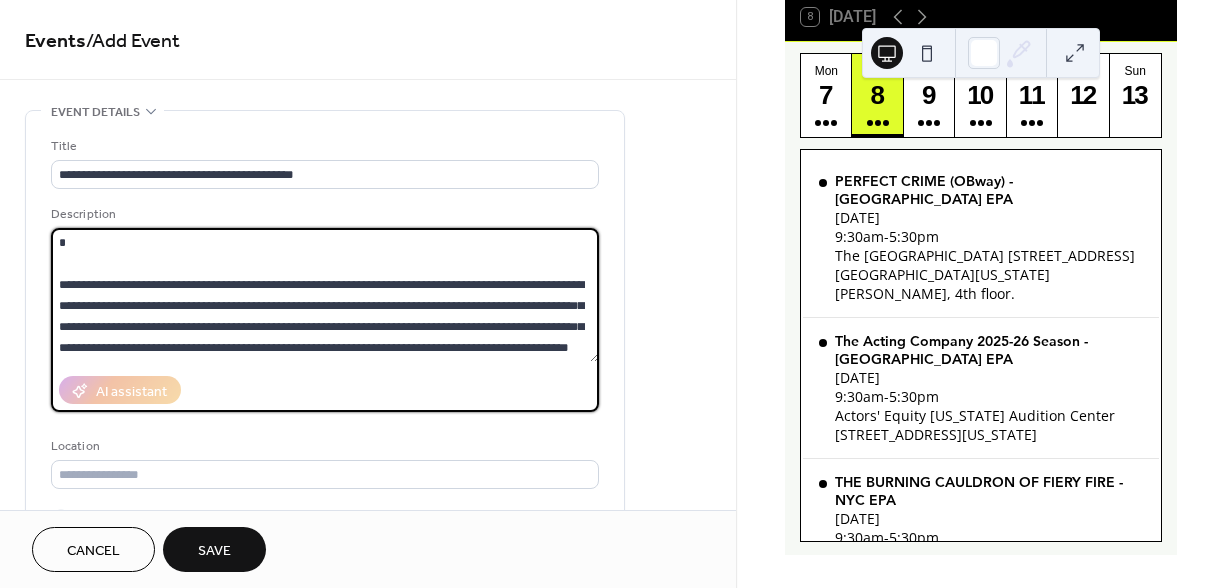 type on "**********" 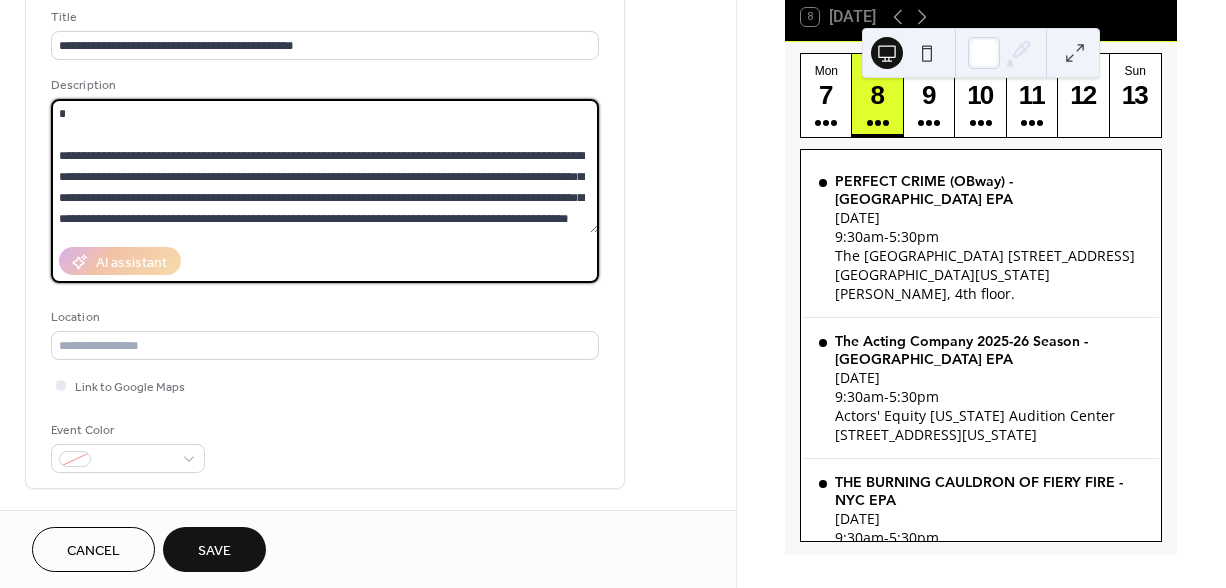 scroll, scrollTop: 226, scrollLeft: 0, axis: vertical 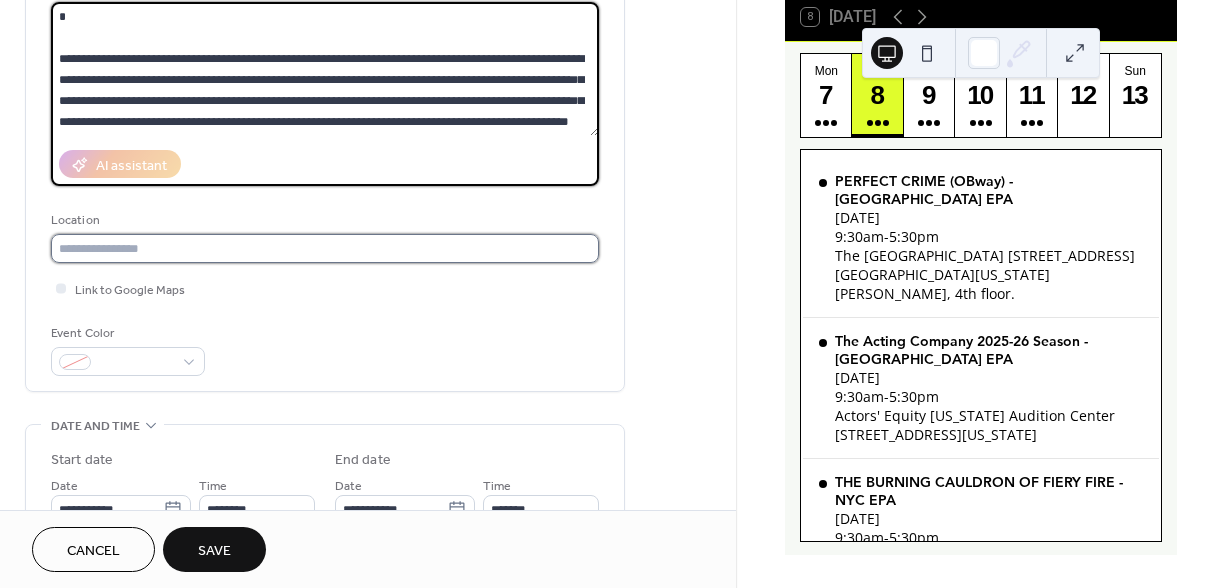 click at bounding box center (325, 248) 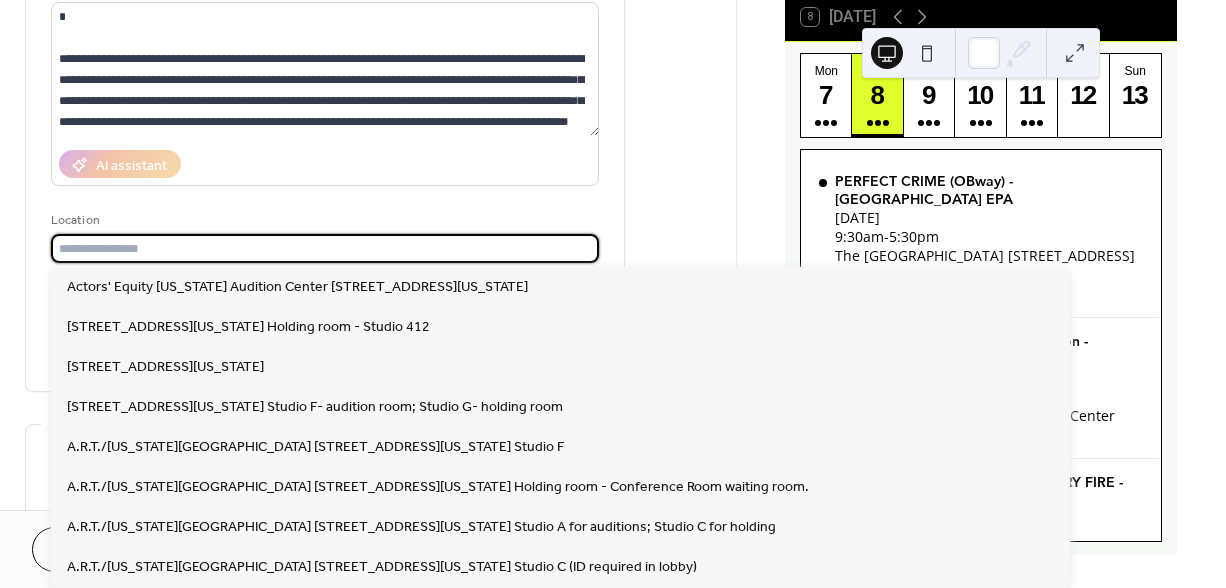 paste on "**********" 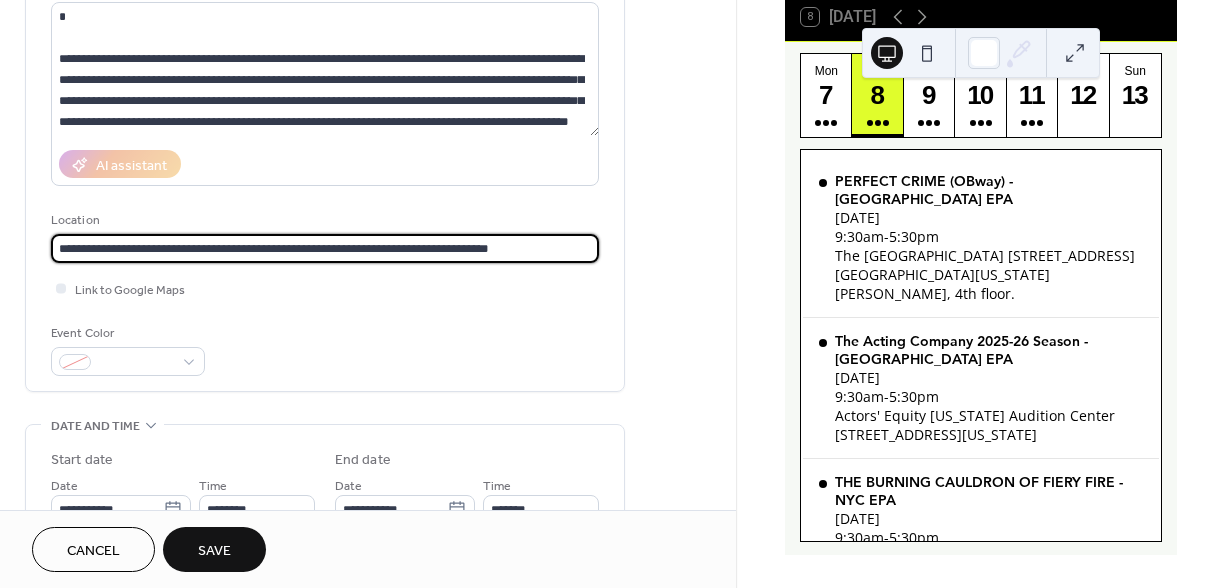 type on "**********" 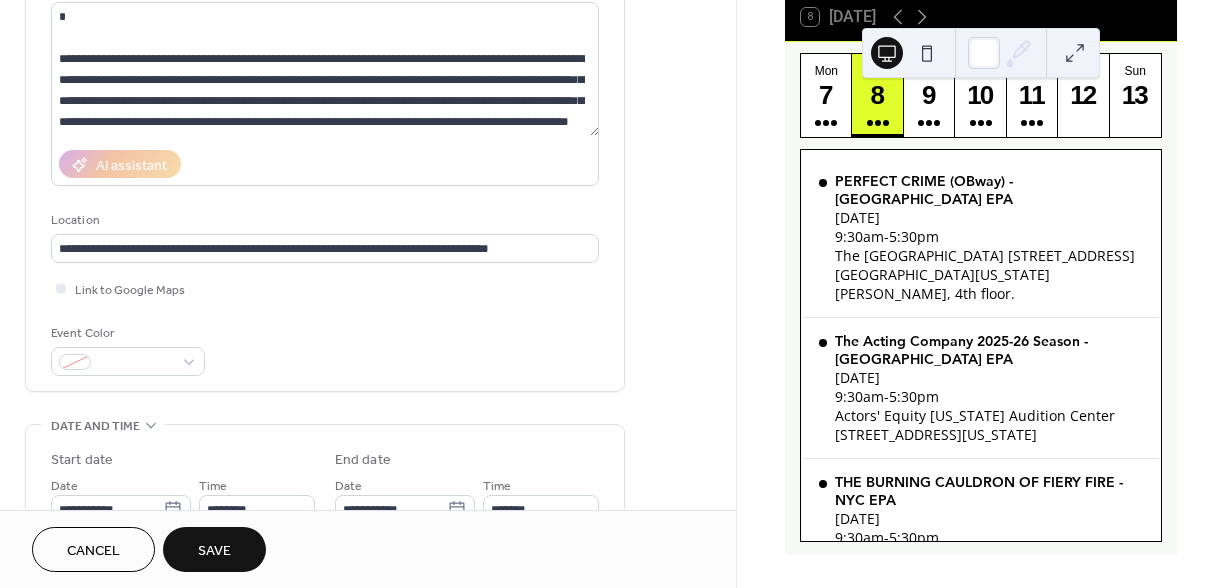 scroll, scrollTop: 500, scrollLeft: 0, axis: vertical 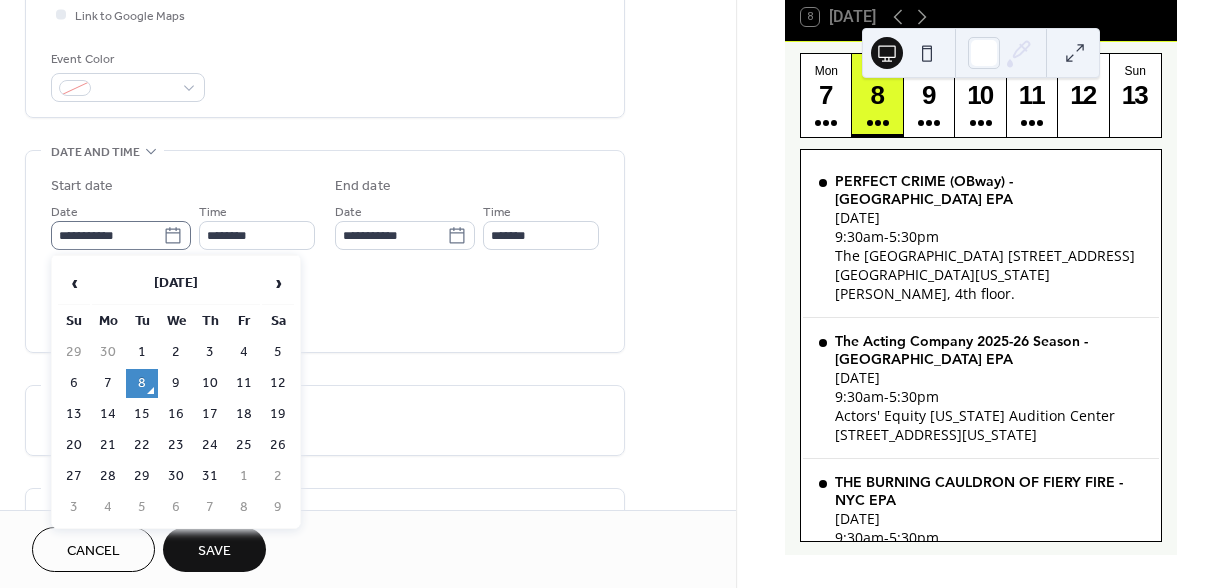 click 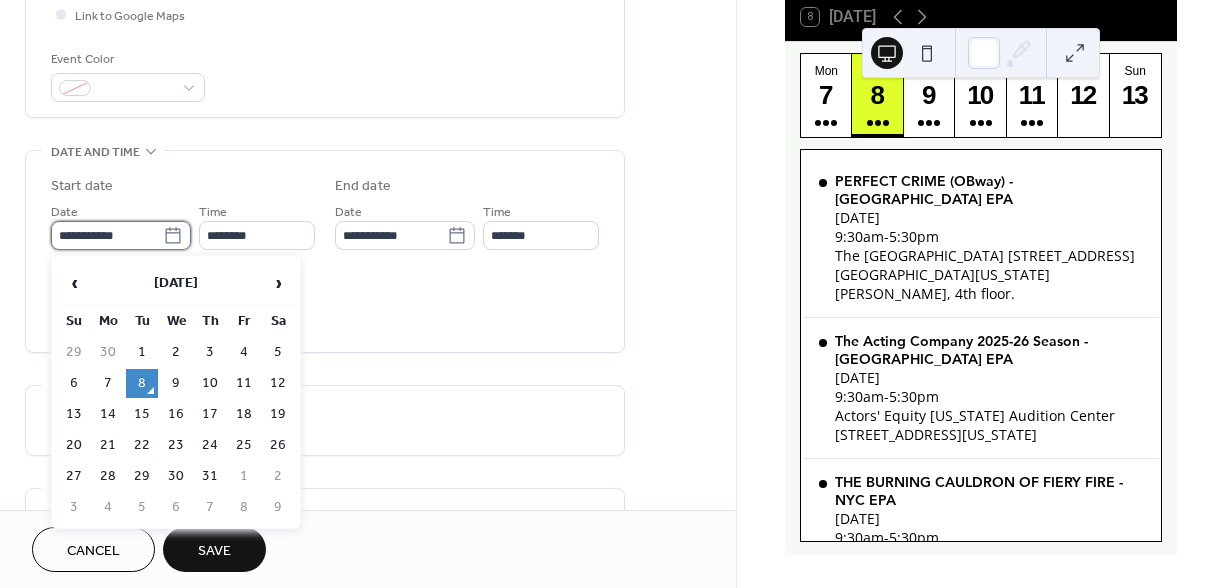 click on "**********" at bounding box center (107, 235) 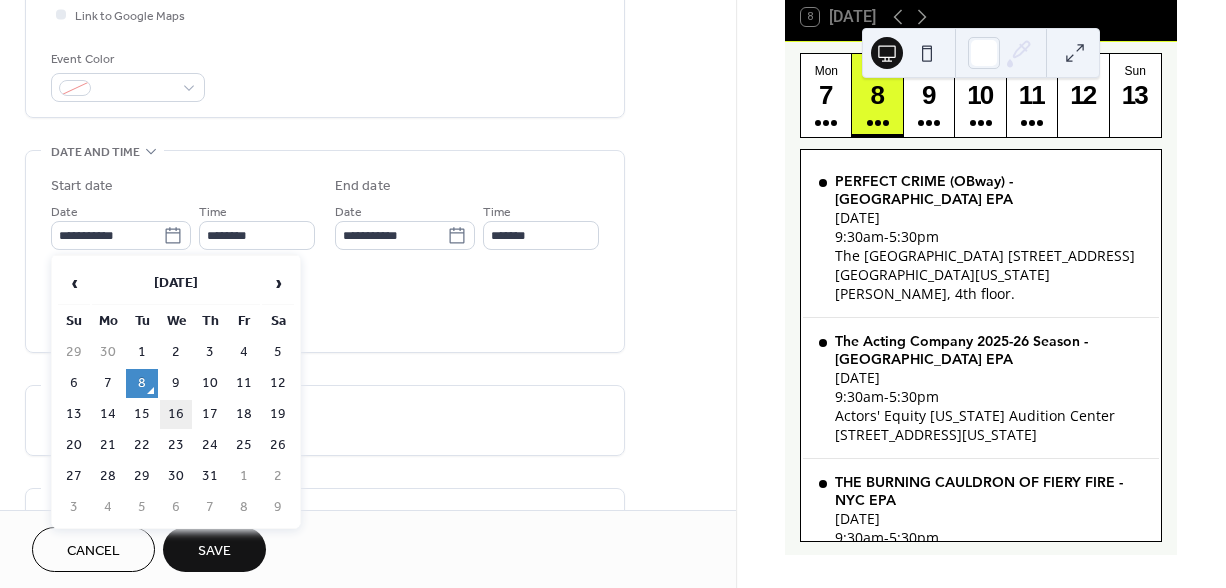 click on "16" at bounding box center [176, 414] 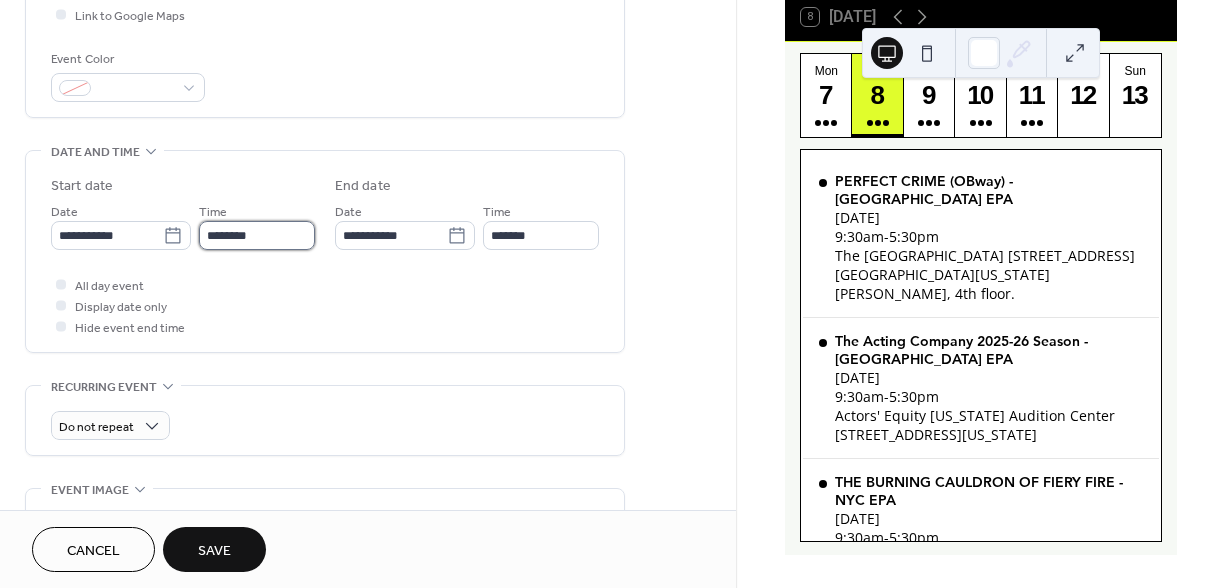 click on "********" at bounding box center (257, 235) 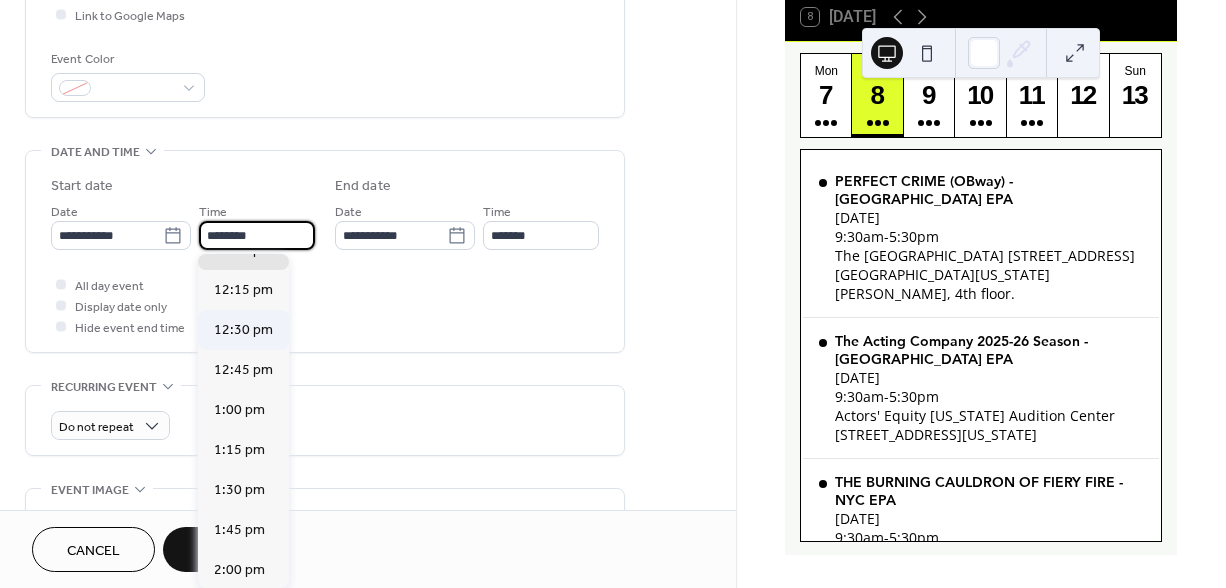 scroll, scrollTop: 1613, scrollLeft: 0, axis: vertical 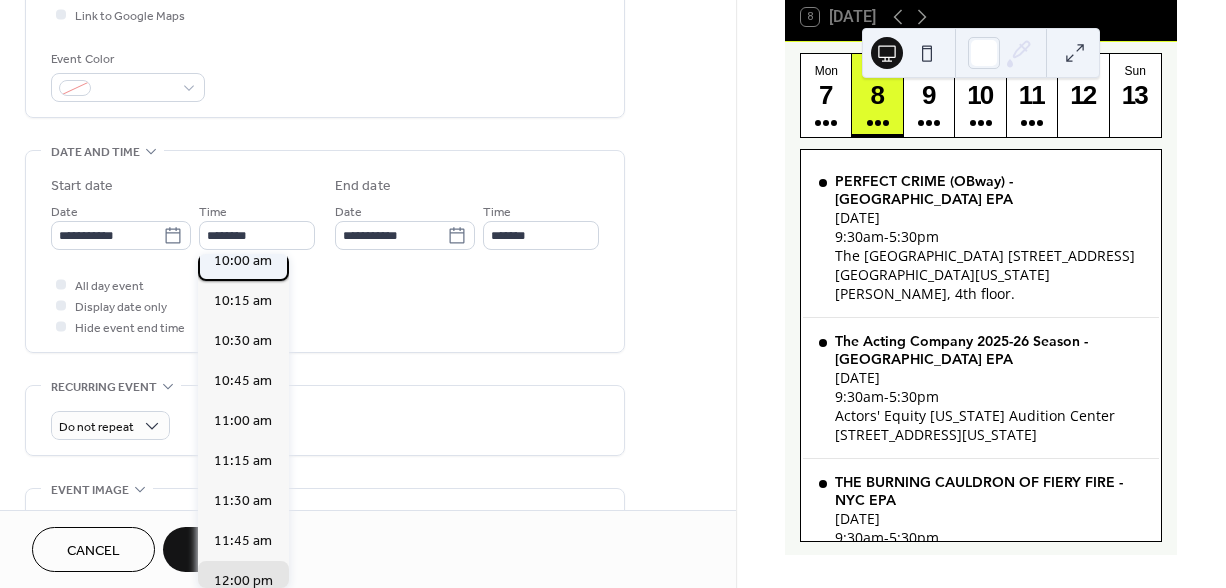 click on "10:00 am" at bounding box center (243, 261) 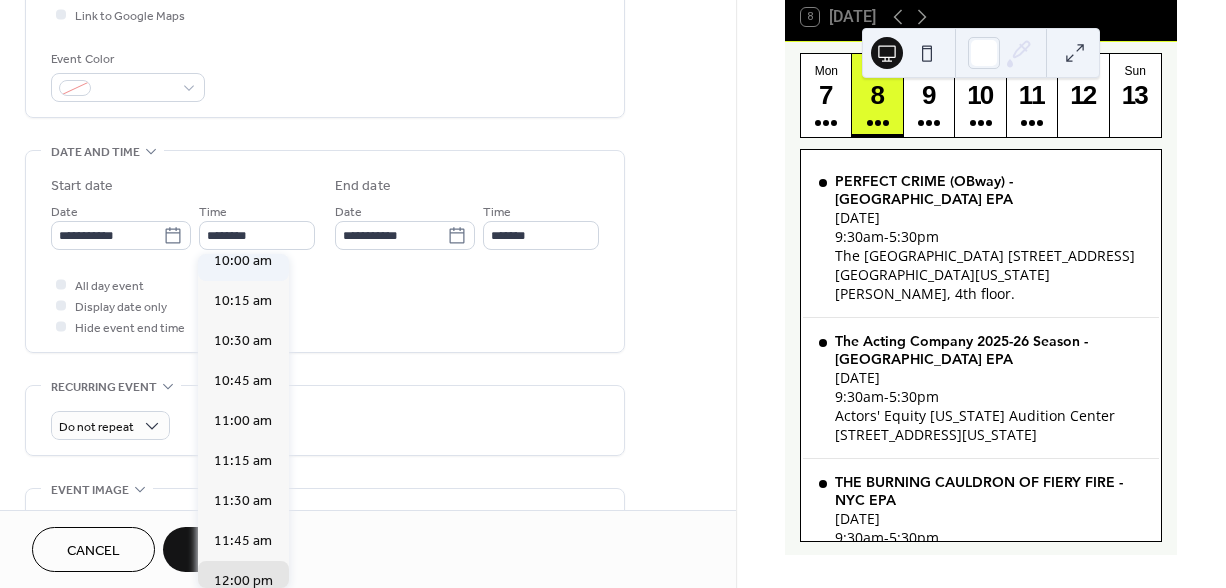 type on "********" 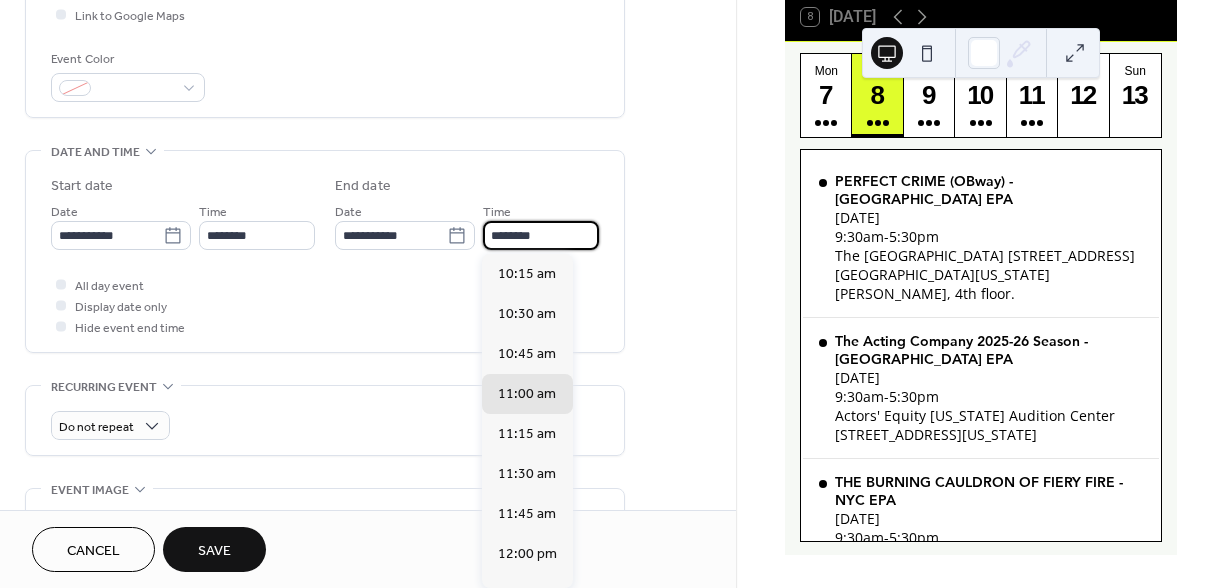 click on "********" at bounding box center (541, 235) 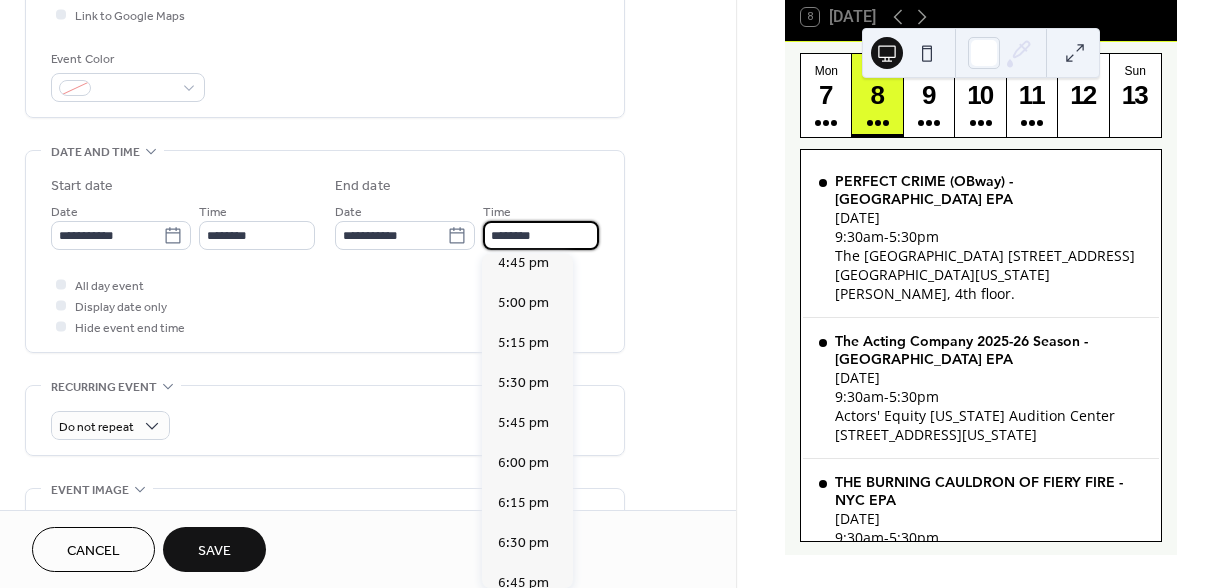 scroll, scrollTop: 1057, scrollLeft: 0, axis: vertical 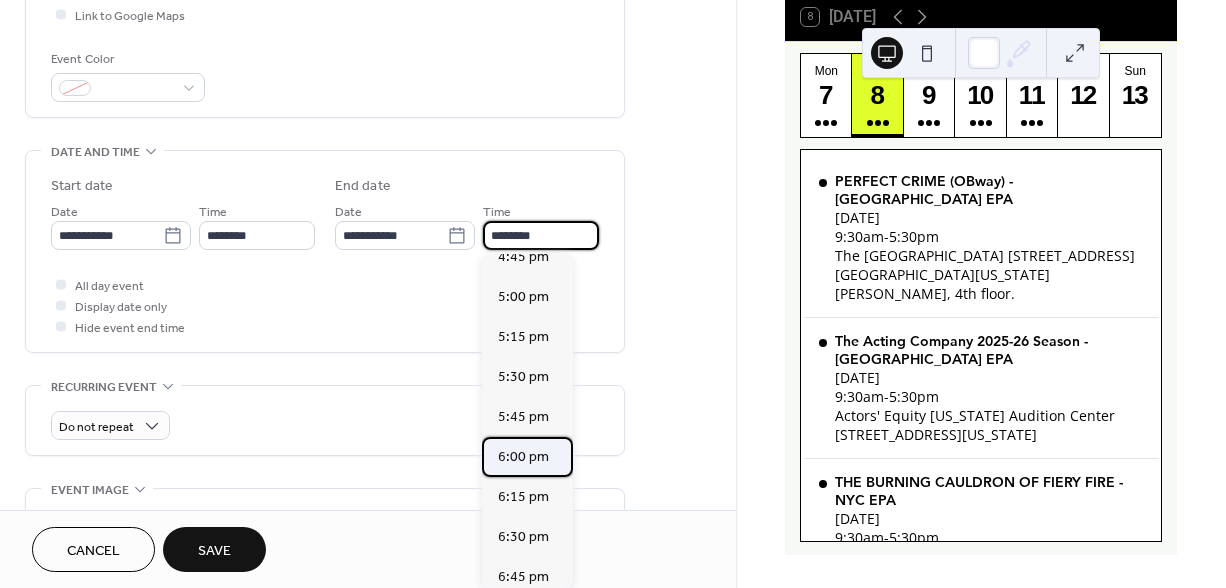 click on "6:00 pm" at bounding box center (523, 457) 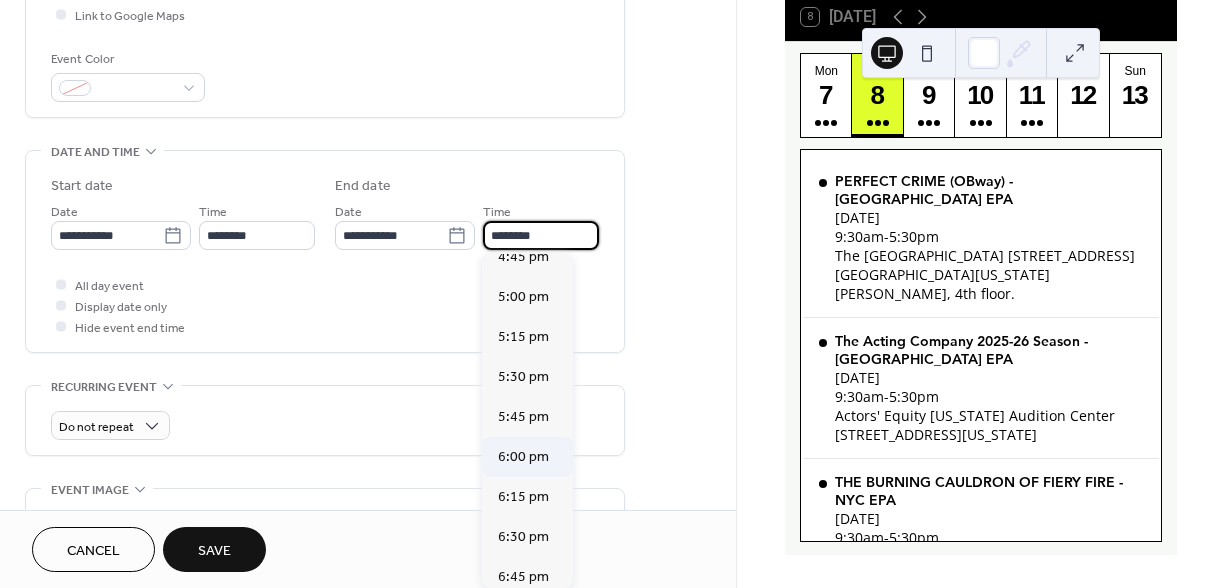 type on "*******" 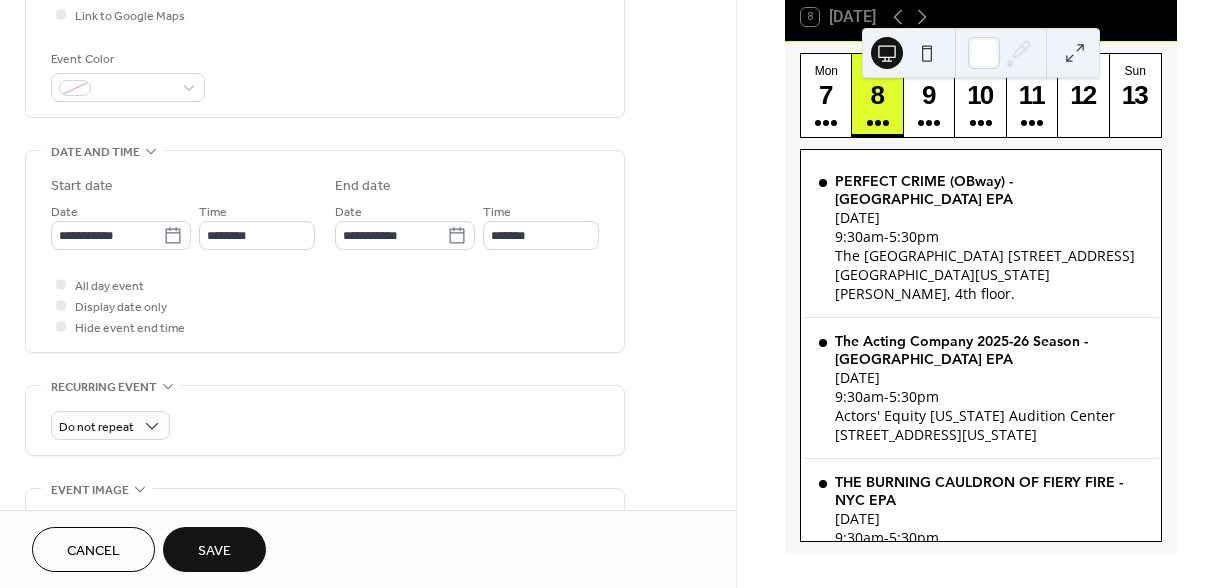 click on "**********" at bounding box center [325, 287] 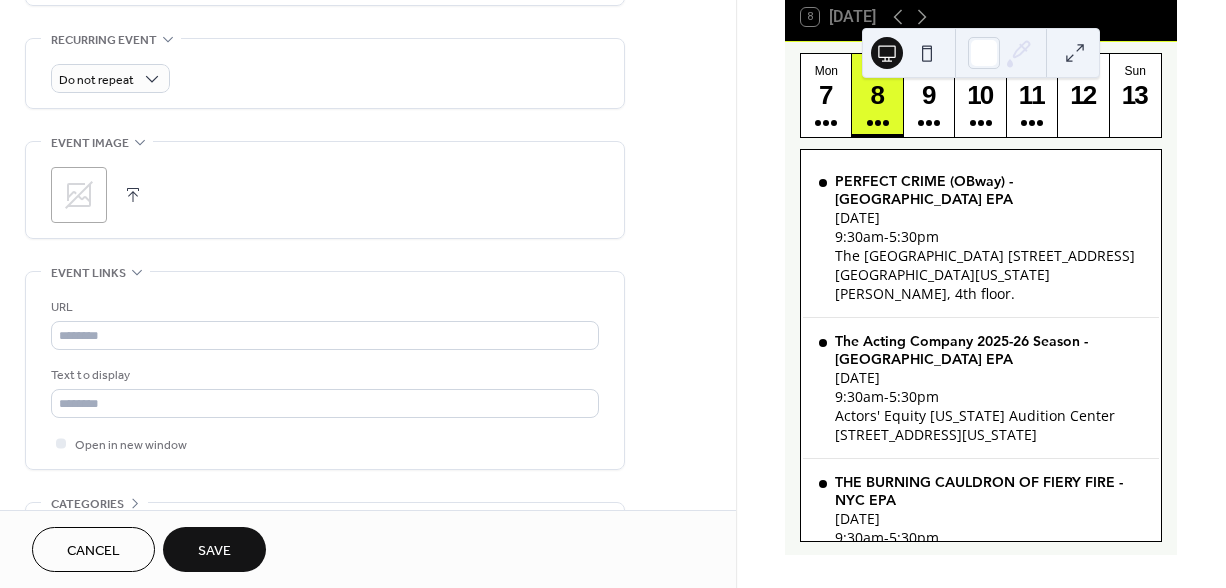 scroll, scrollTop: 887, scrollLeft: 0, axis: vertical 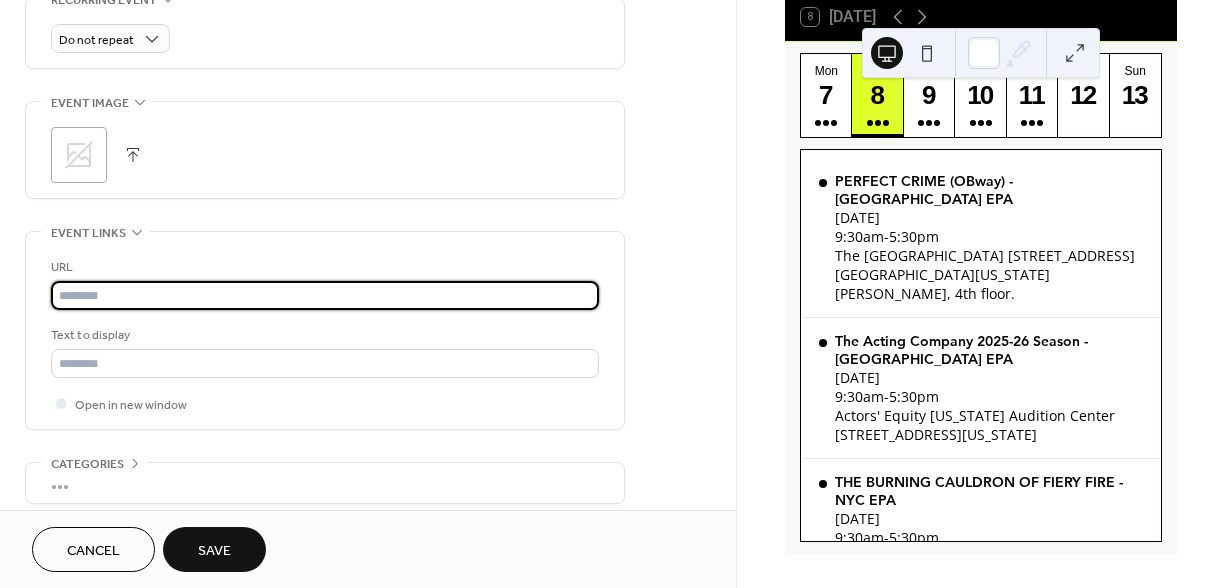 click at bounding box center (325, 295) 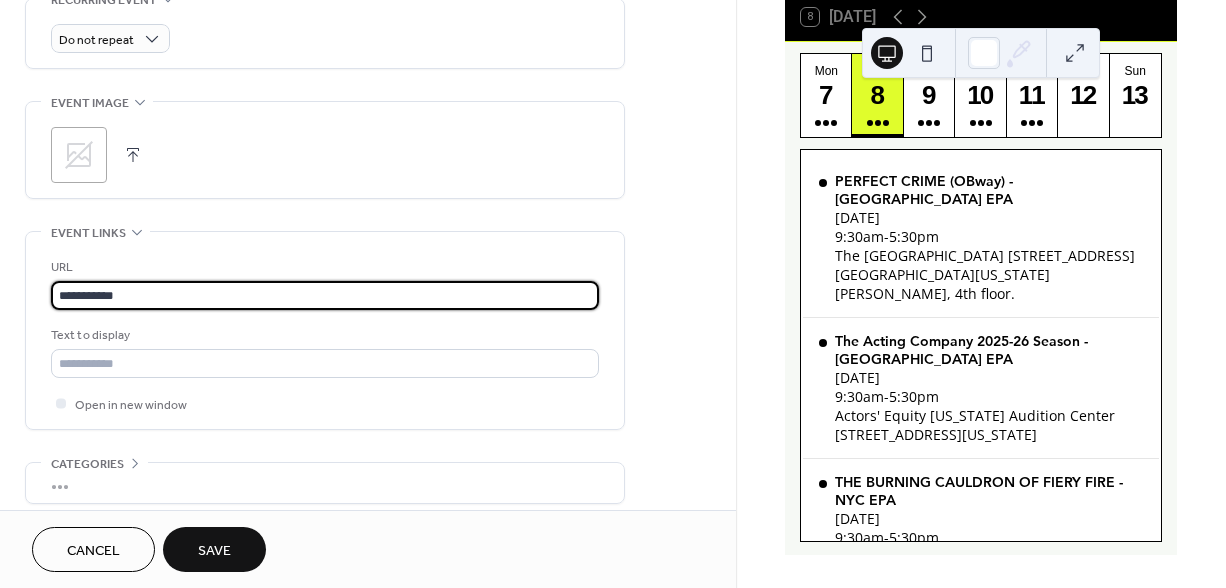 type on "**********" 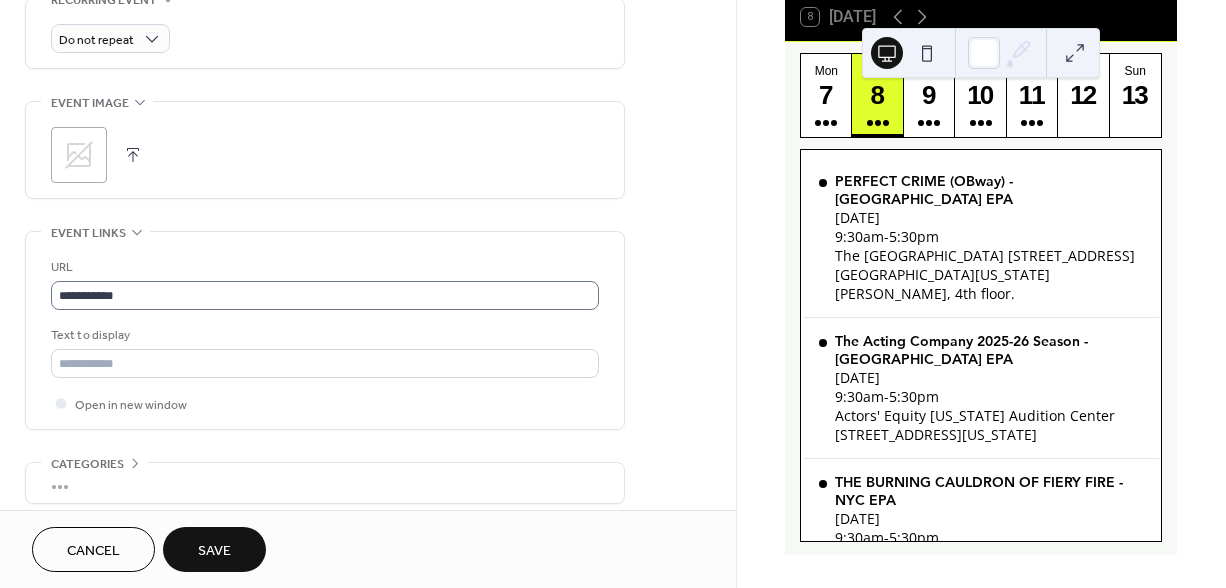 scroll, scrollTop: 975, scrollLeft: 0, axis: vertical 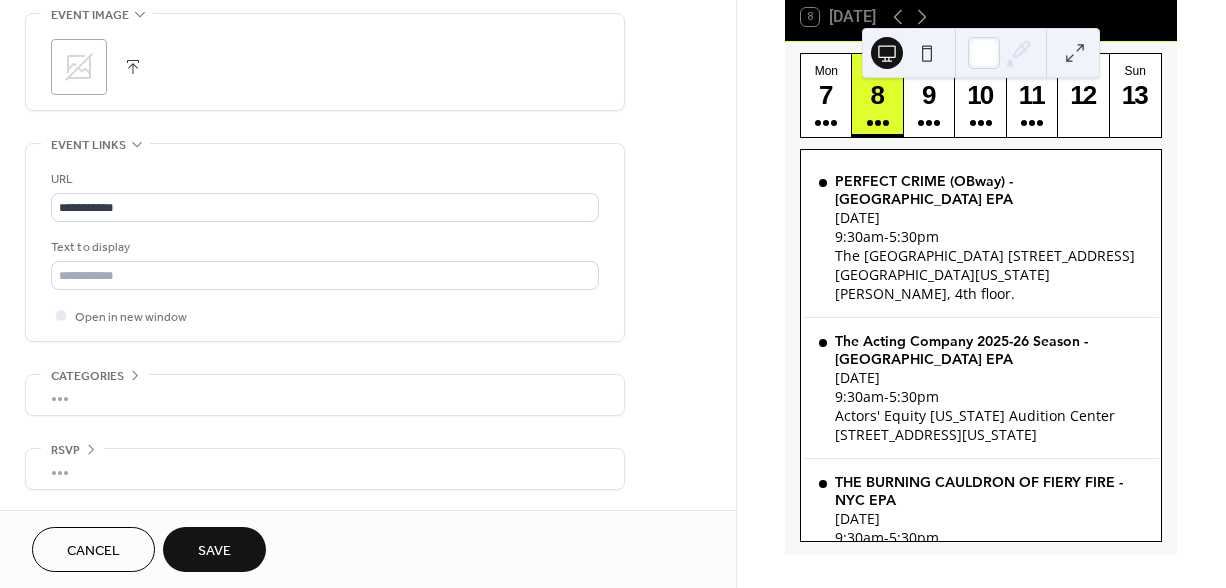 click on "Save" at bounding box center [214, 549] 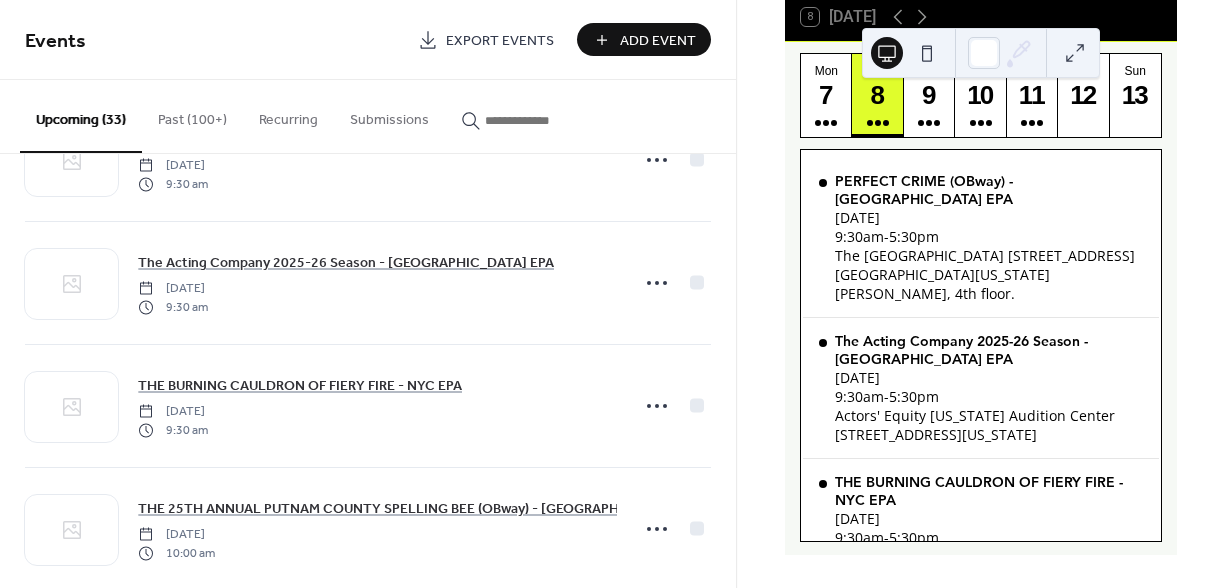 scroll, scrollTop: 3684, scrollLeft: 0, axis: vertical 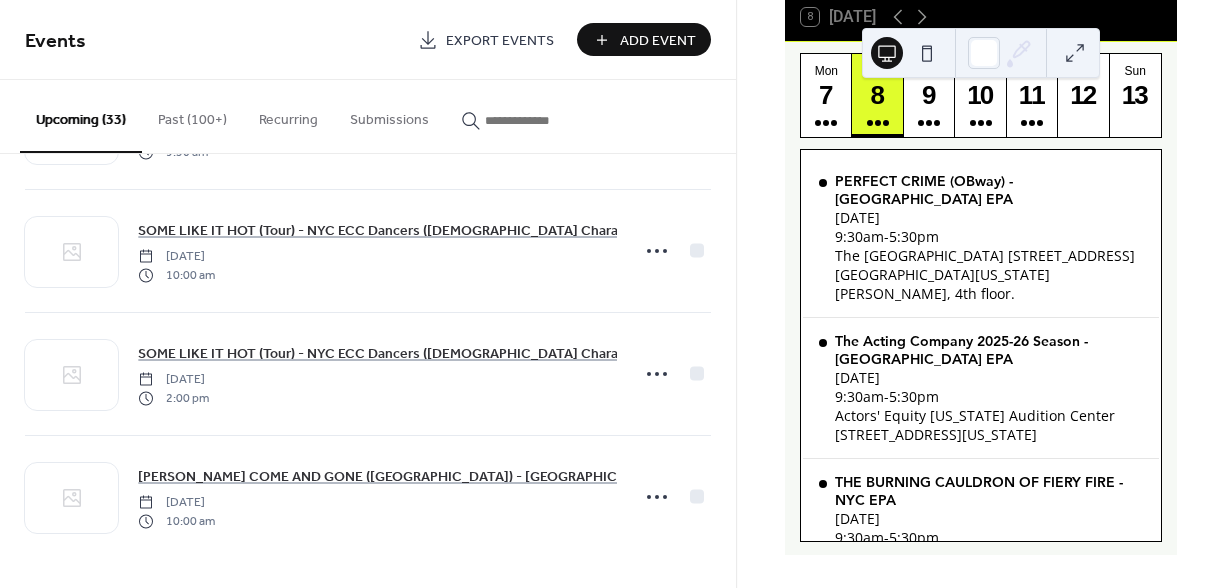 click on "Add Event" at bounding box center (658, 41) 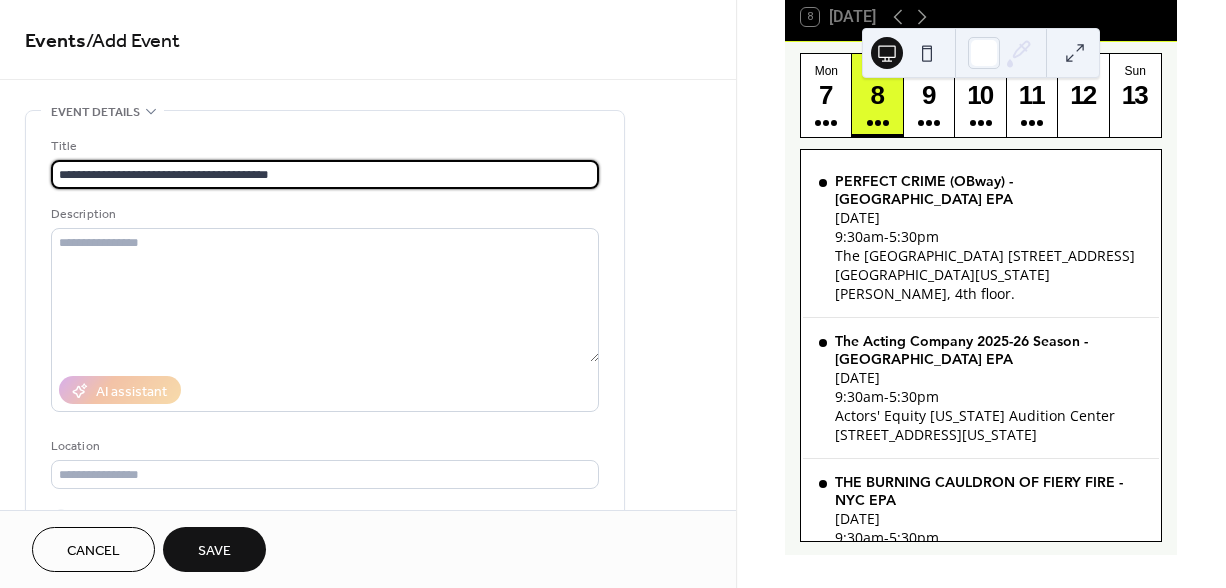 type on "**********" 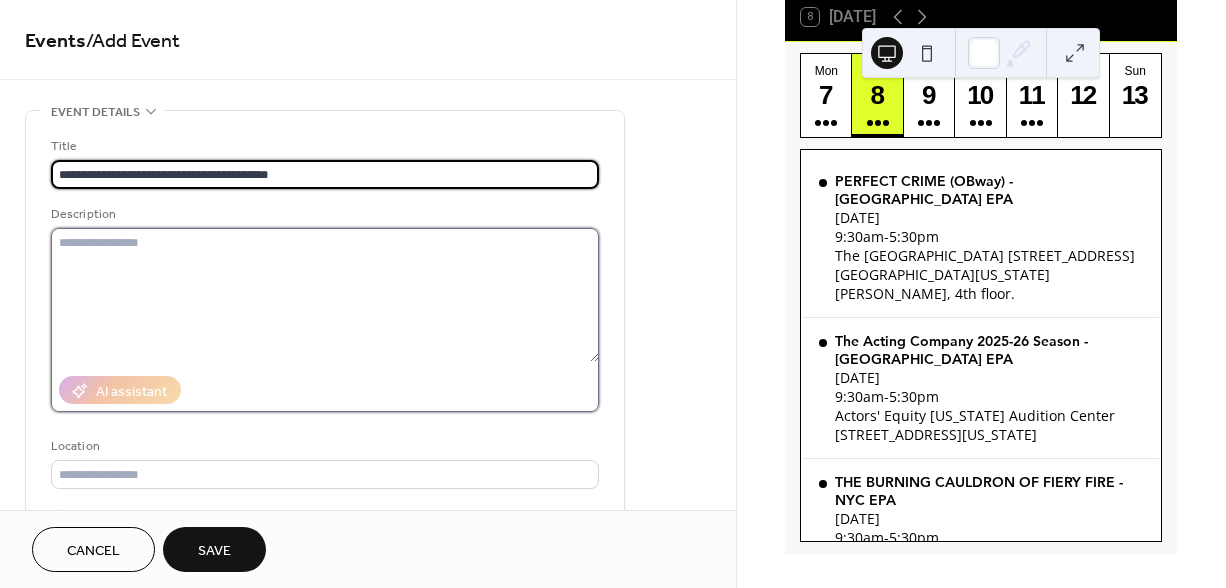 click at bounding box center (325, 295) 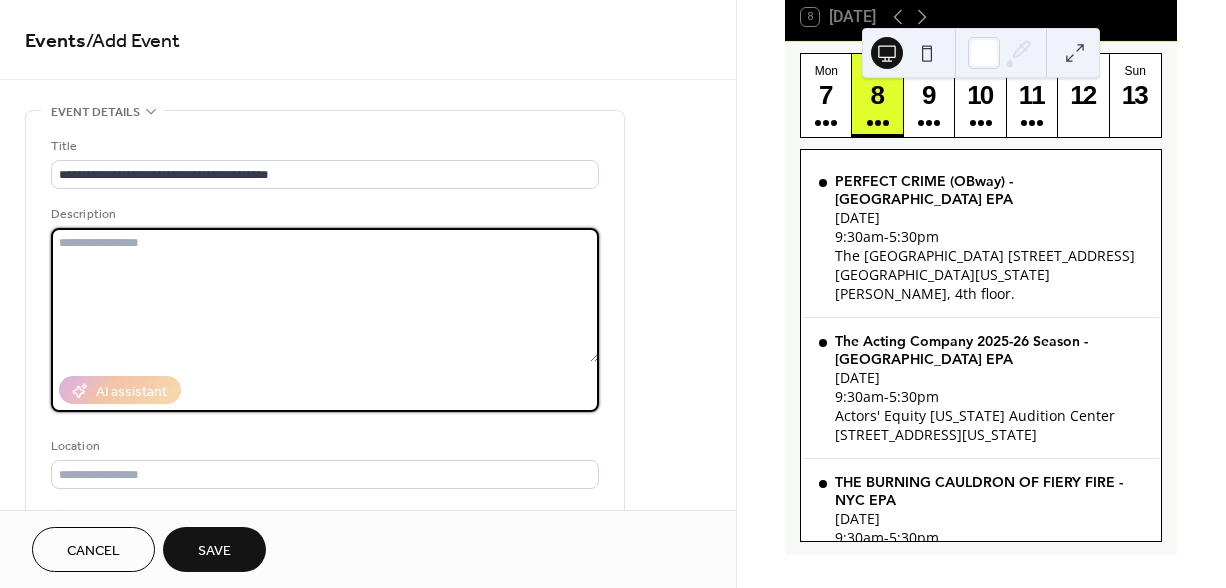 paste on "**********" 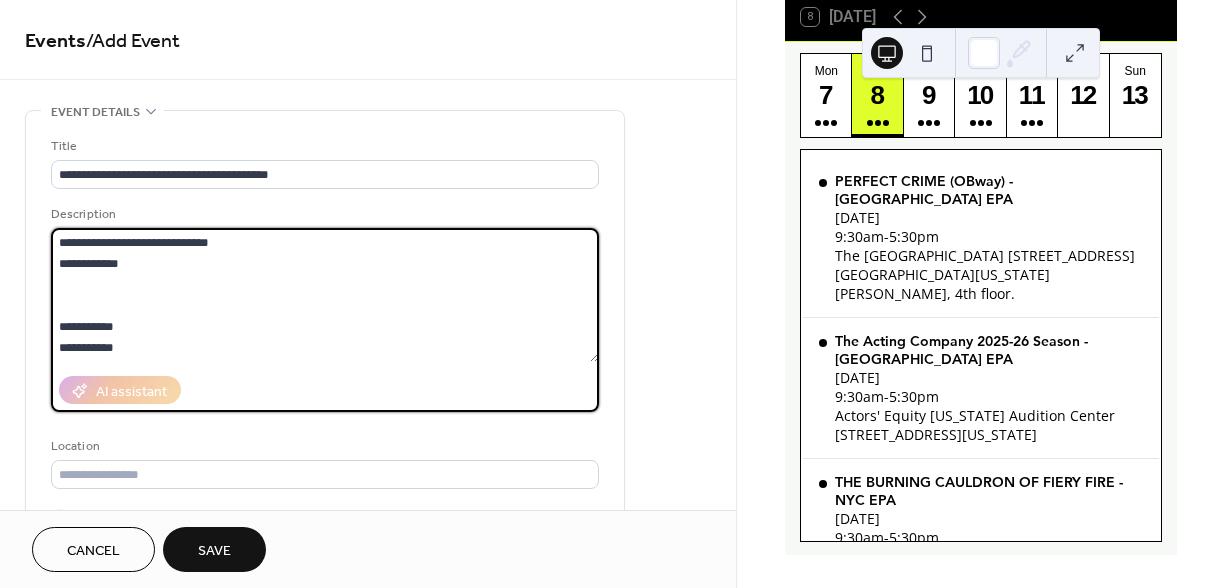 scroll, scrollTop: 2937, scrollLeft: 0, axis: vertical 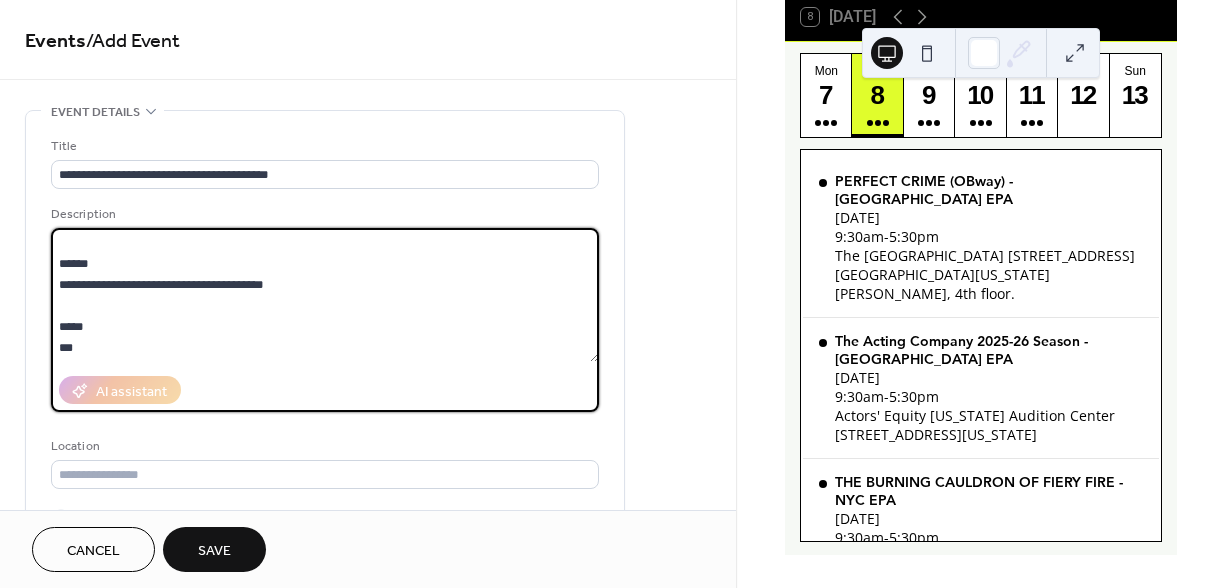type on "**********" 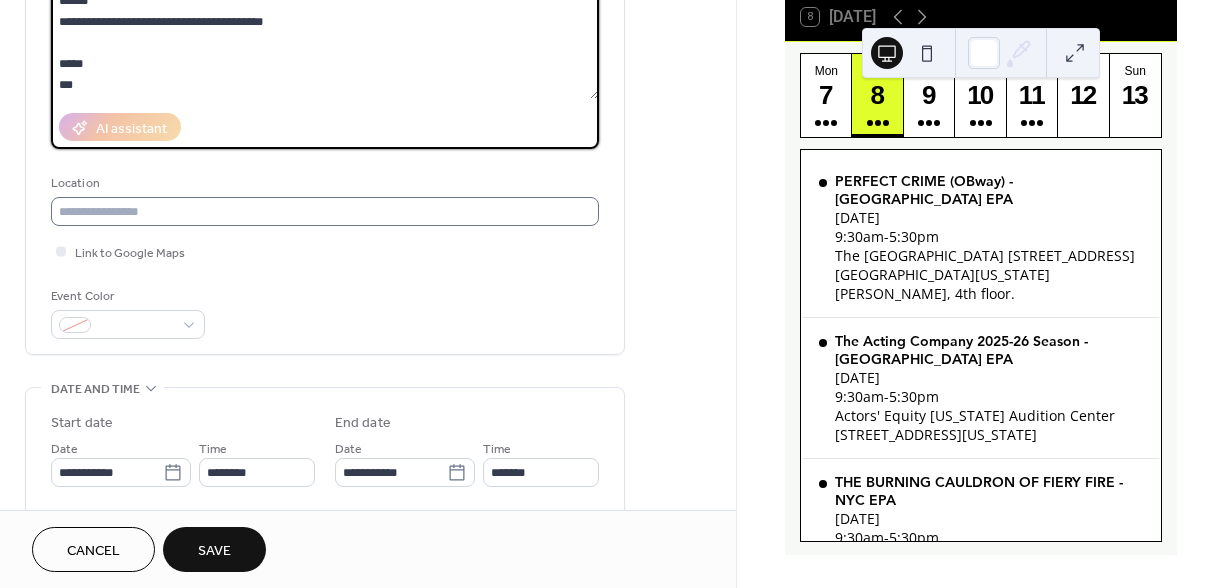 scroll, scrollTop: 289, scrollLeft: 0, axis: vertical 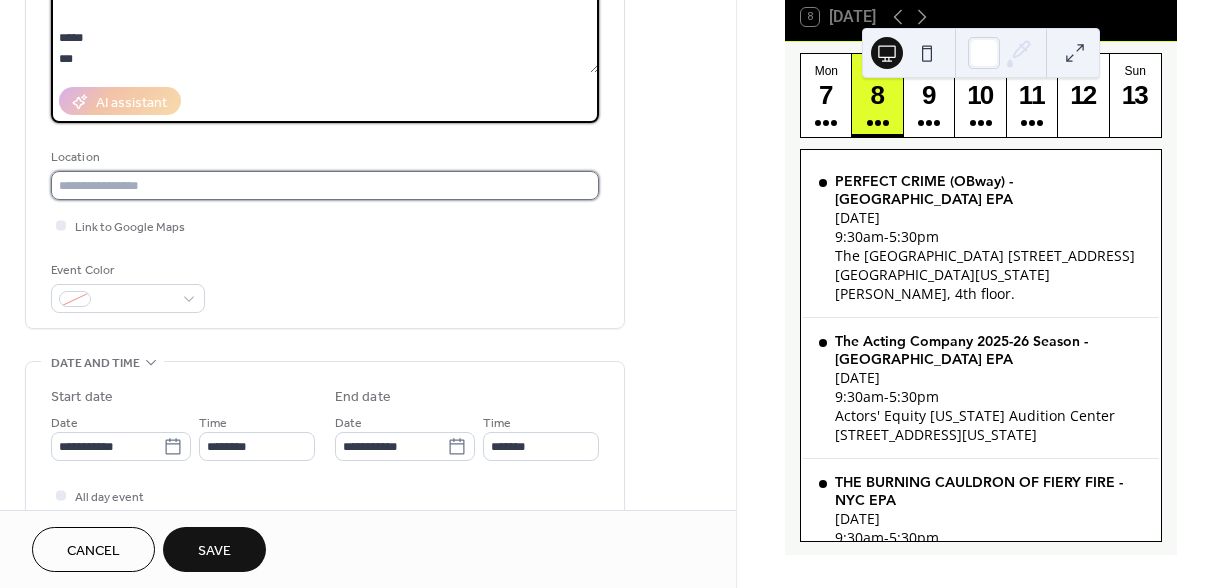 click at bounding box center (325, 185) 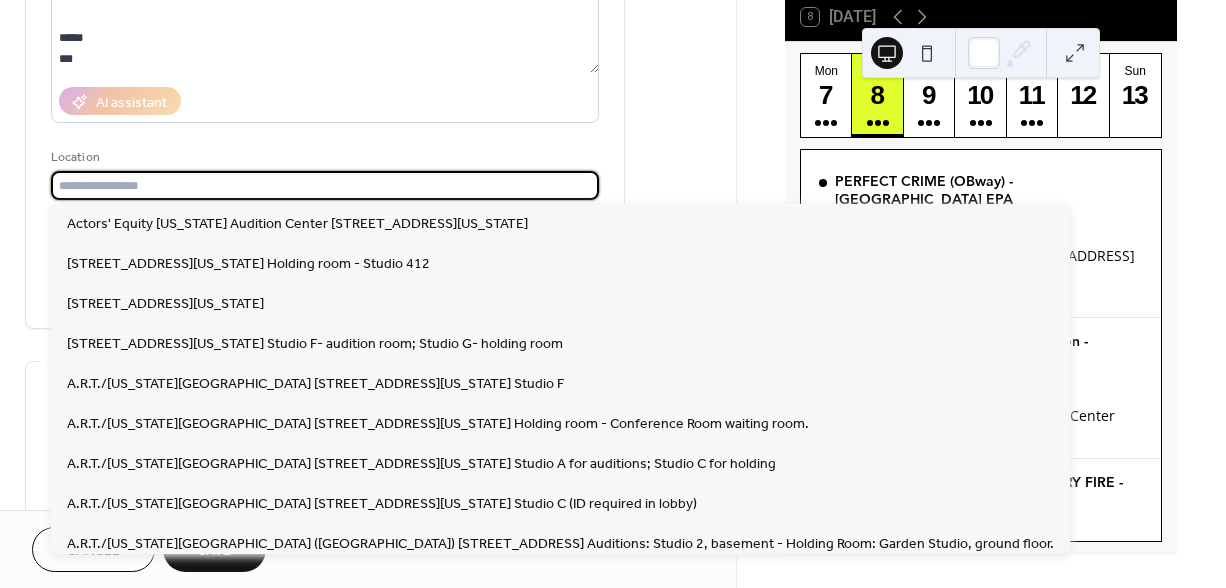 paste on "**********" 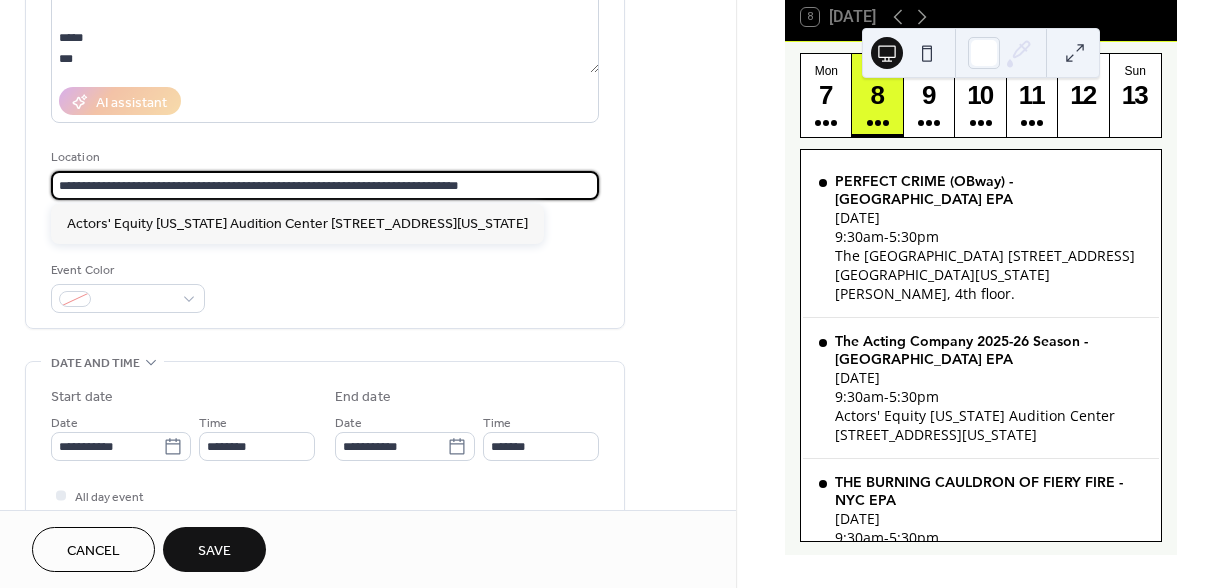type on "**********" 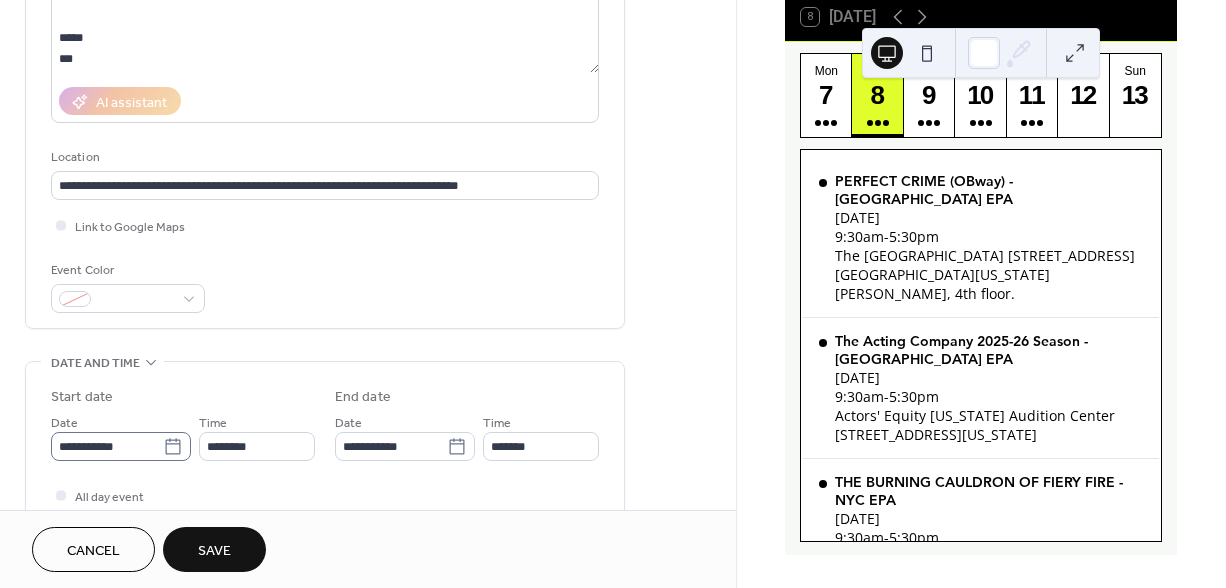 click 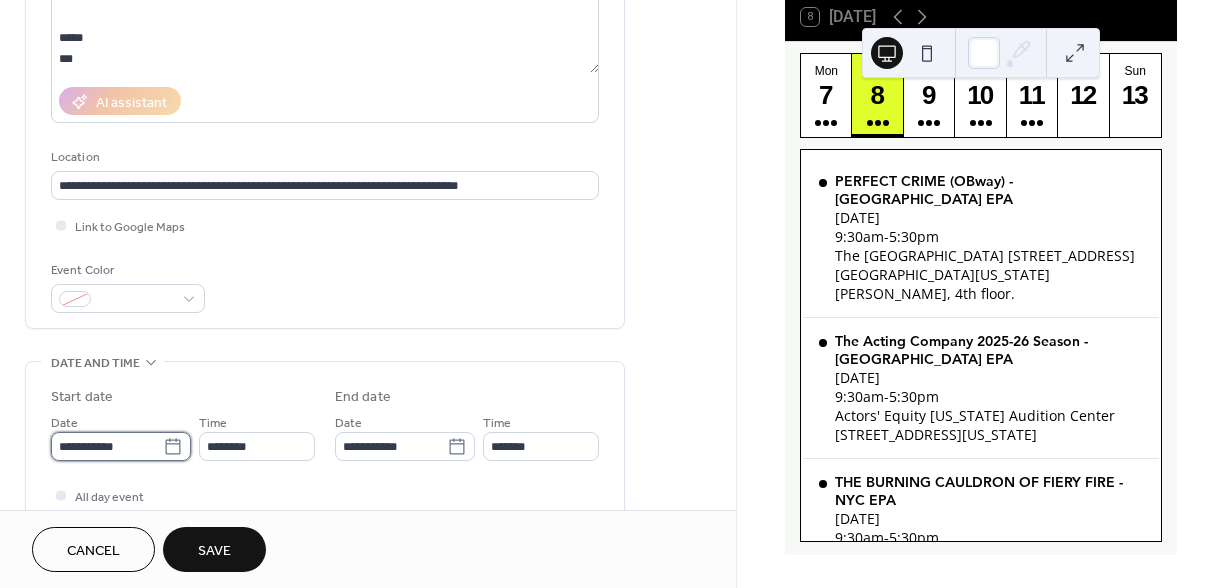 click on "**********" at bounding box center (107, 446) 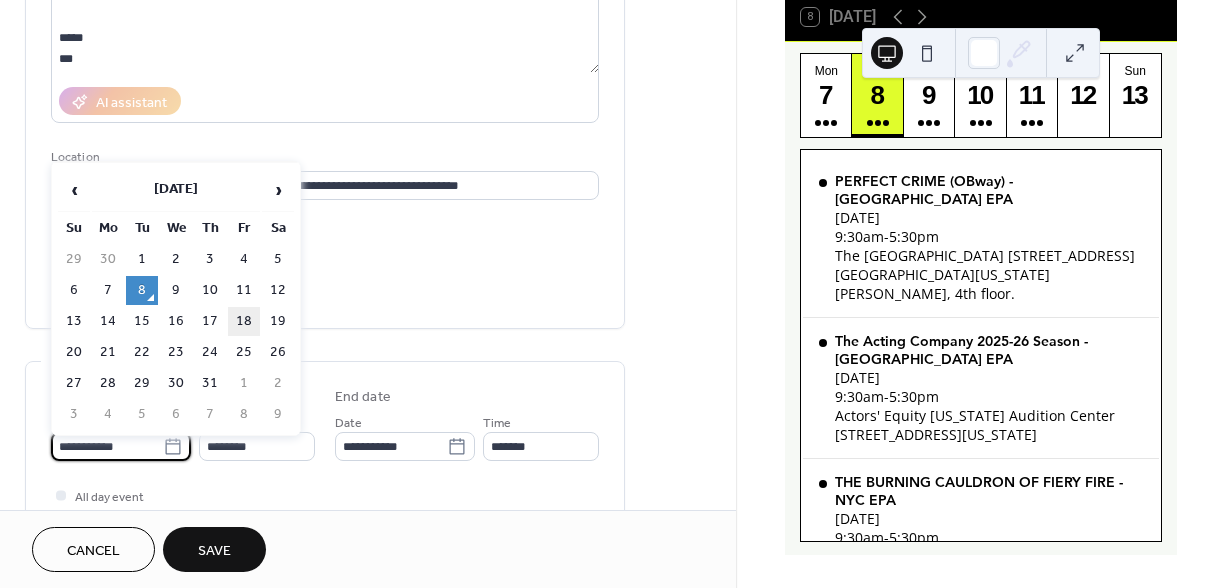click on "18" at bounding box center (244, 321) 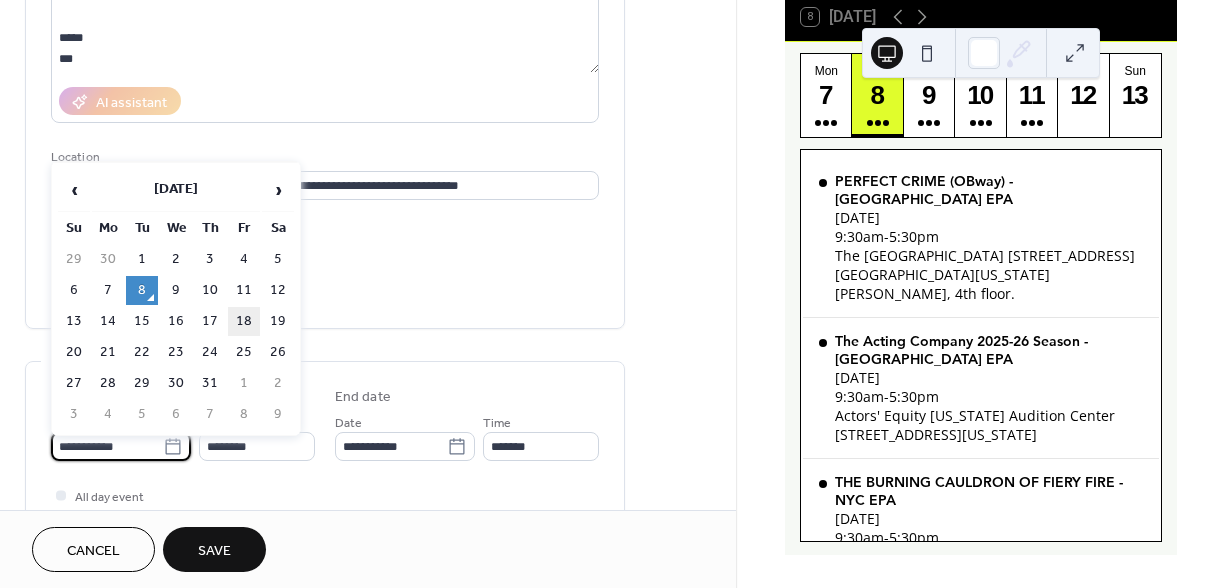 type on "**********" 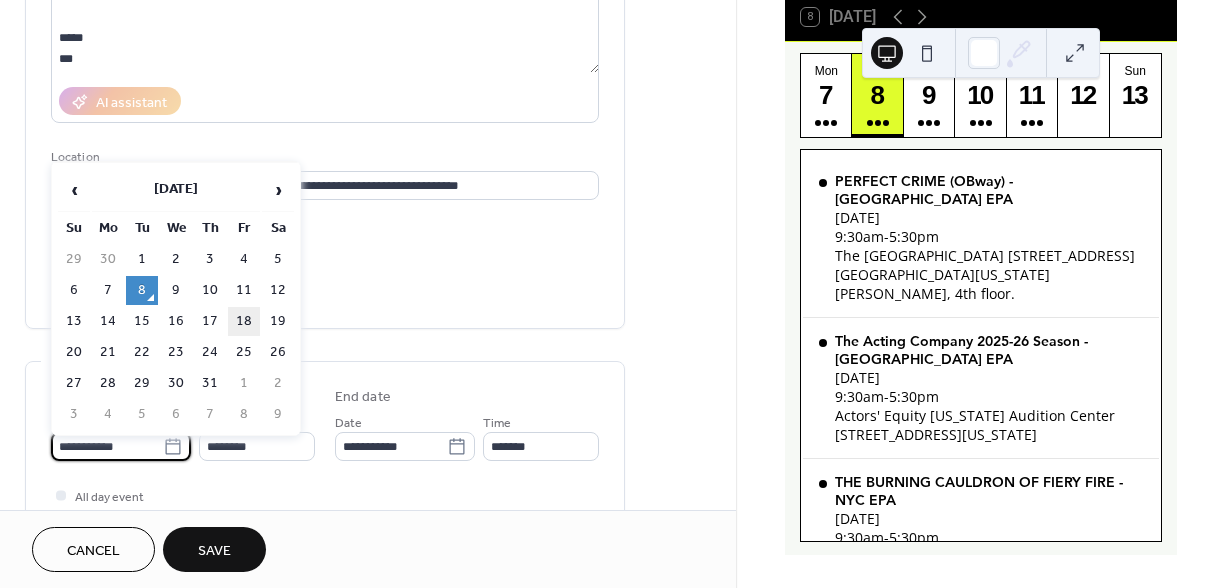 type on "**********" 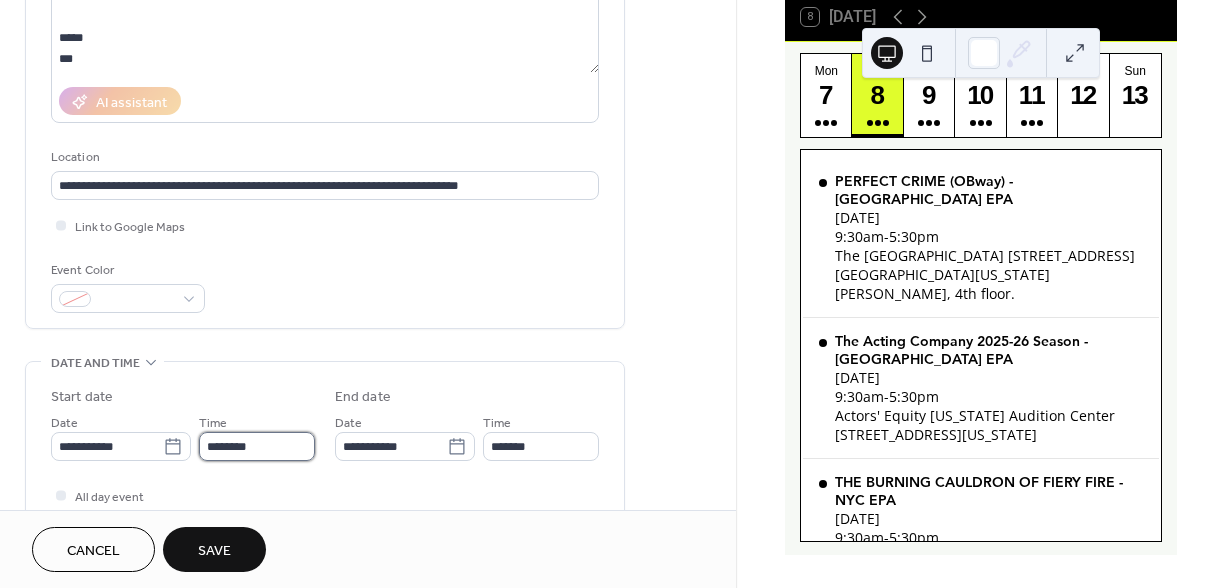 click on "********" at bounding box center (257, 446) 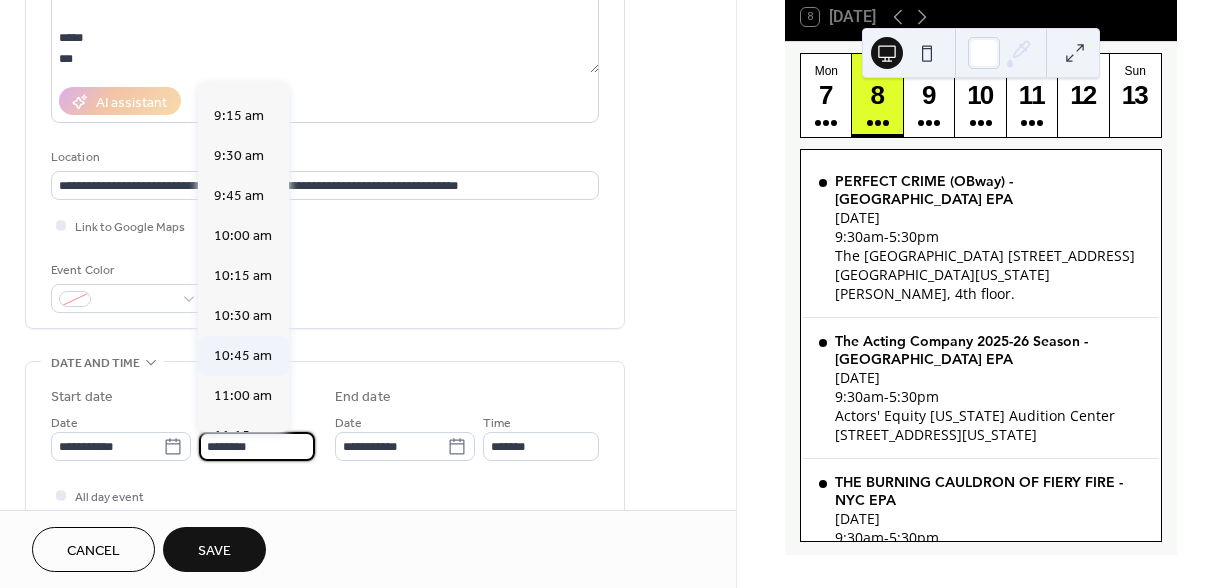 scroll, scrollTop: 1461, scrollLeft: 0, axis: vertical 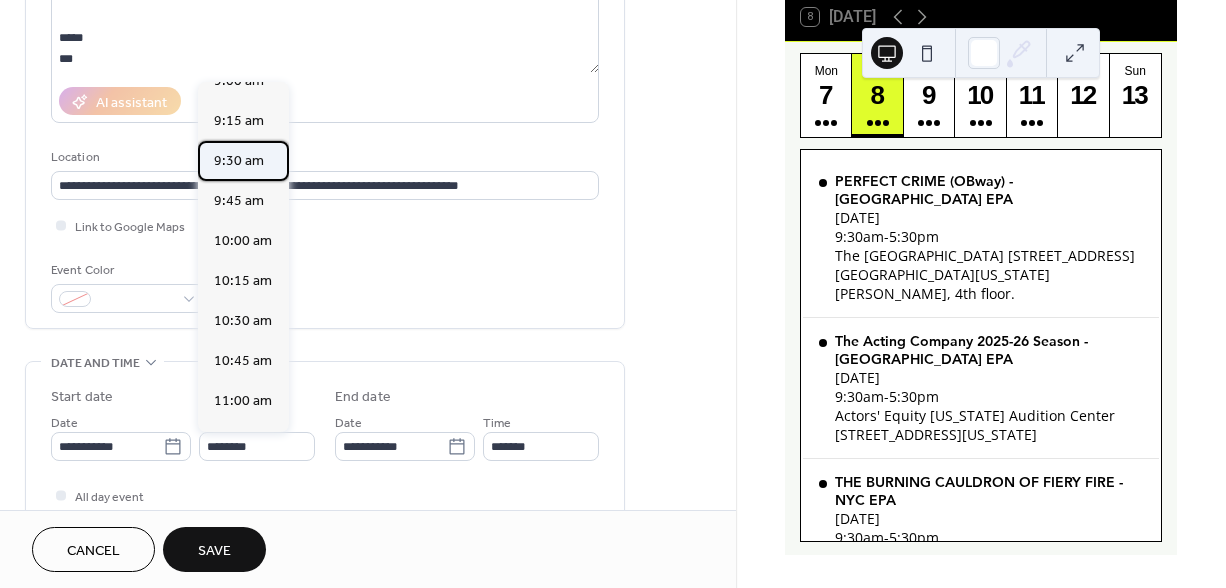 click on "9:30 am" at bounding box center [239, 161] 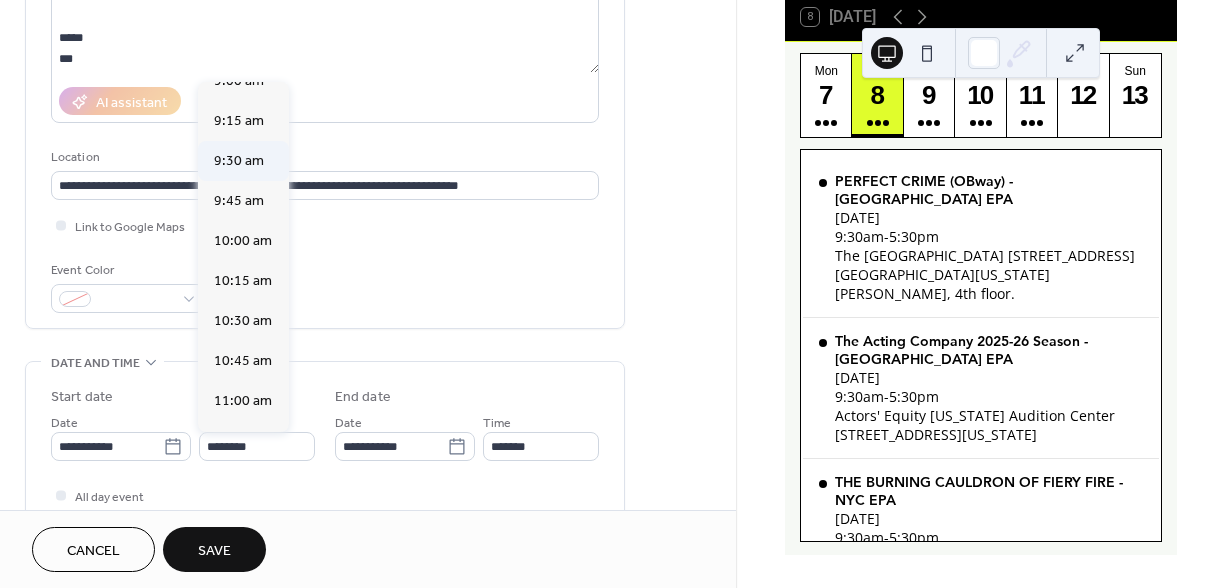 type on "*******" 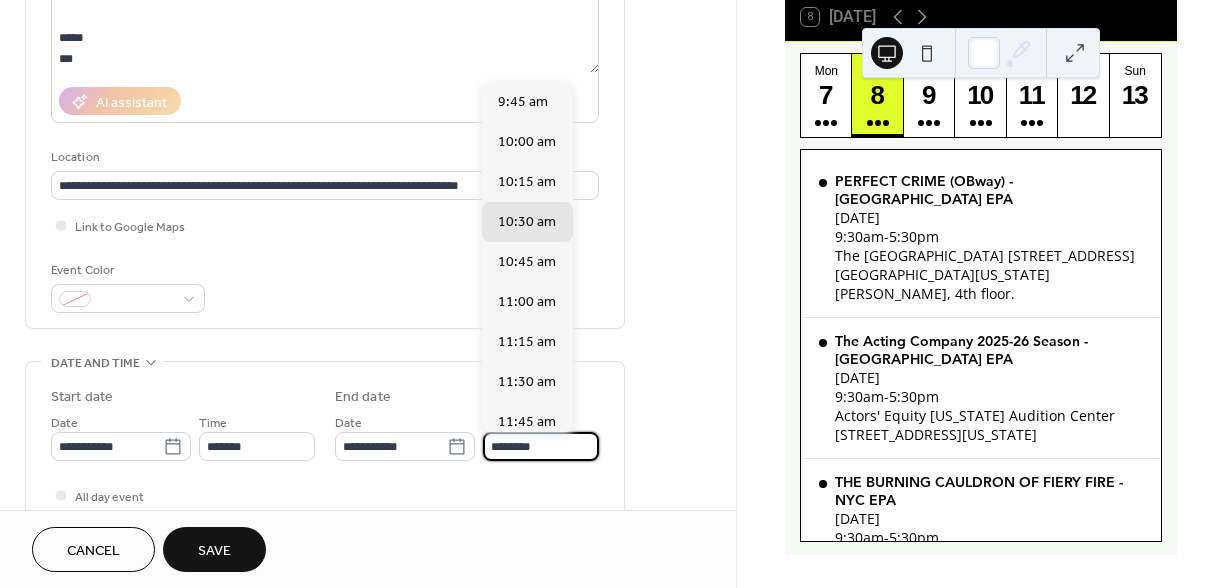 click on "********" at bounding box center (541, 446) 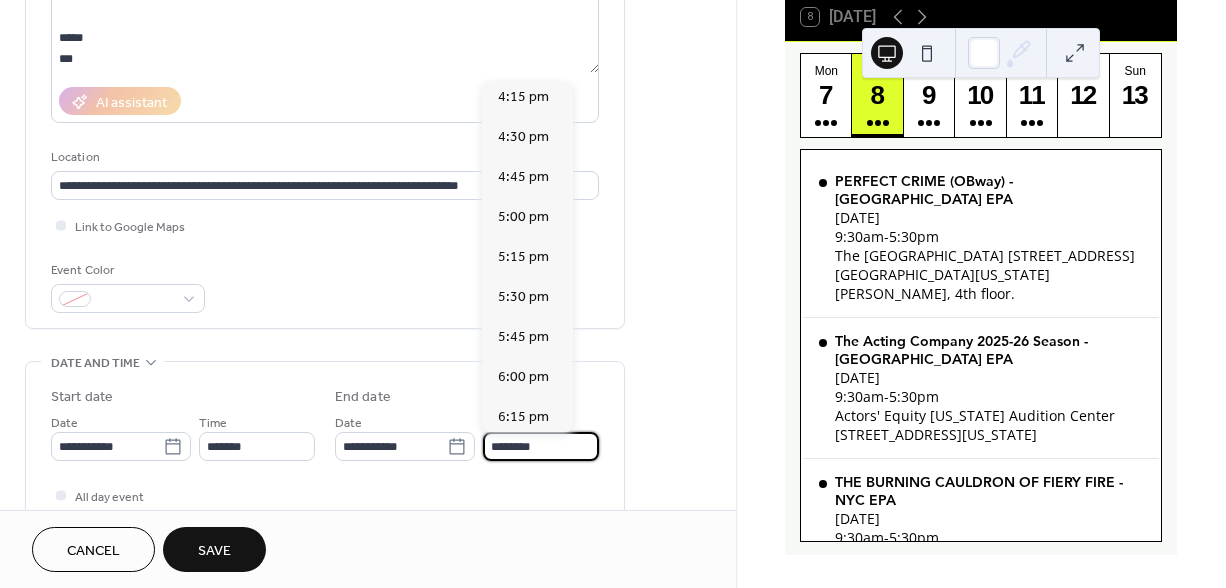scroll, scrollTop: 1050, scrollLeft: 0, axis: vertical 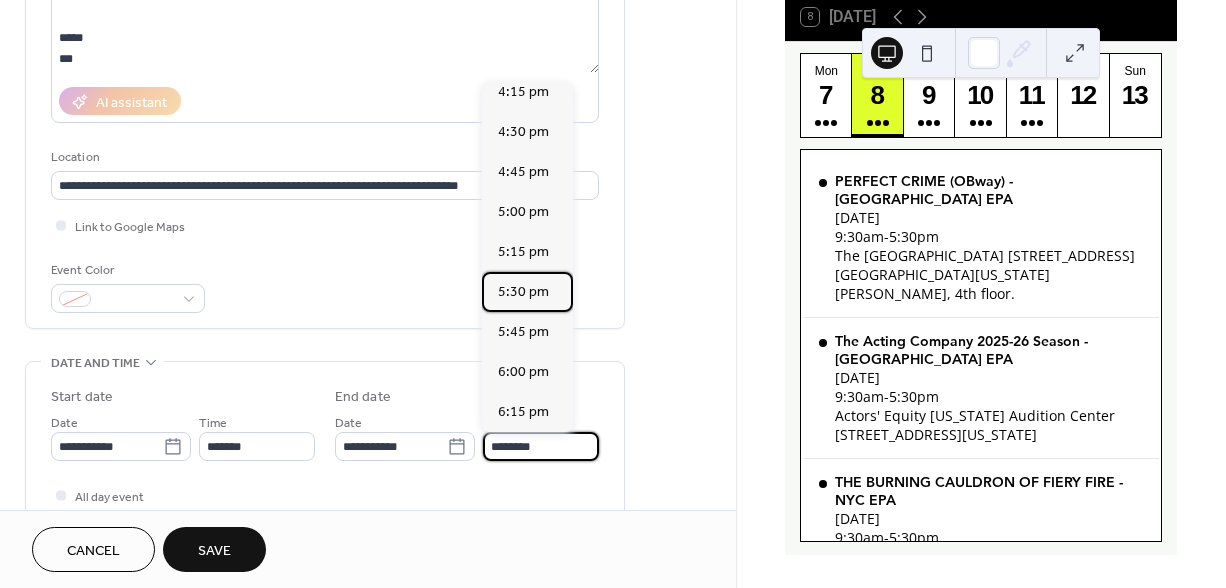 click on "5:30 pm" at bounding box center (523, 292) 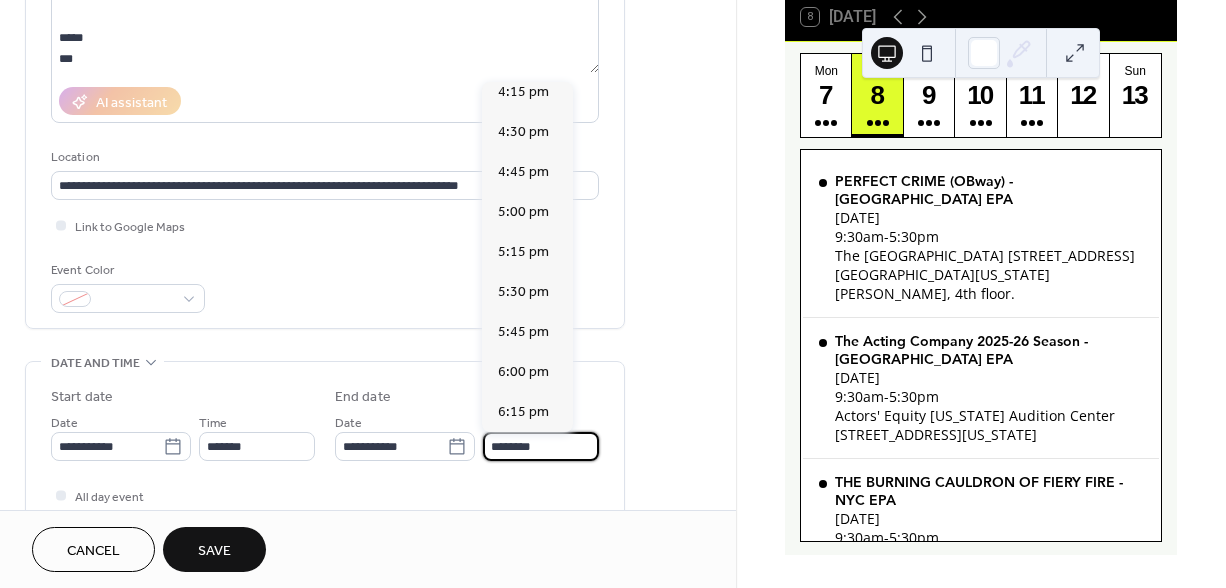 type on "*******" 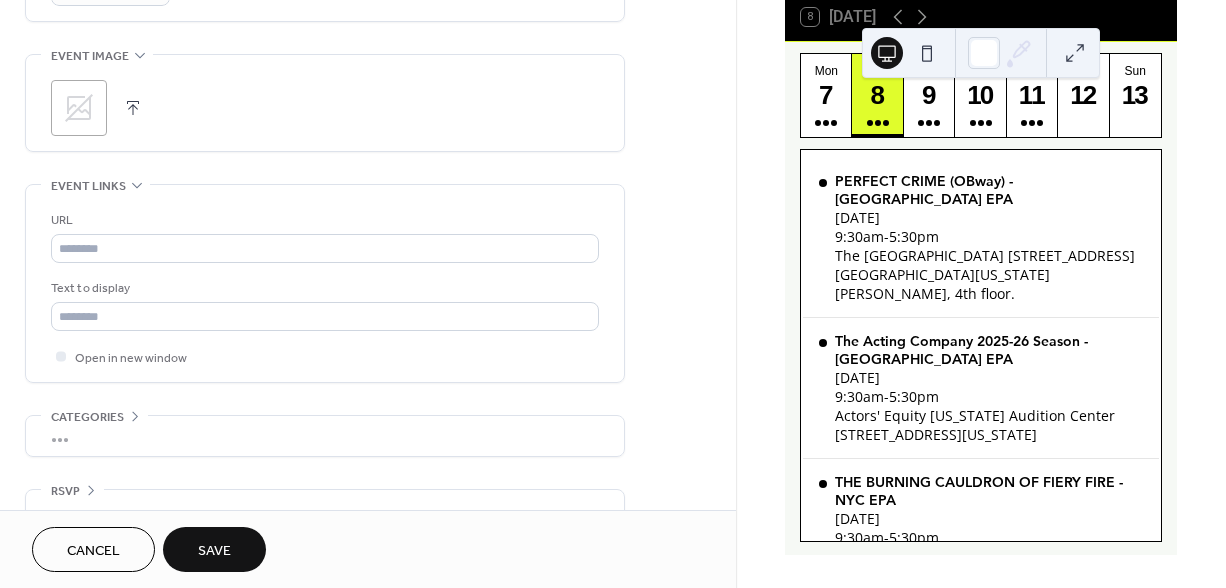 scroll, scrollTop: 935, scrollLeft: 0, axis: vertical 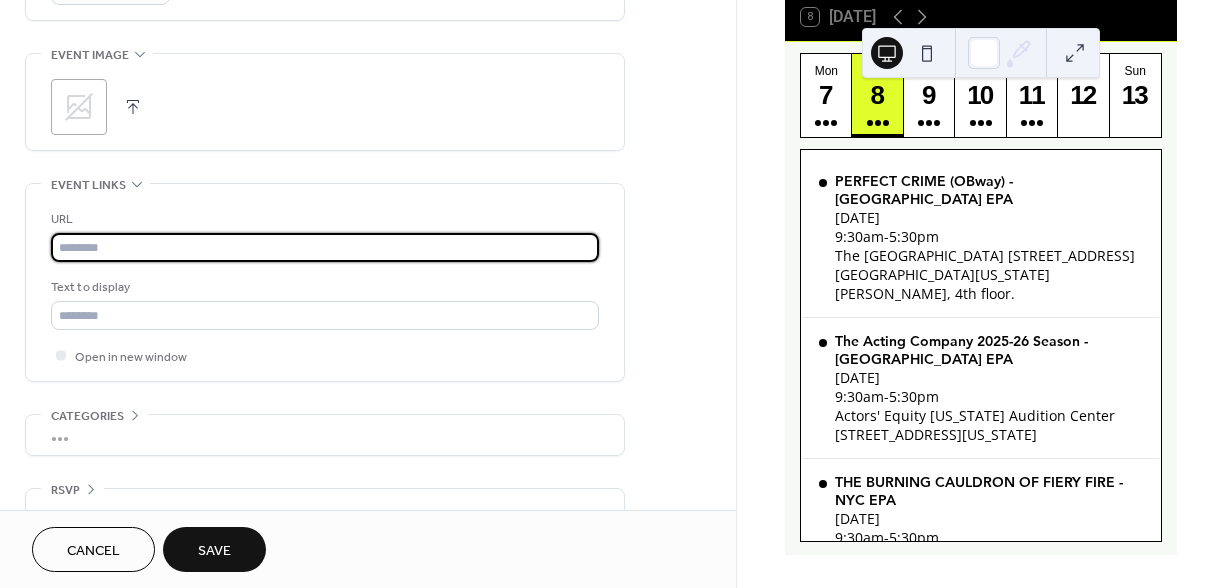 click at bounding box center (325, 247) 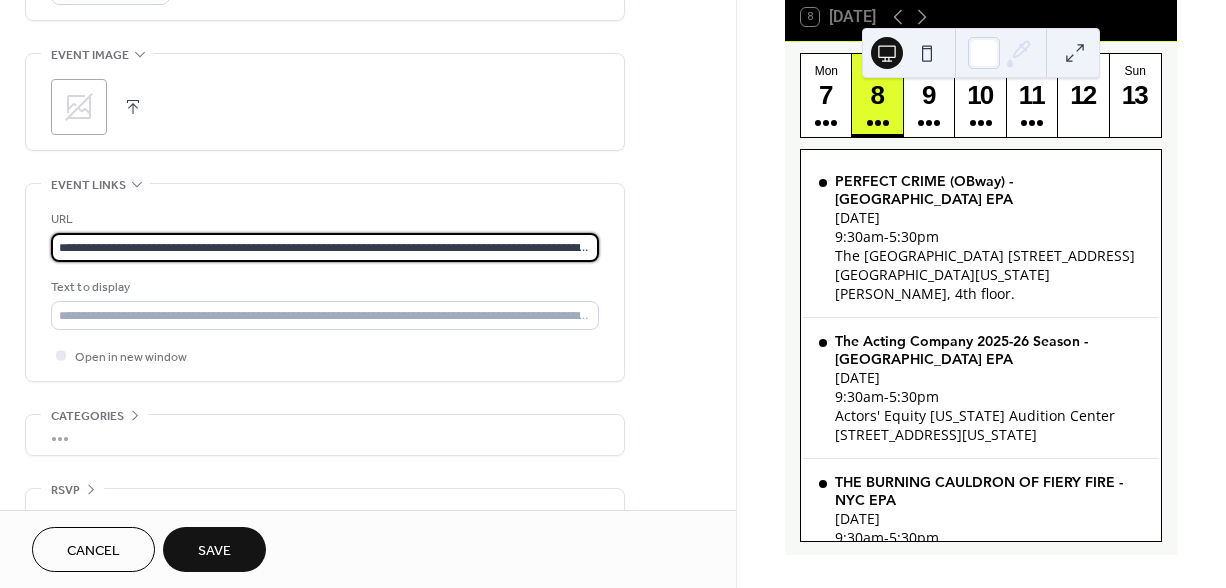 scroll, scrollTop: 0, scrollLeft: 169, axis: horizontal 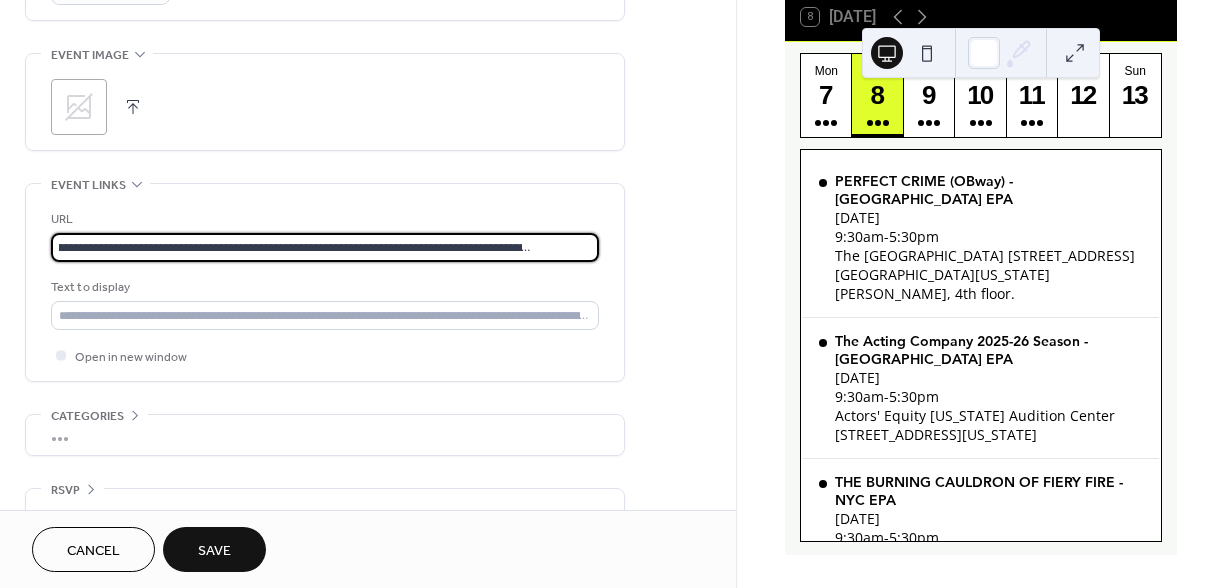 type on "**********" 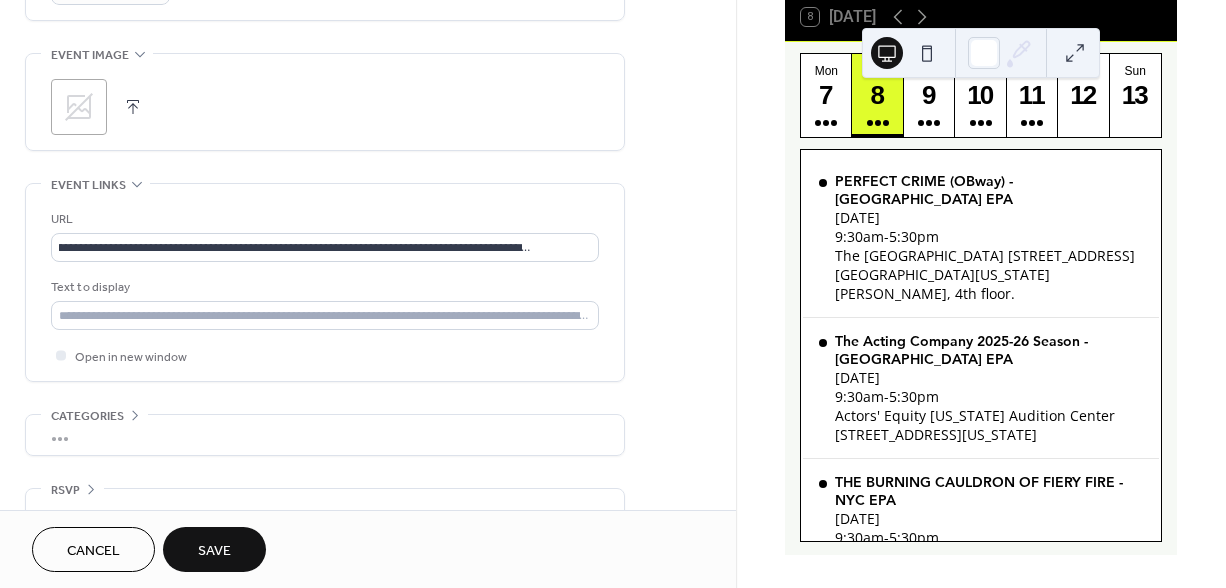 scroll, scrollTop: 0, scrollLeft: 0, axis: both 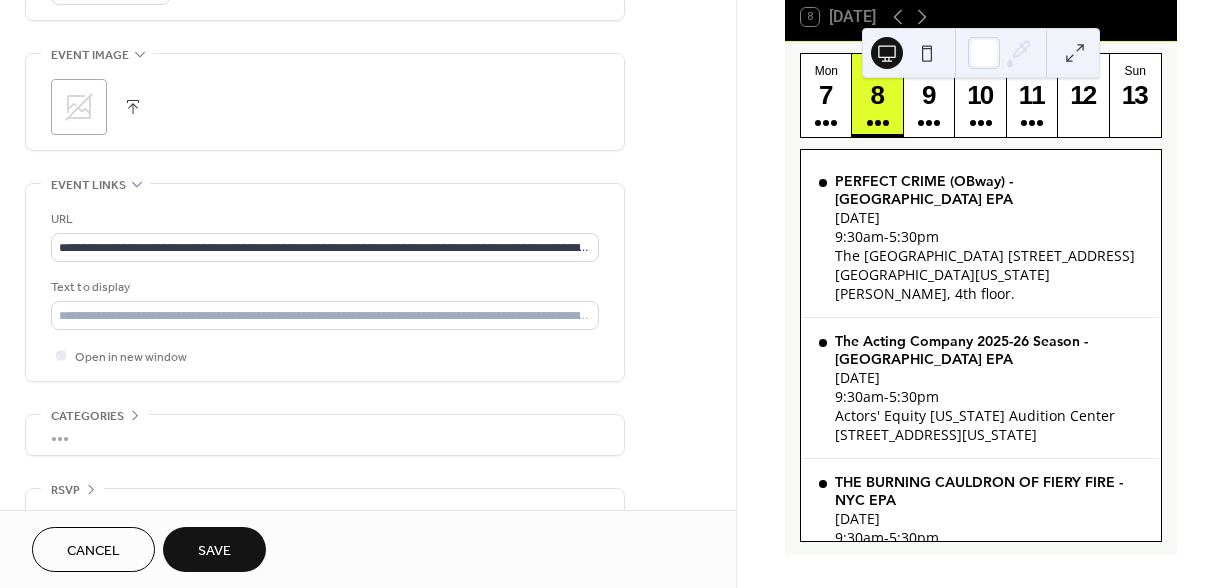 click on "**********" at bounding box center (325, 282) 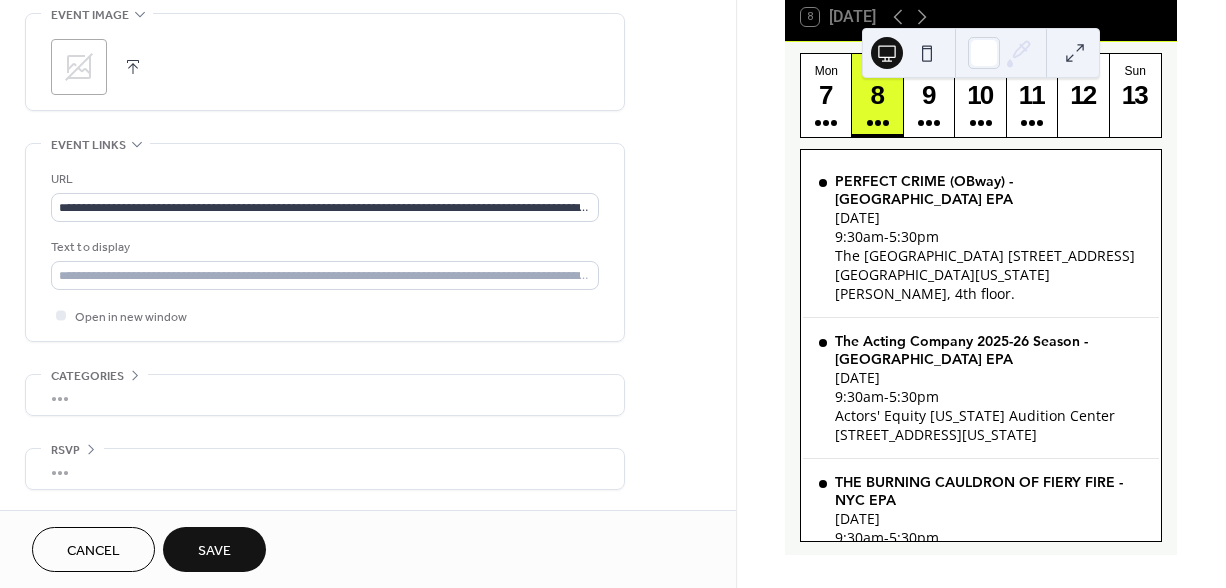 click on "Save" at bounding box center (214, 549) 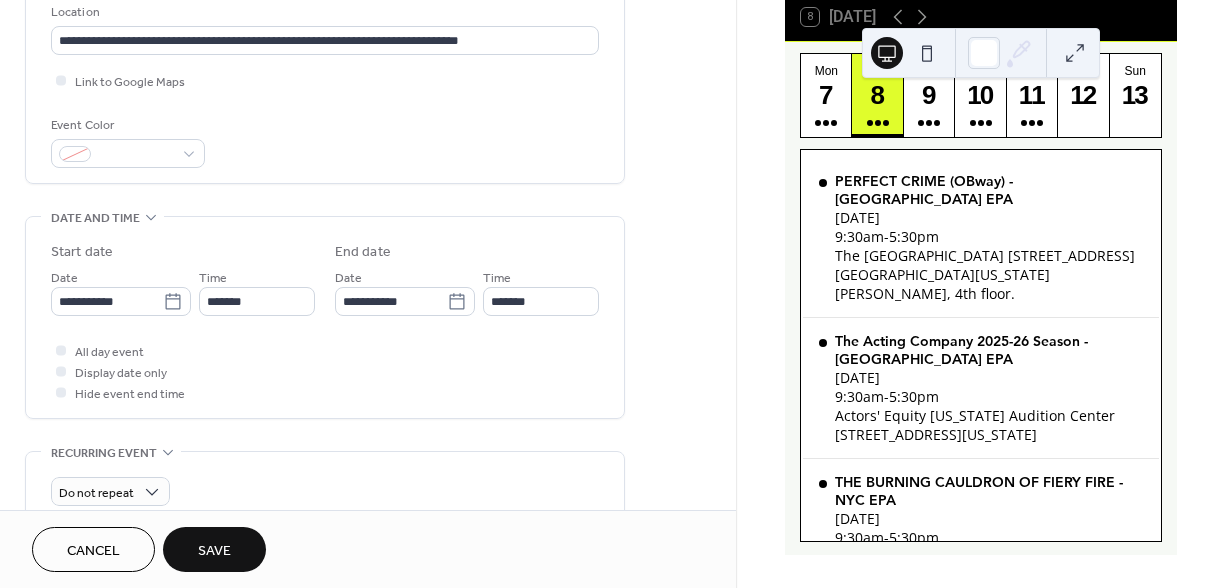scroll, scrollTop: 509, scrollLeft: 0, axis: vertical 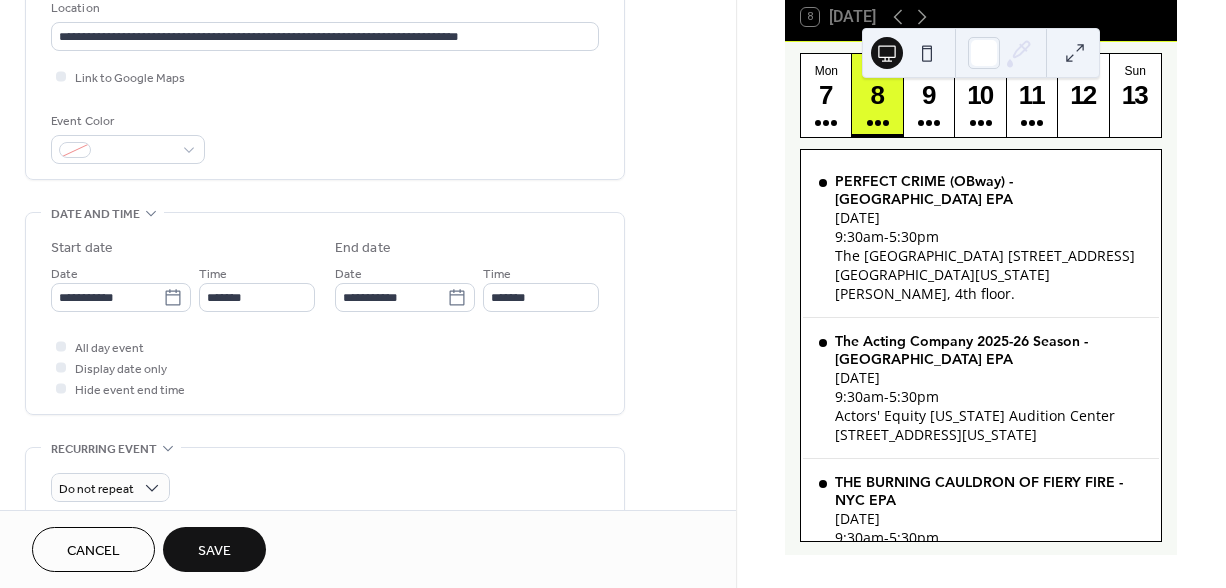 click on "Cancel" at bounding box center (93, 551) 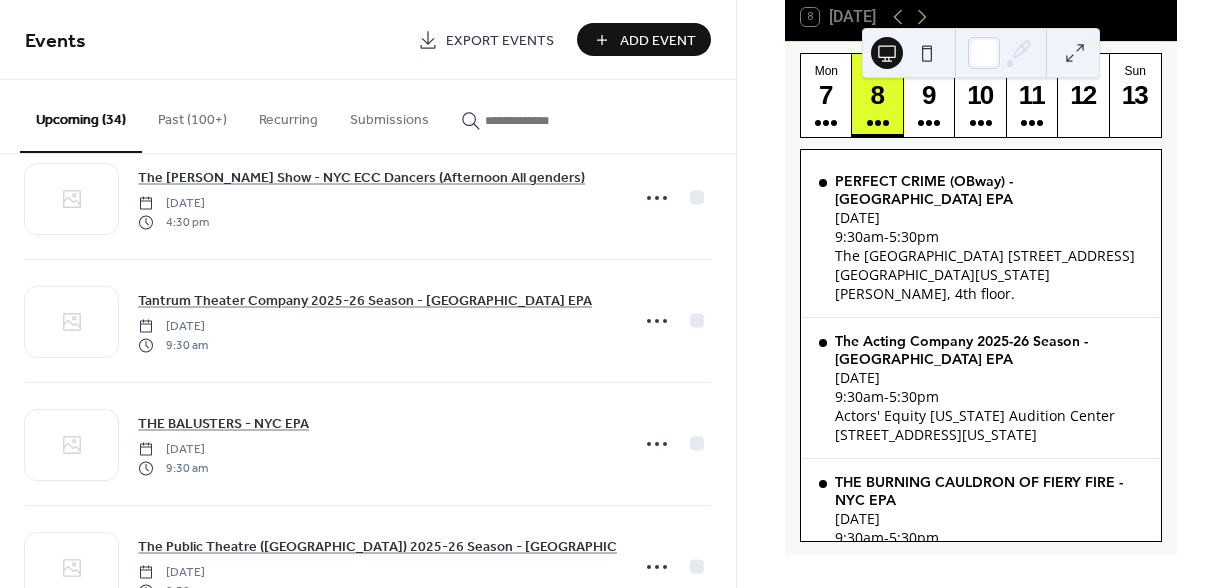 scroll, scrollTop: 3807, scrollLeft: 0, axis: vertical 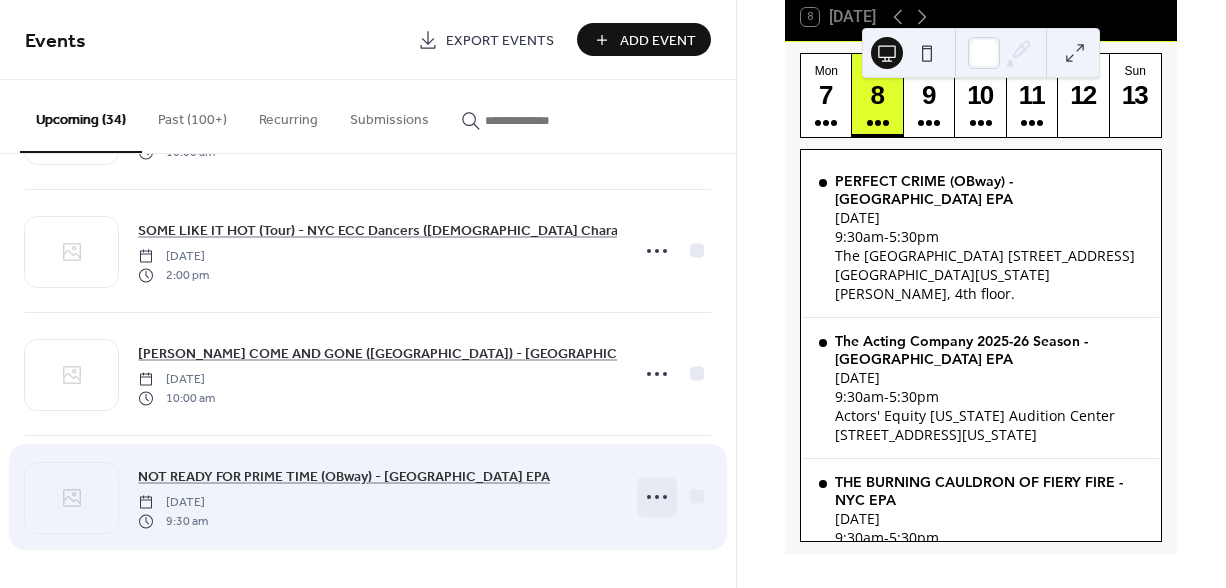click 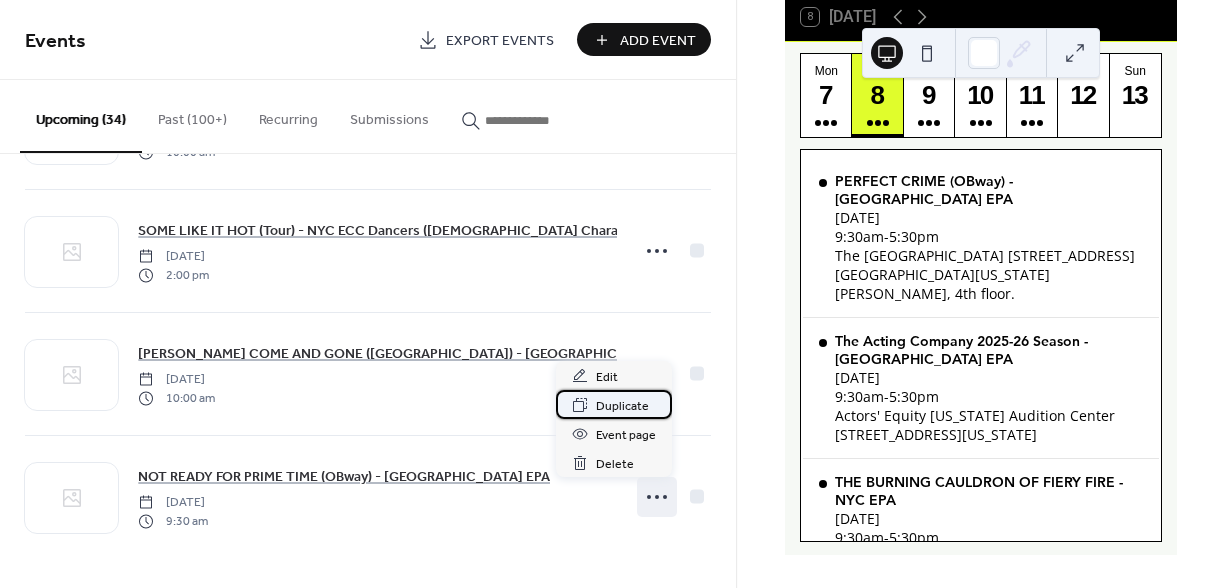 click on "Duplicate" at bounding box center [622, 406] 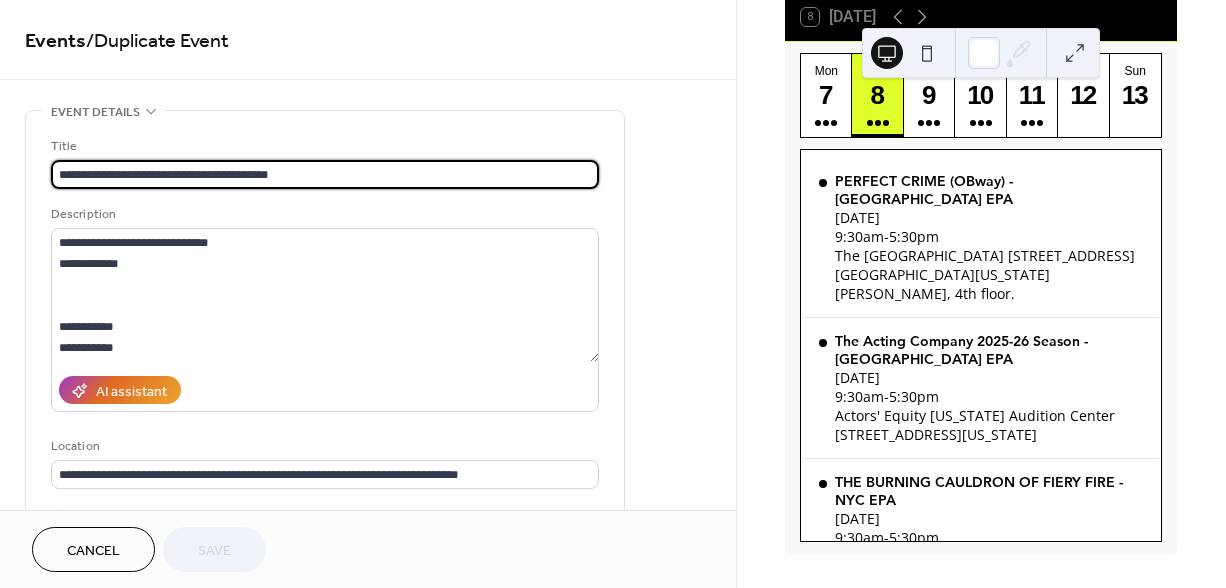 scroll, scrollTop: 219, scrollLeft: 0, axis: vertical 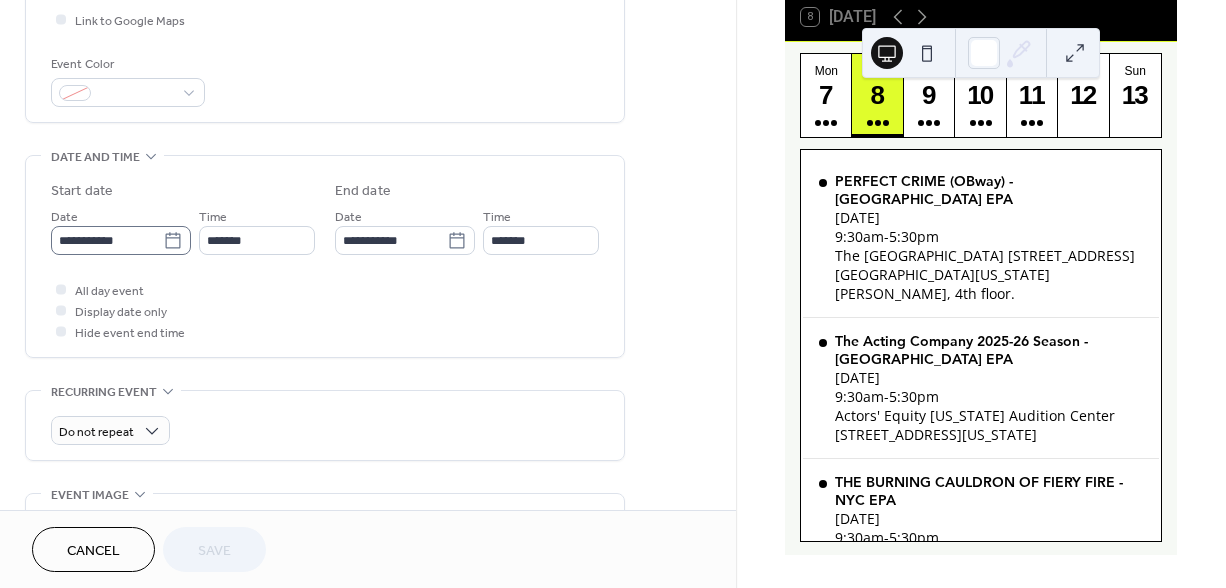 click 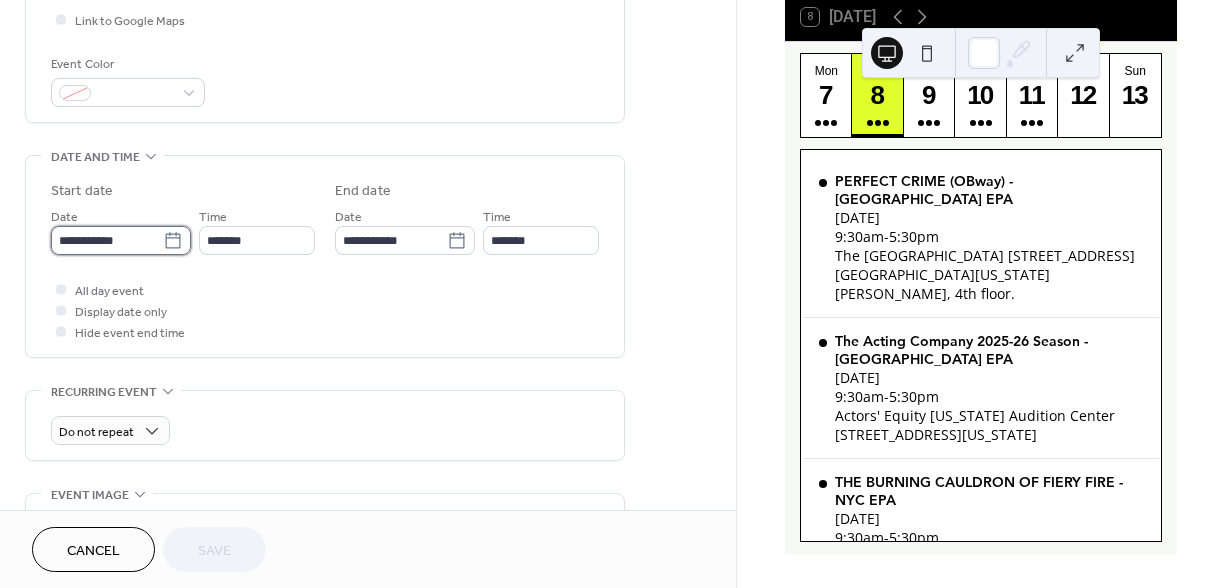 click on "**********" at bounding box center (107, 240) 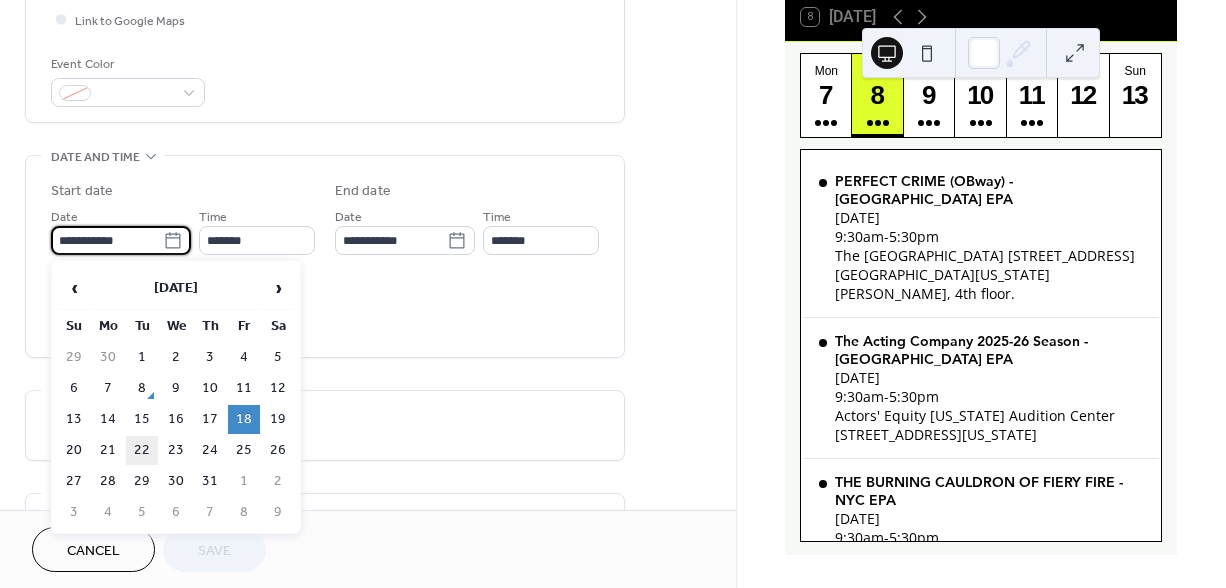click on "22" at bounding box center [142, 450] 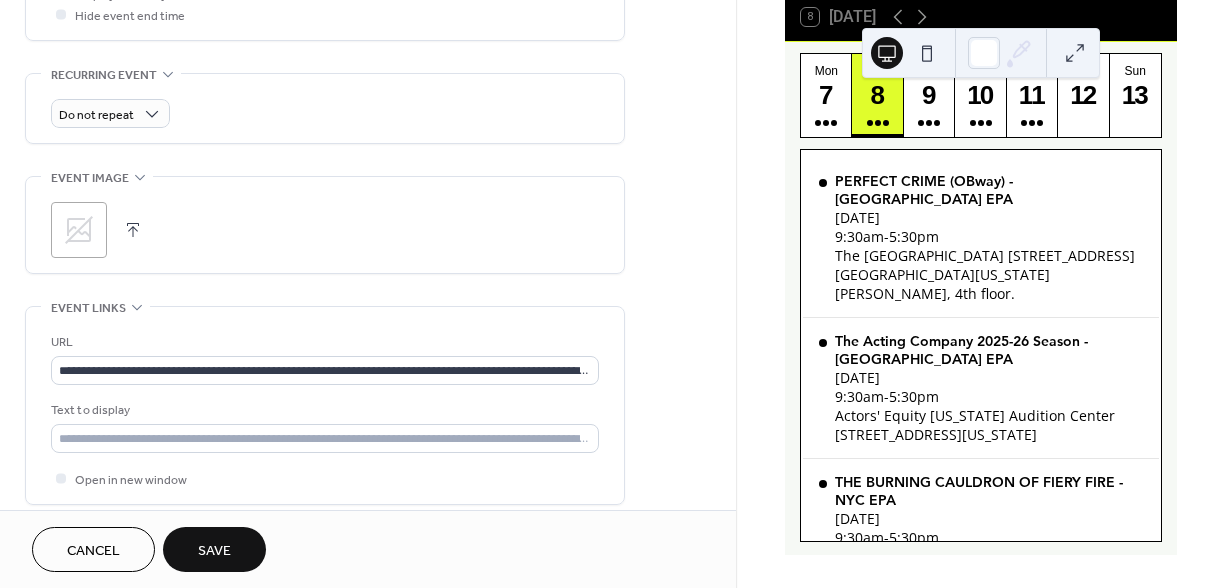 scroll, scrollTop: 833, scrollLeft: 0, axis: vertical 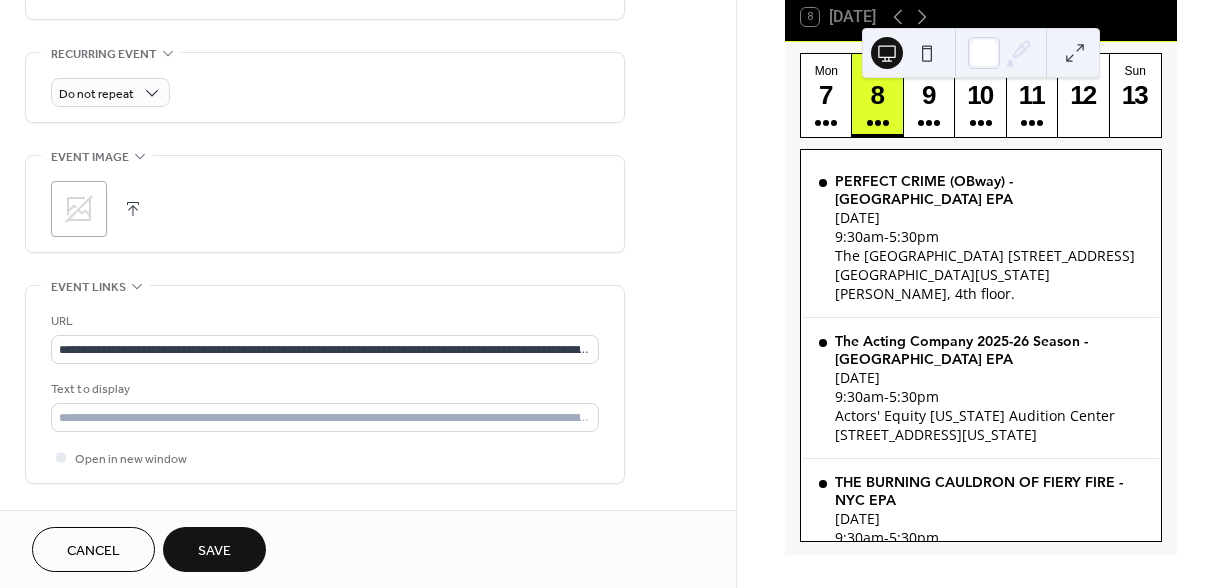 click on "Save" at bounding box center [214, 549] 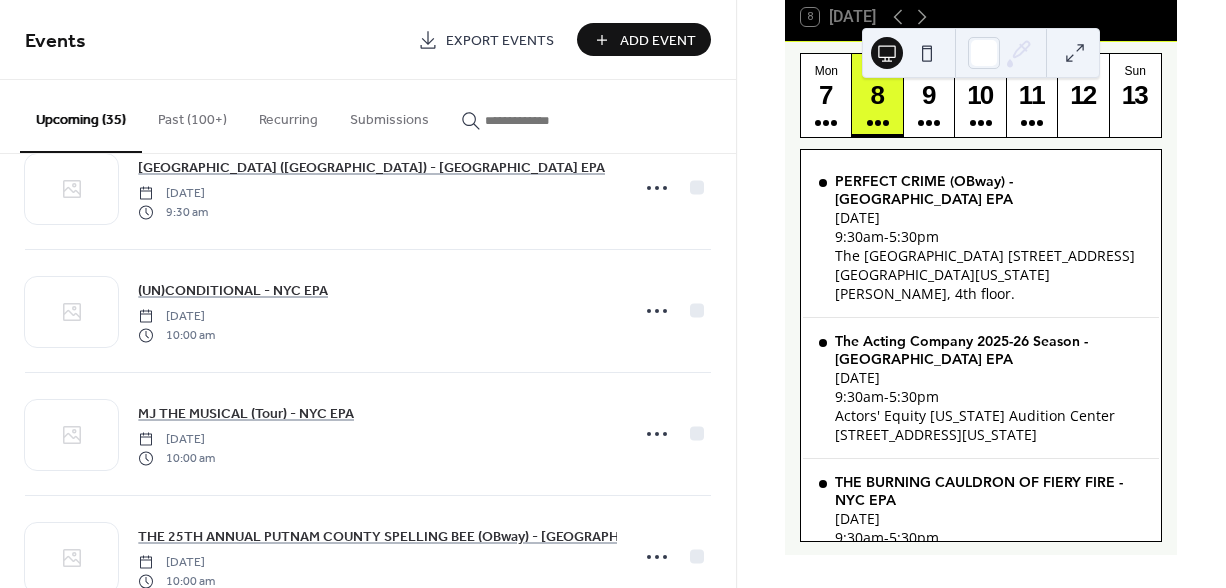scroll, scrollTop: 3930, scrollLeft: 0, axis: vertical 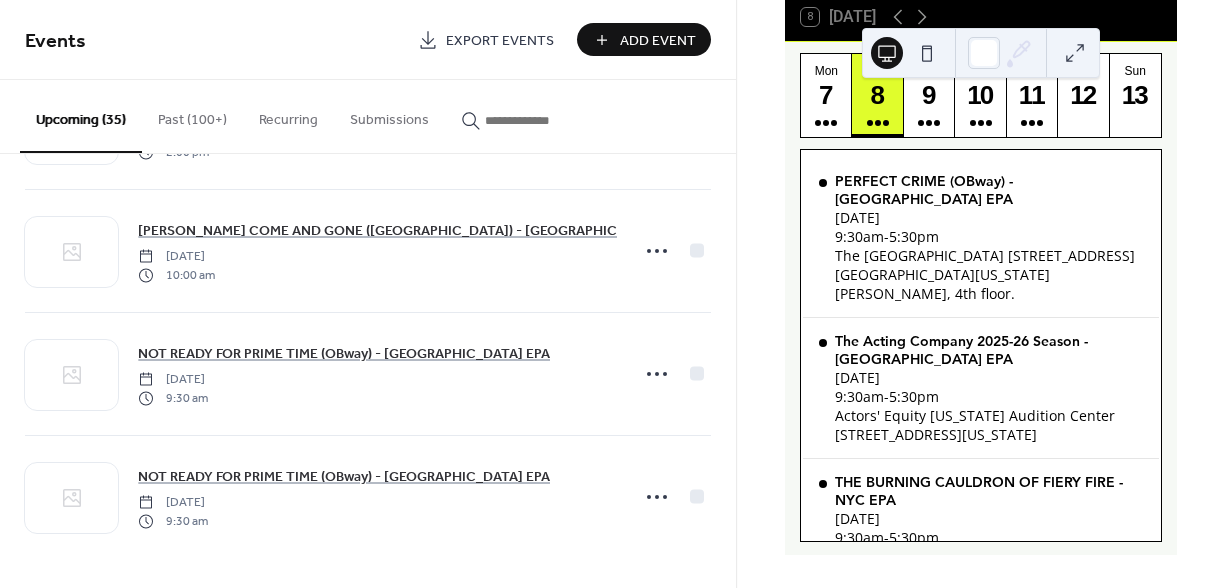 click on "Add Event" at bounding box center (658, 41) 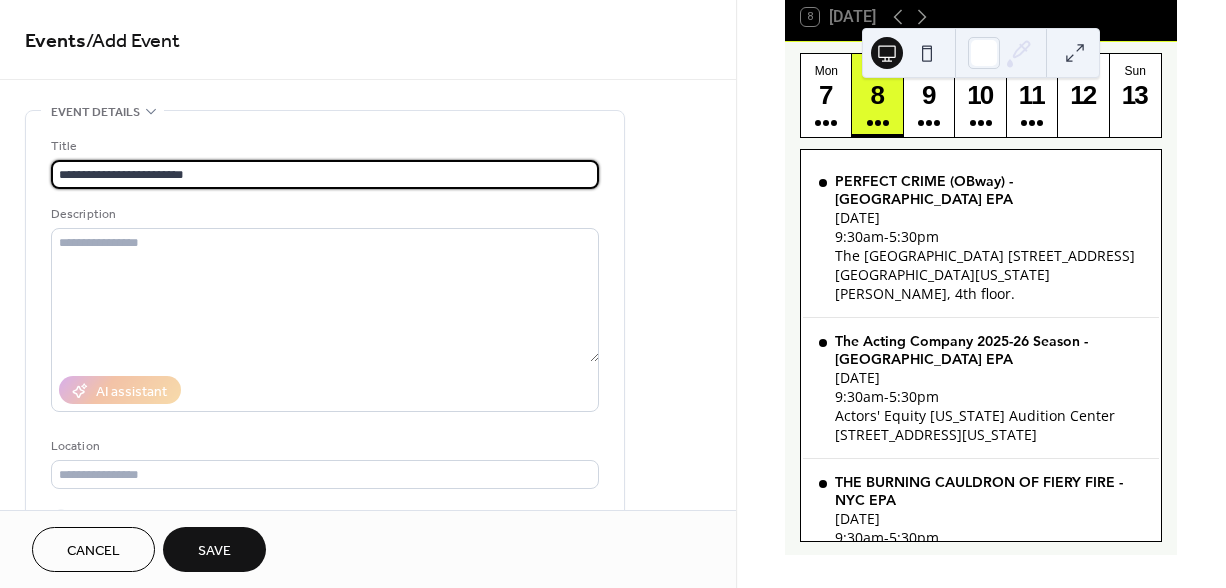 type on "**********" 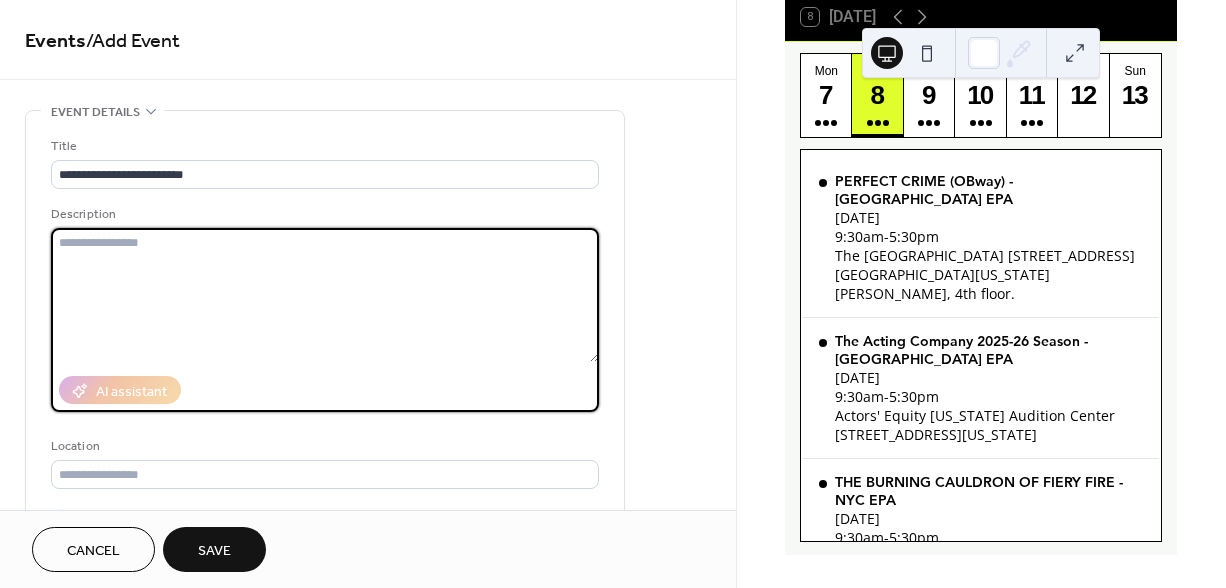 click at bounding box center [325, 295] 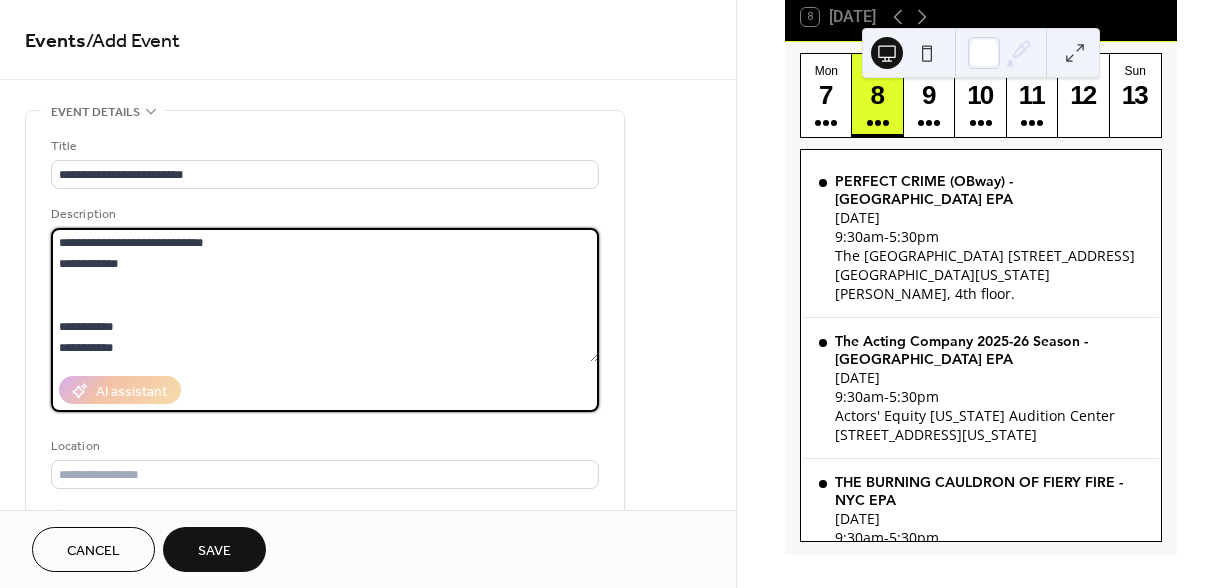 scroll, scrollTop: 2832, scrollLeft: 0, axis: vertical 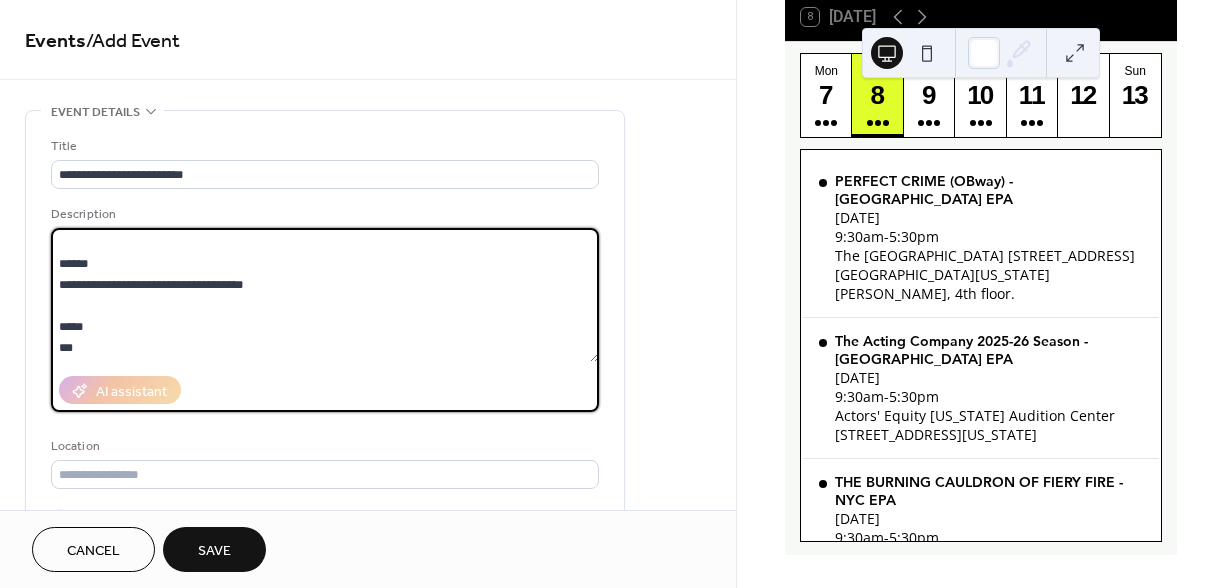 type on "**********" 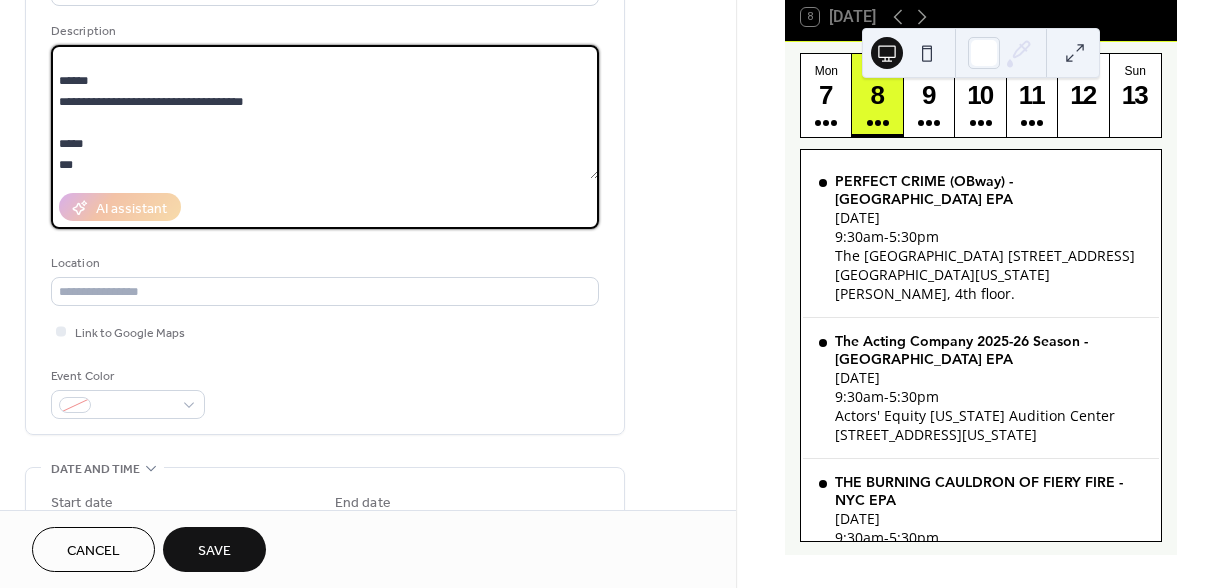 scroll, scrollTop: 234, scrollLeft: 0, axis: vertical 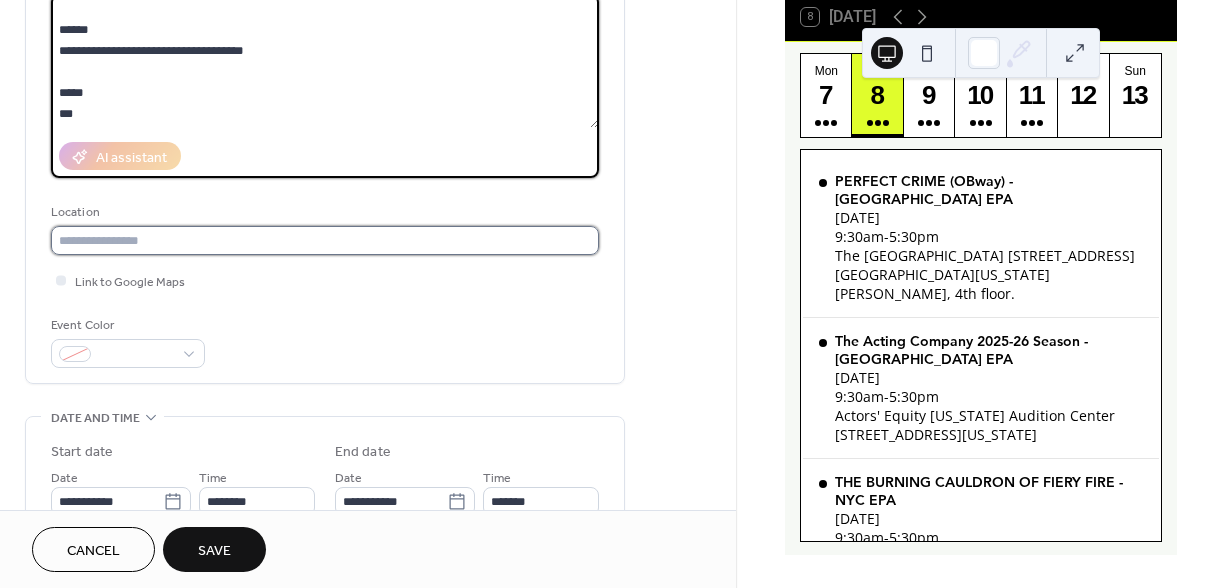 click at bounding box center (325, 240) 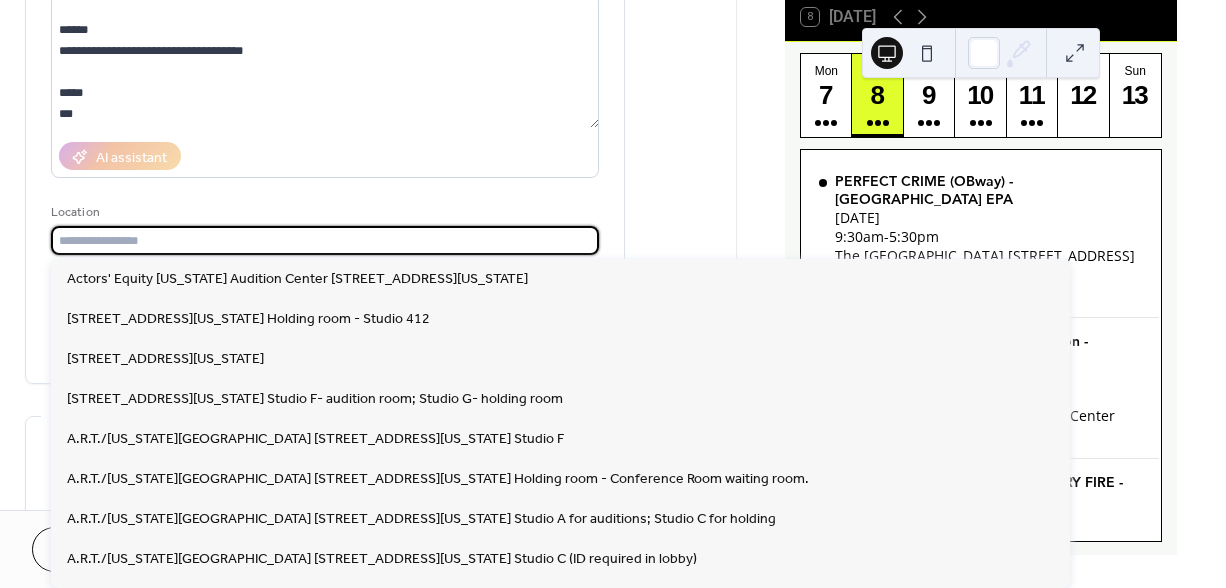 paste on "**********" 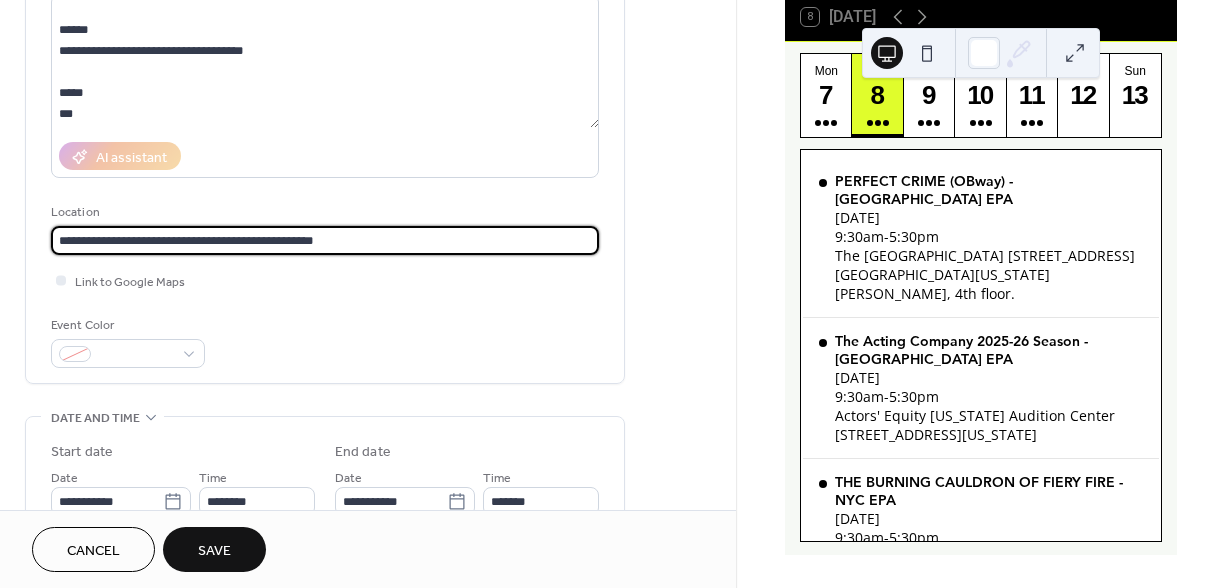 type on "**********" 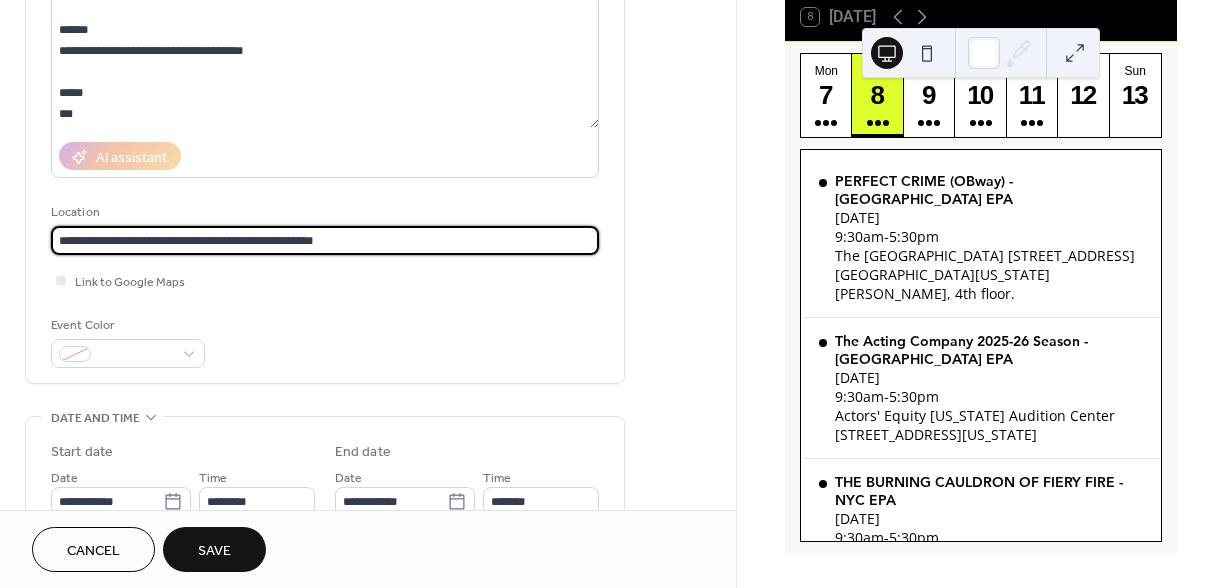 click on "Event Color" at bounding box center [325, 341] 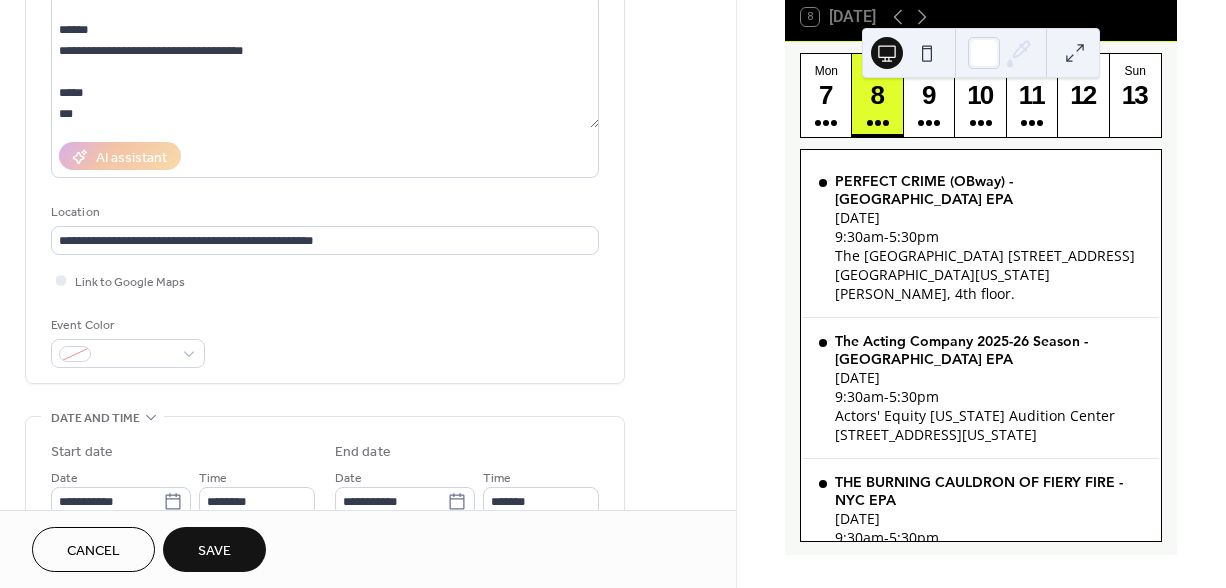 scroll, scrollTop: 510, scrollLeft: 0, axis: vertical 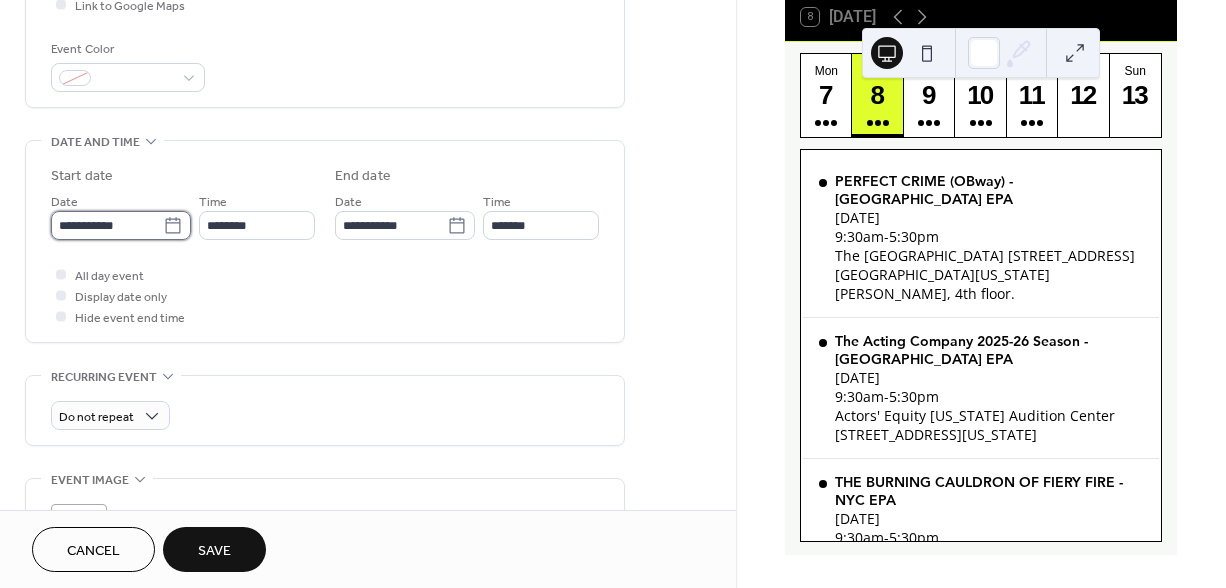 click on "**********" at bounding box center (107, 225) 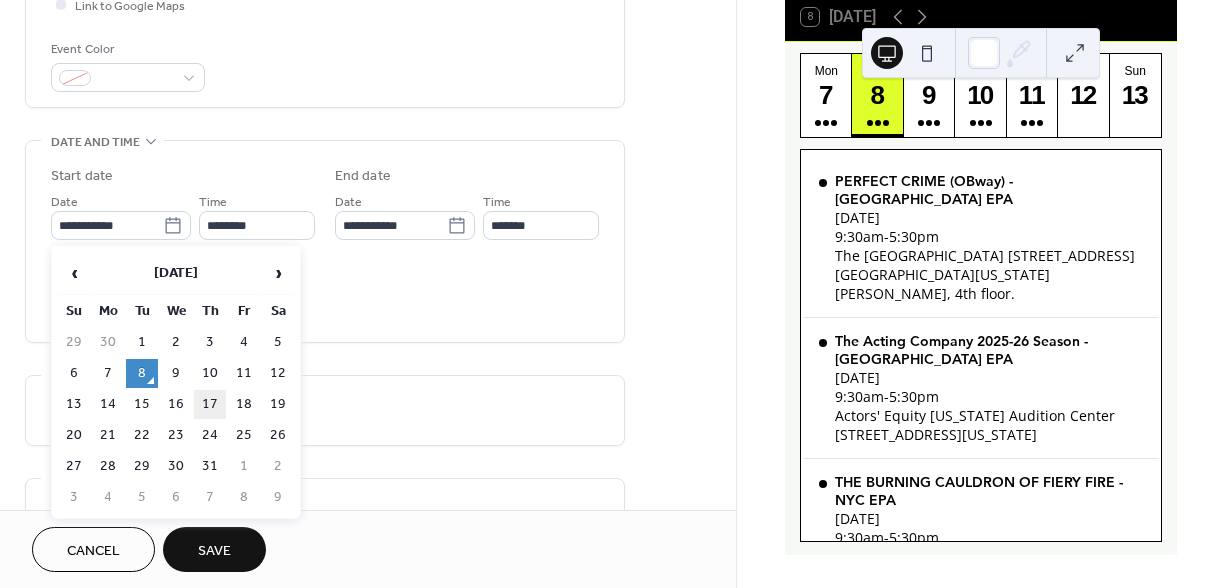 click on "17" at bounding box center (210, 404) 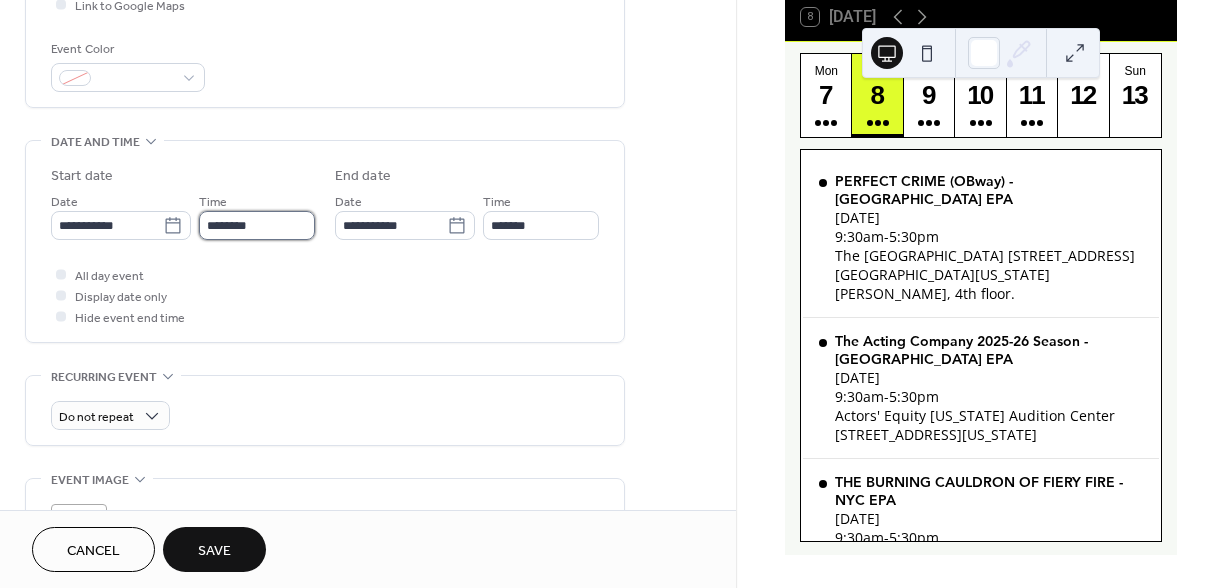 click on "********" at bounding box center [257, 225] 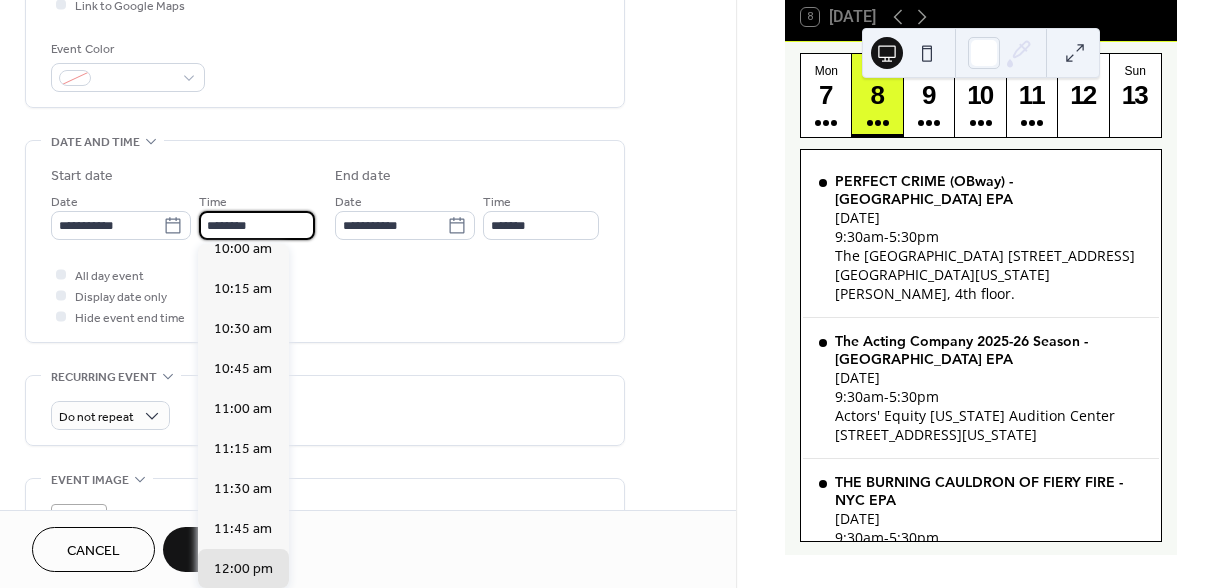 scroll, scrollTop: 1545, scrollLeft: 0, axis: vertical 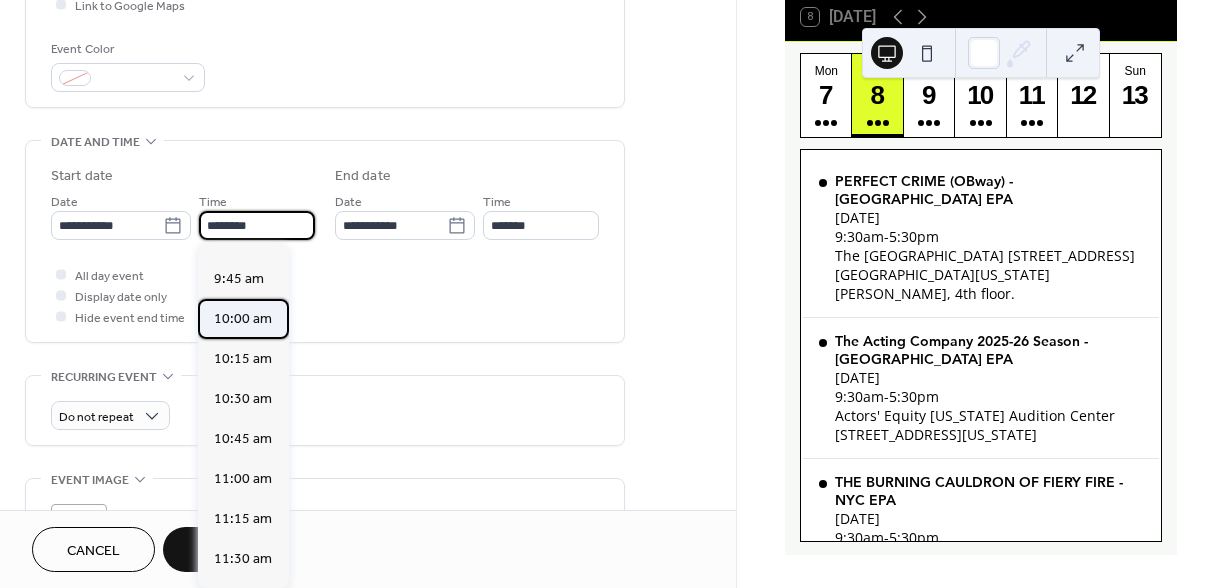 click on "10:00 am" at bounding box center (243, 319) 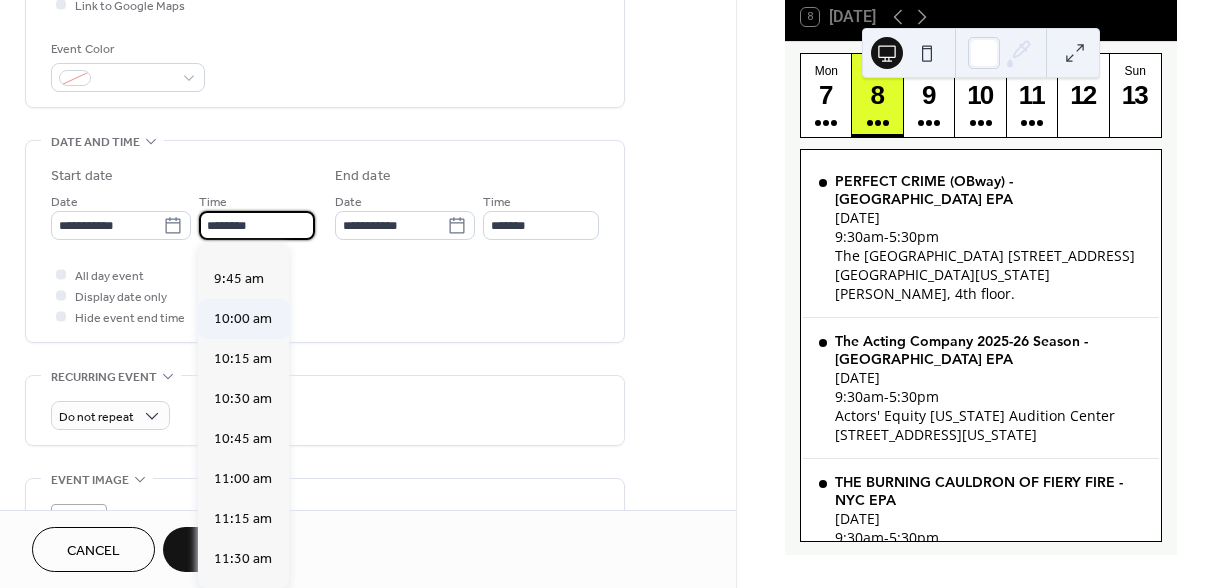 type on "********" 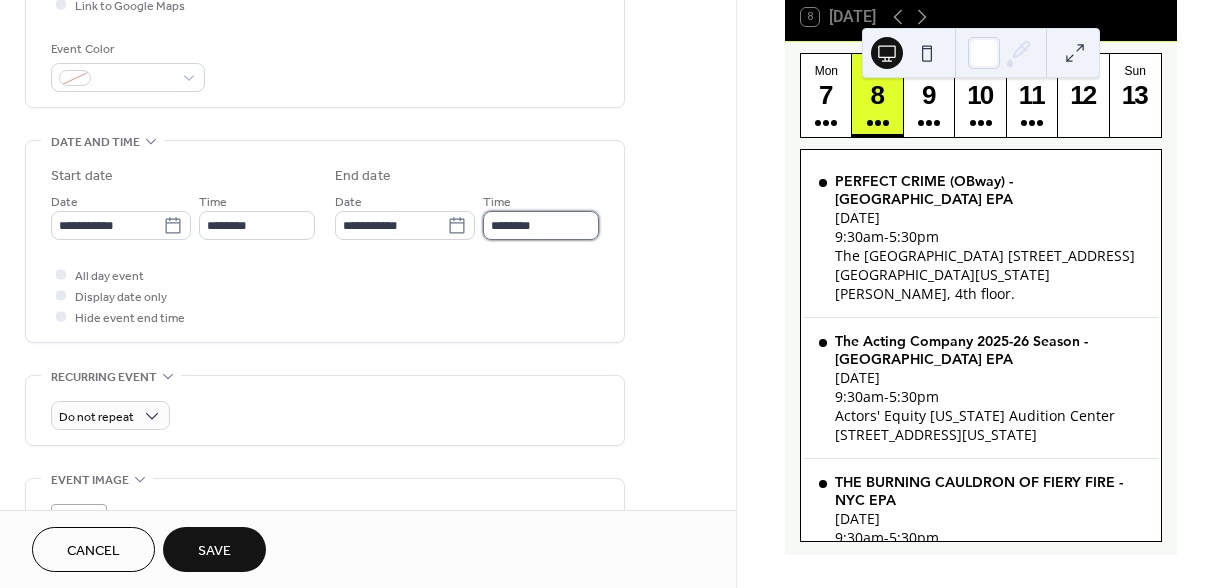 click on "********" at bounding box center (541, 225) 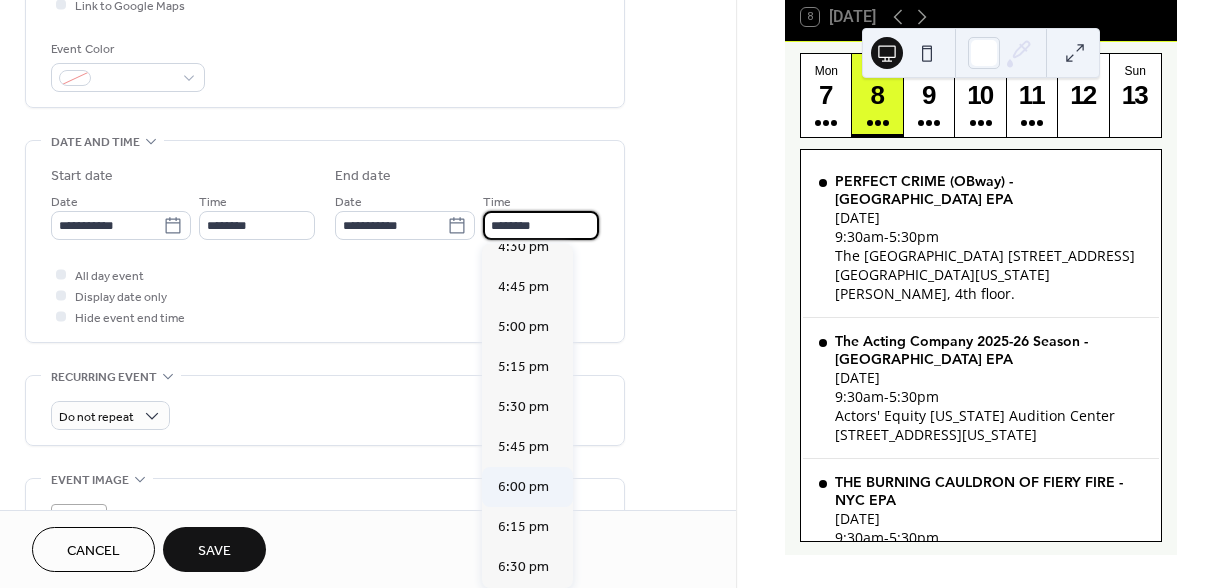 scroll, scrollTop: 1028, scrollLeft: 0, axis: vertical 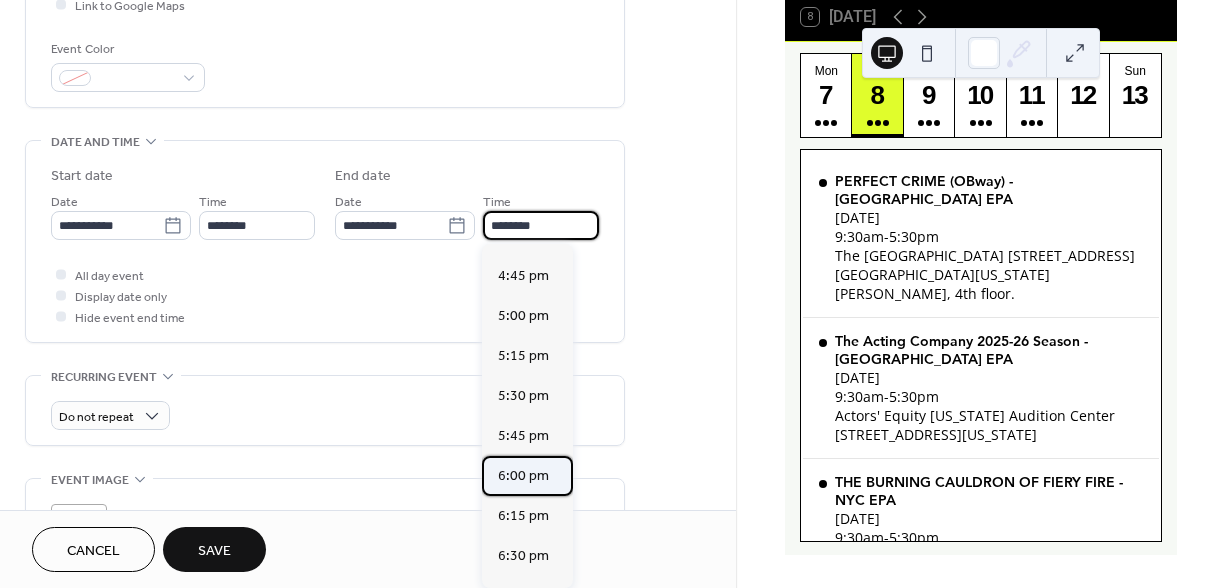 click on "6:00 pm" at bounding box center [523, 476] 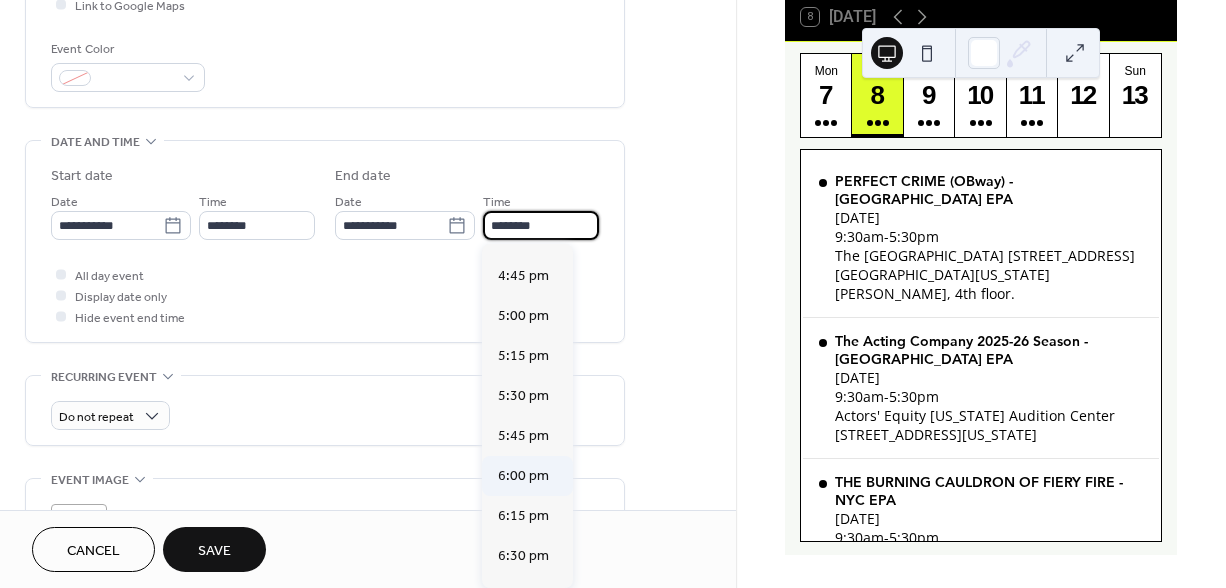 type on "*******" 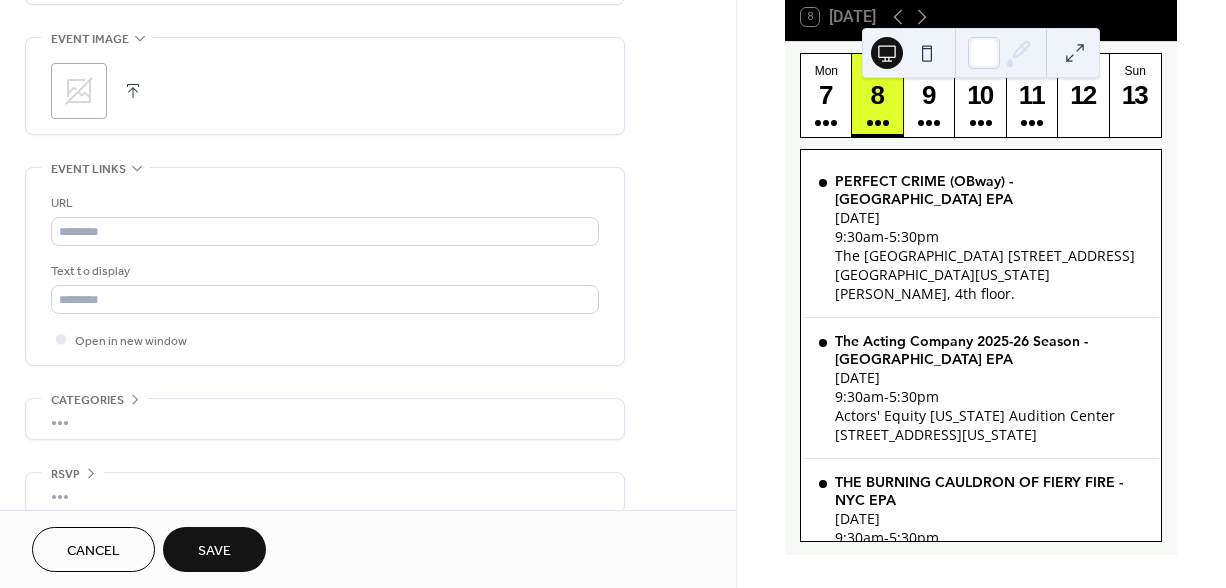 scroll, scrollTop: 975, scrollLeft: 0, axis: vertical 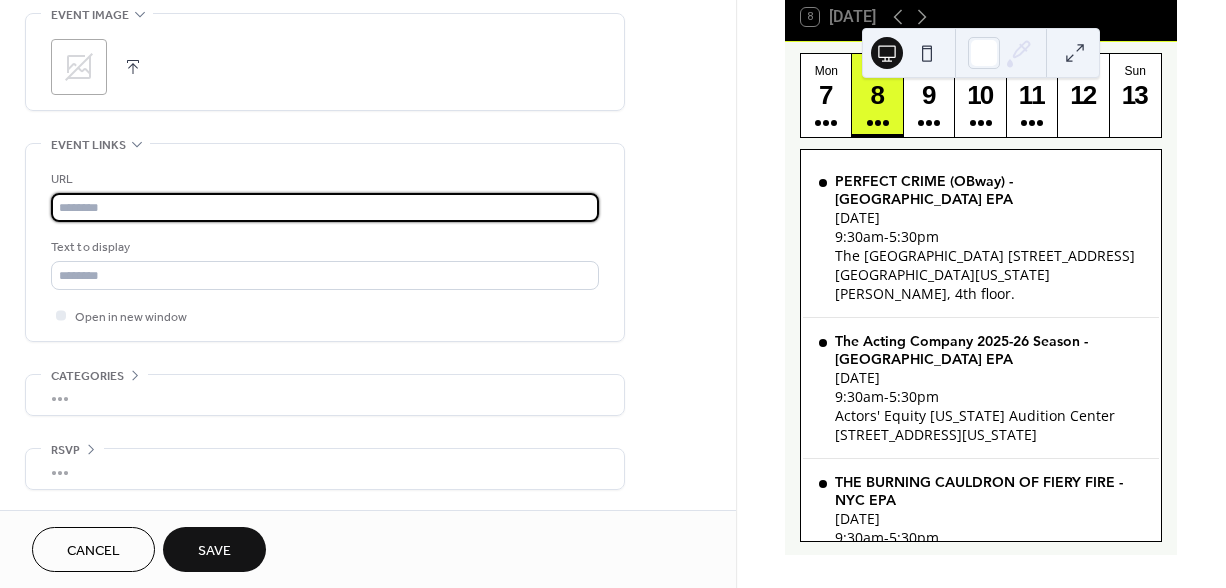 click at bounding box center [325, 207] 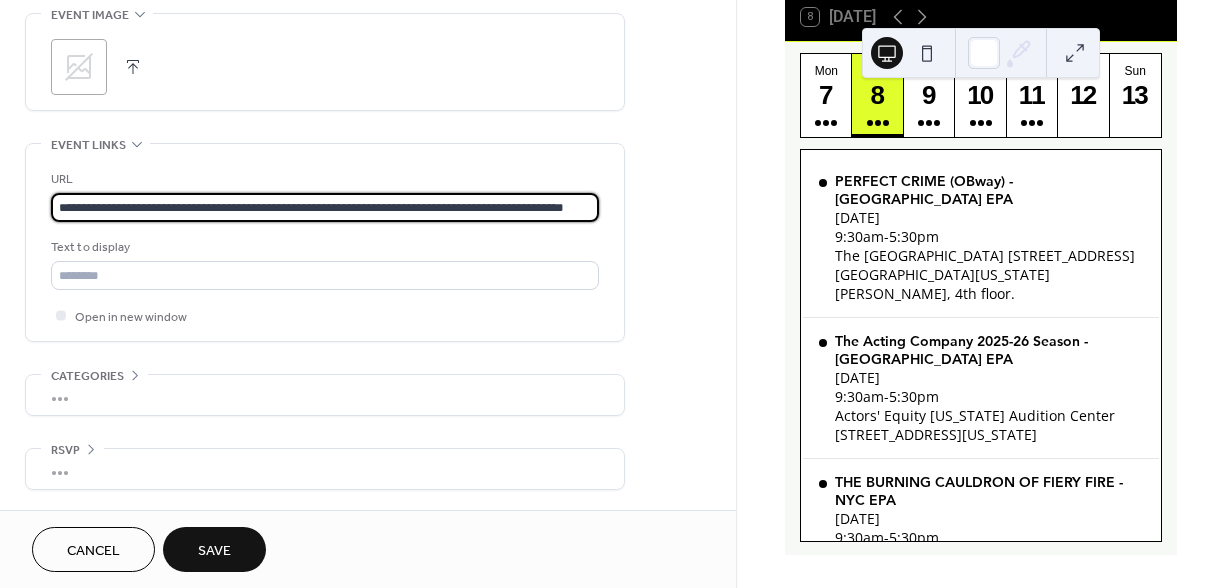 scroll, scrollTop: 0, scrollLeft: 54, axis: horizontal 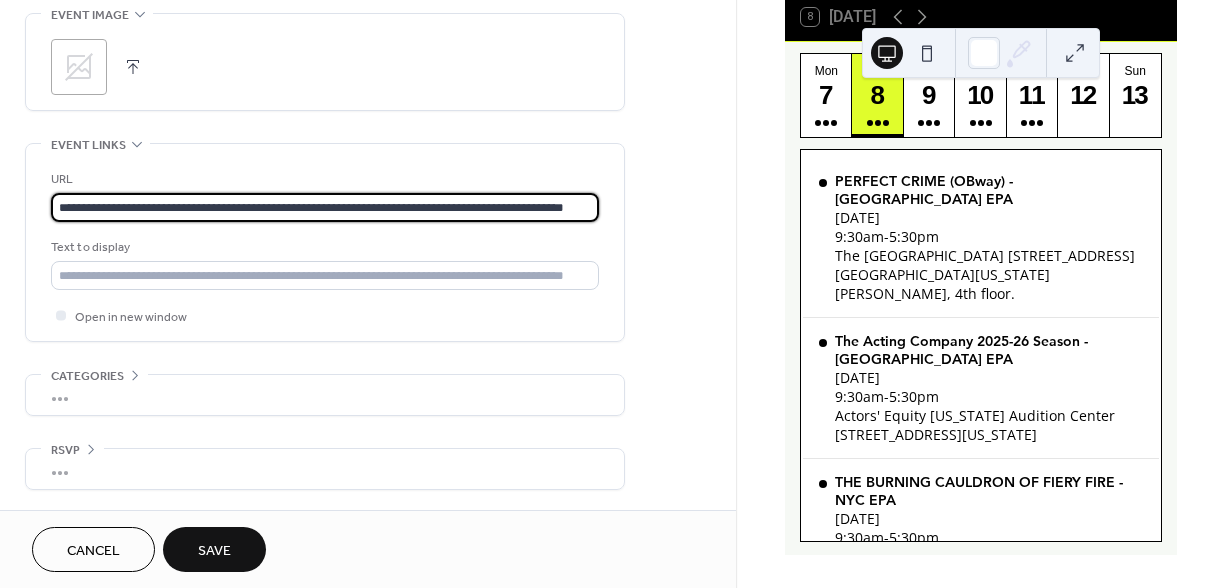 type on "**********" 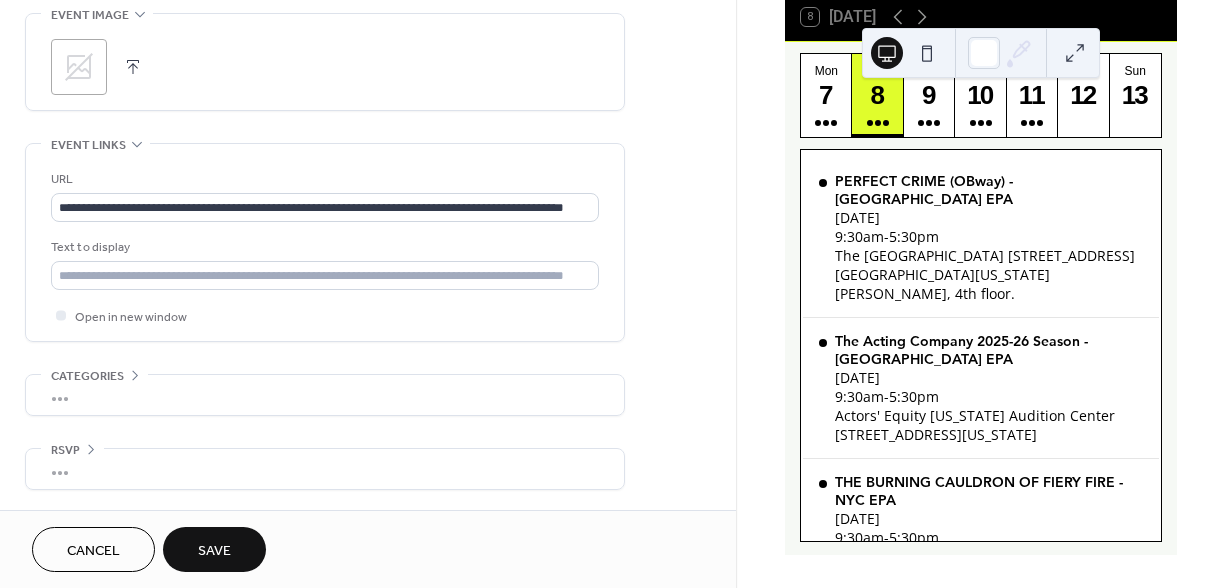click on "URL" at bounding box center (323, 179) 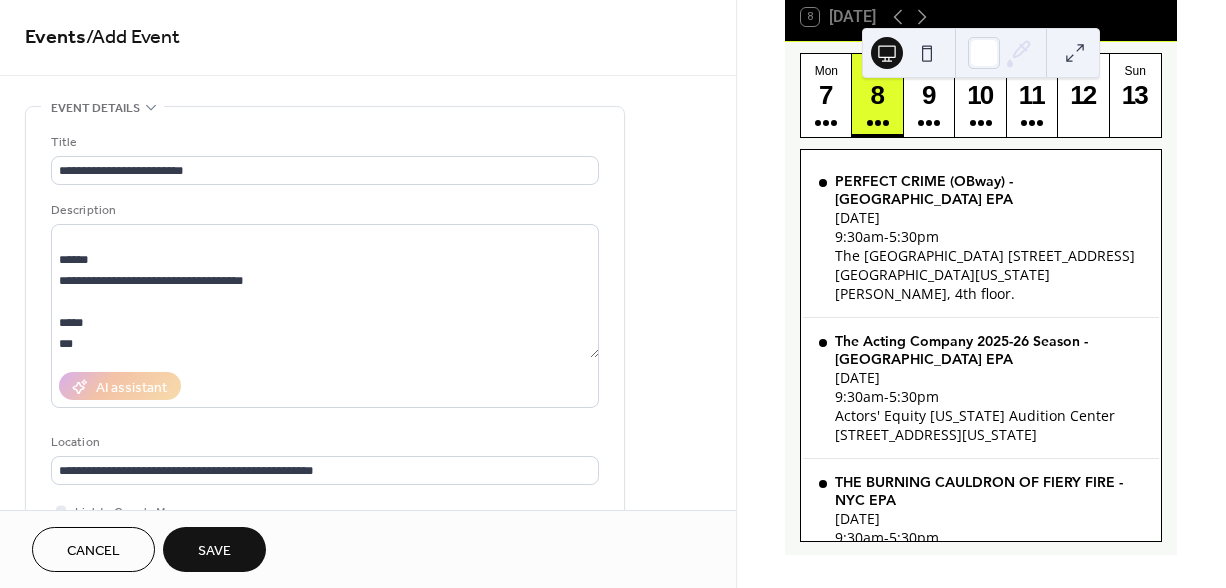 scroll, scrollTop: 1, scrollLeft: 0, axis: vertical 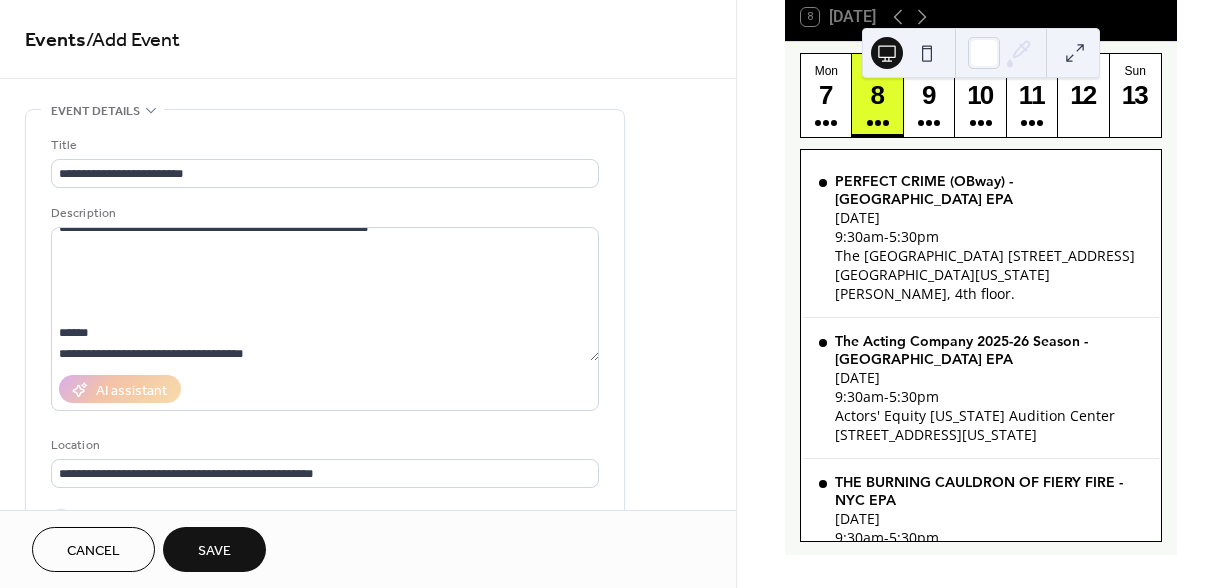 click on "Save" at bounding box center (214, 549) 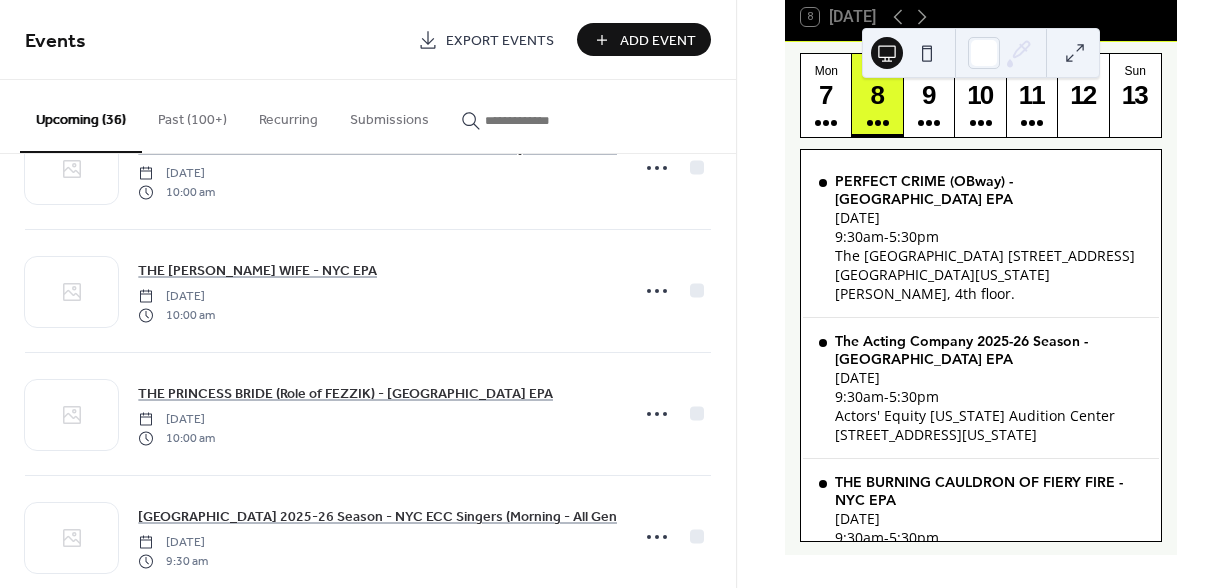 scroll, scrollTop: 4053, scrollLeft: 0, axis: vertical 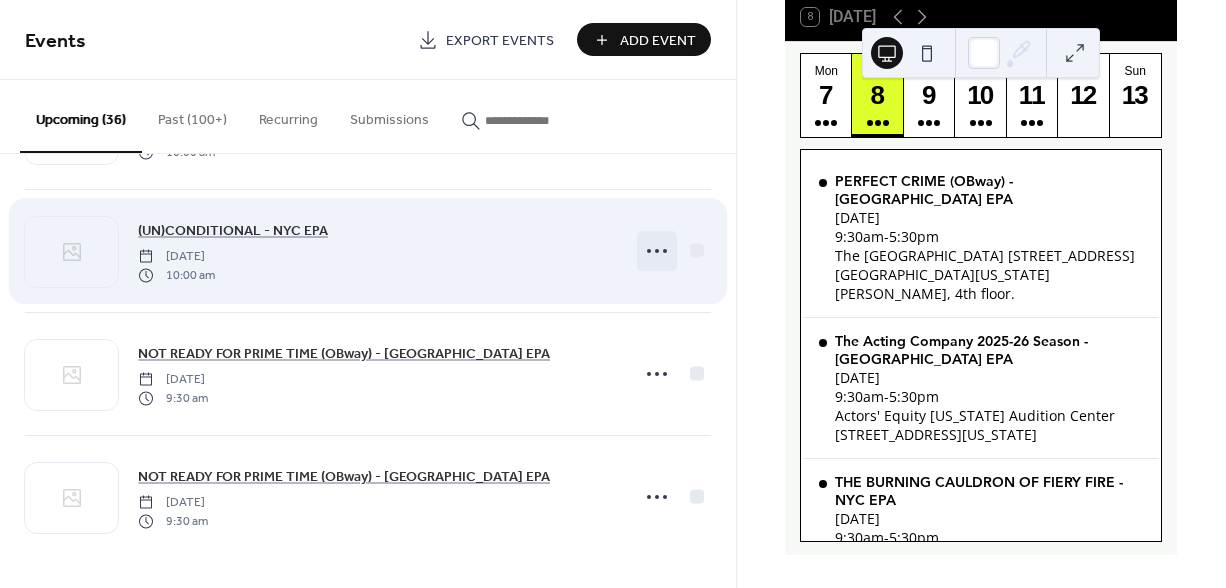 click 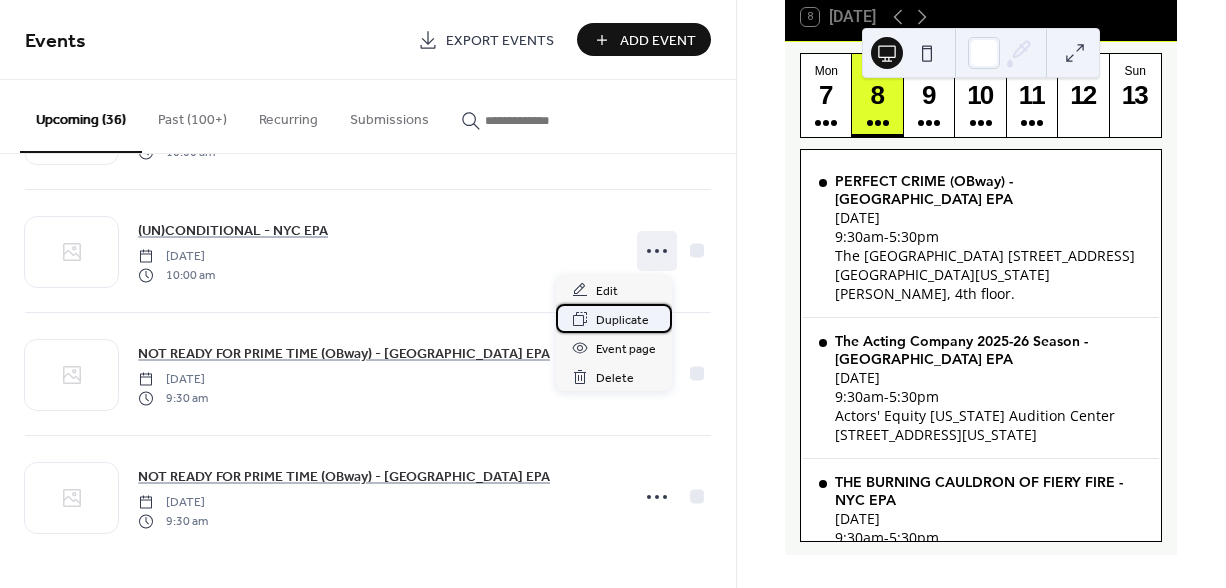 click on "Duplicate" at bounding box center [622, 320] 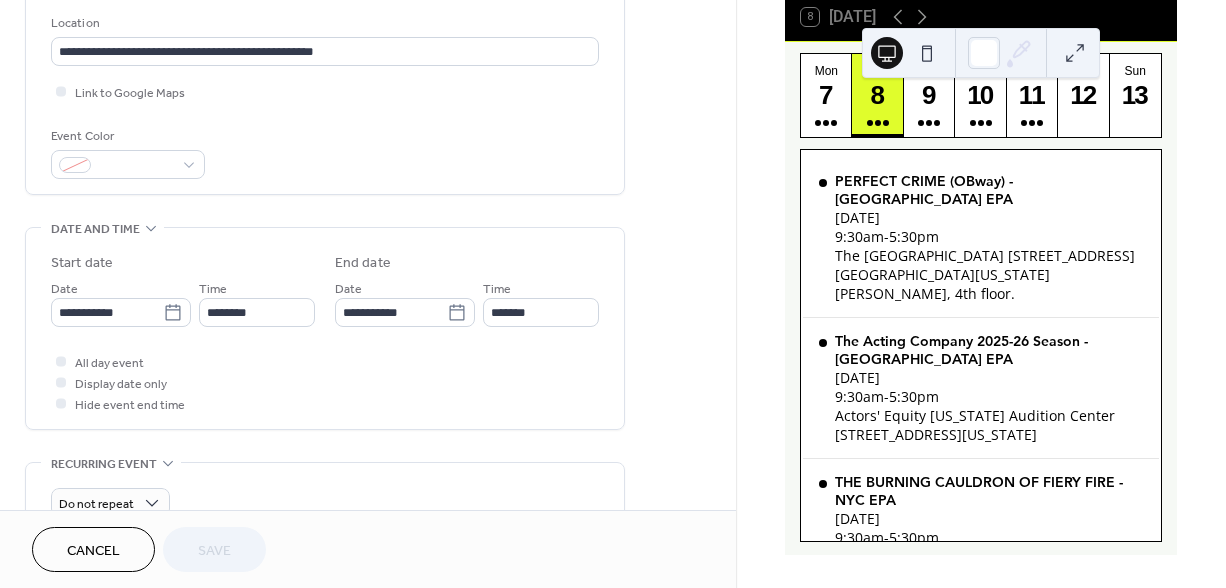 scroll, scrollTop: 424, scrollLeft: 0, axis: vertical 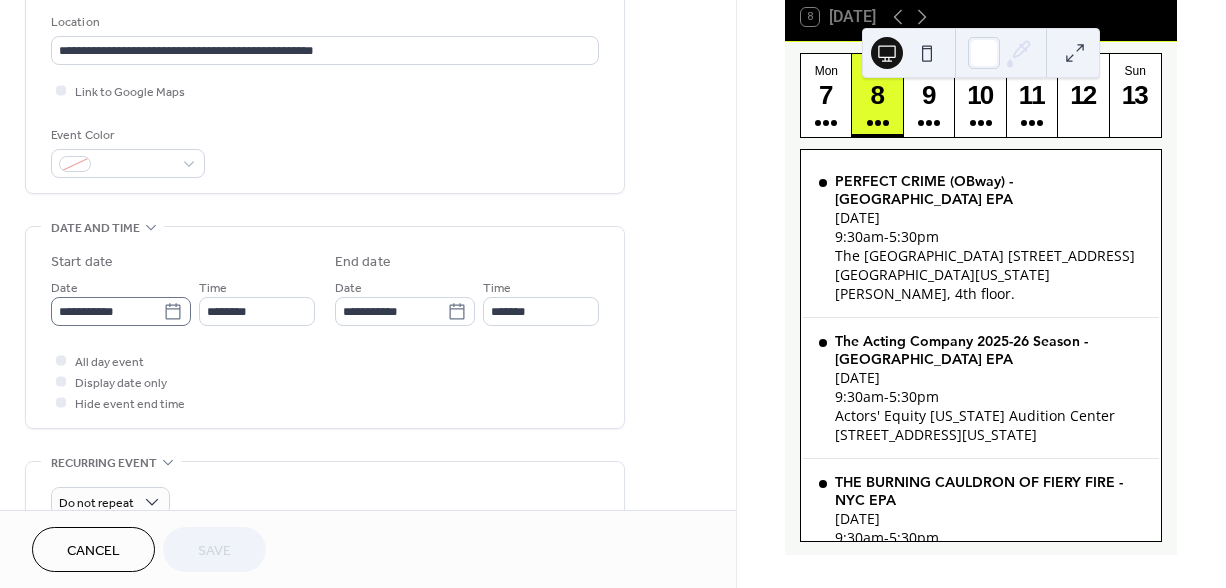 click 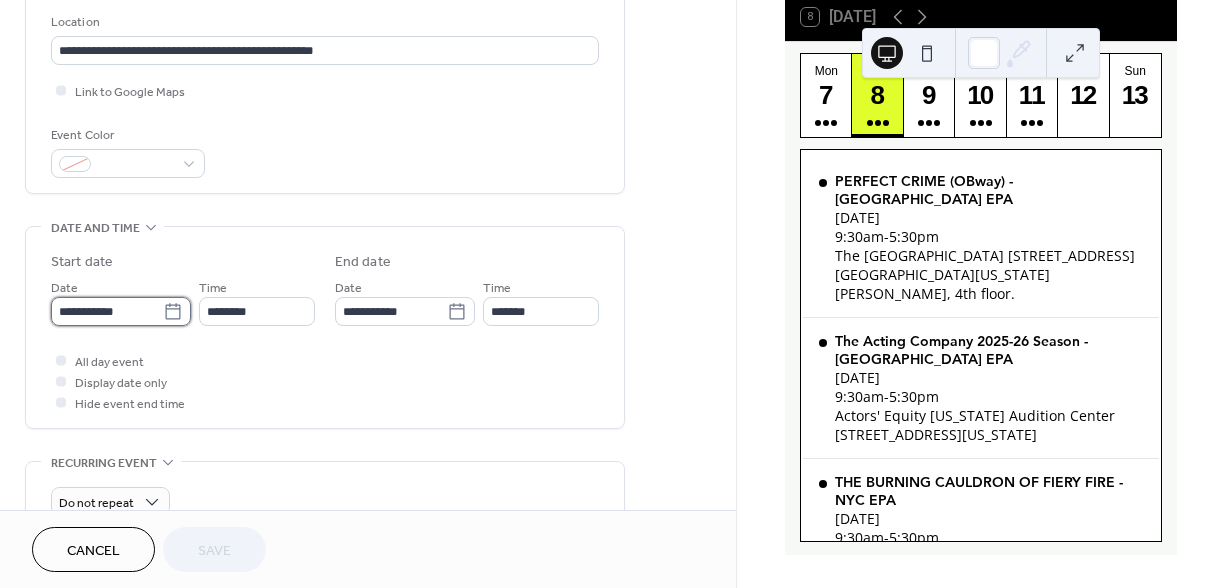 click on "**********" at bounding box center (107, 311) 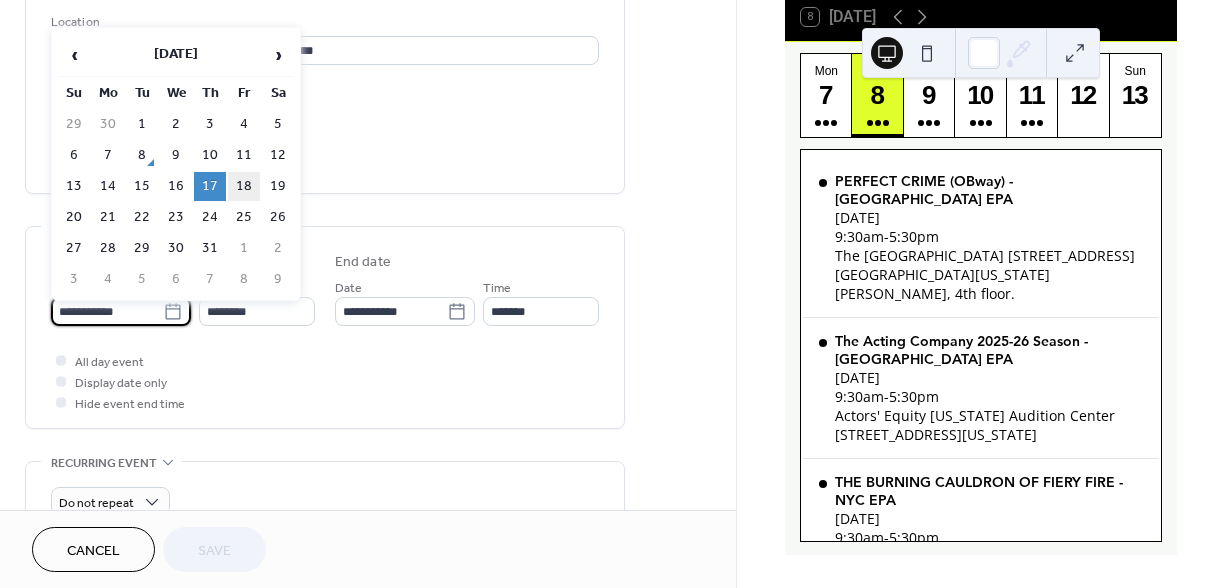 click on "18" at bounding box center [244, 186] 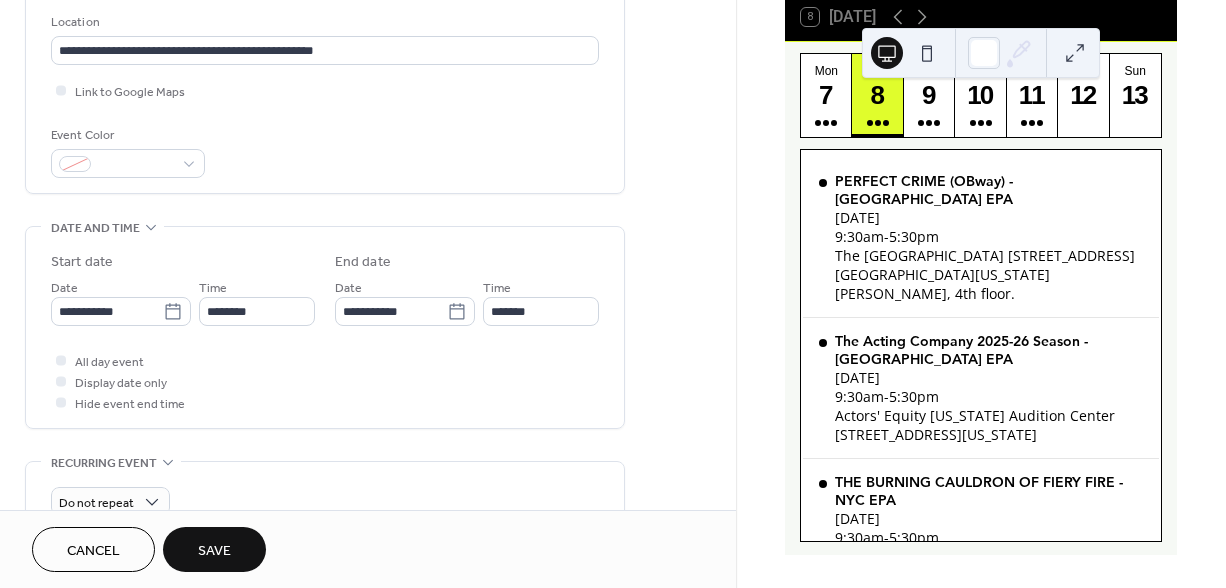click on "Save" at bounding box center [214, 549] 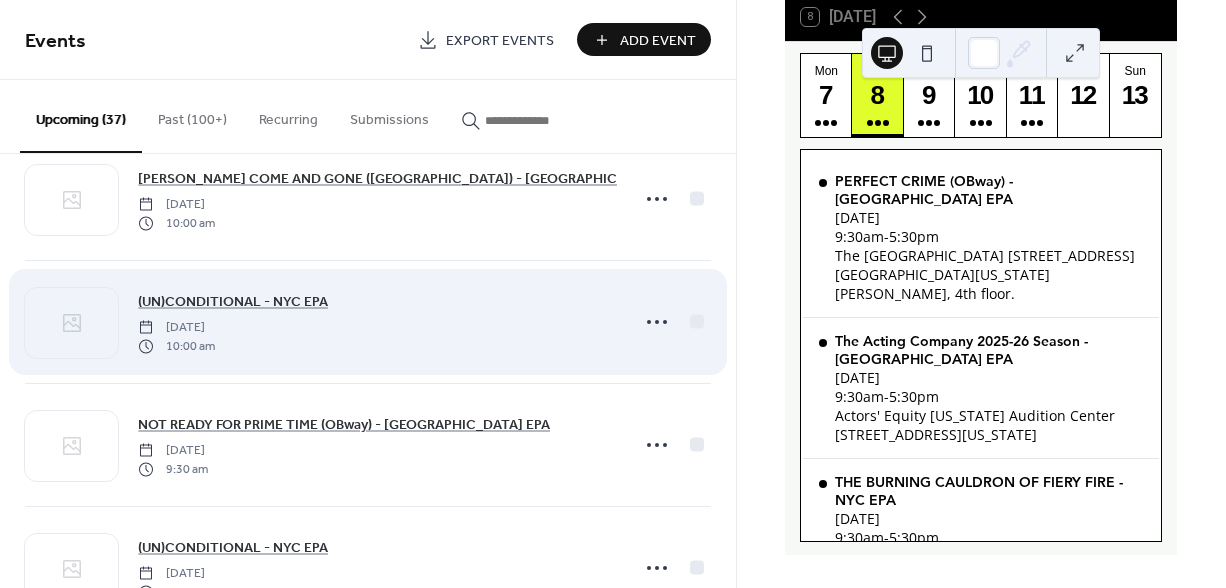 scroll, scrollTop: 3952, scrollLeft: 0, axis: vertical 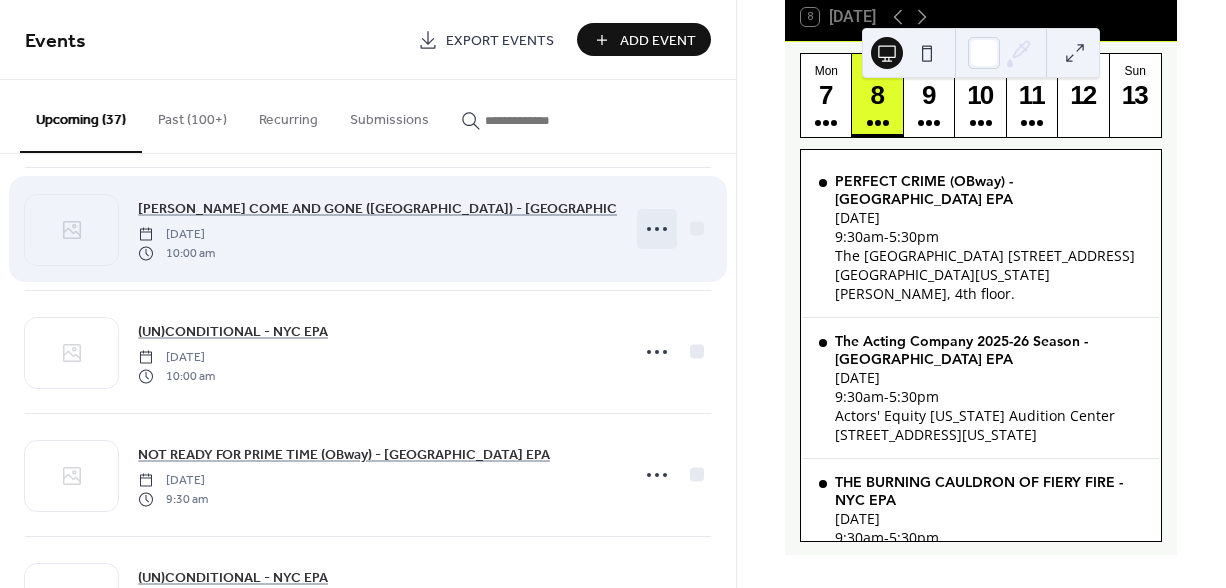 click 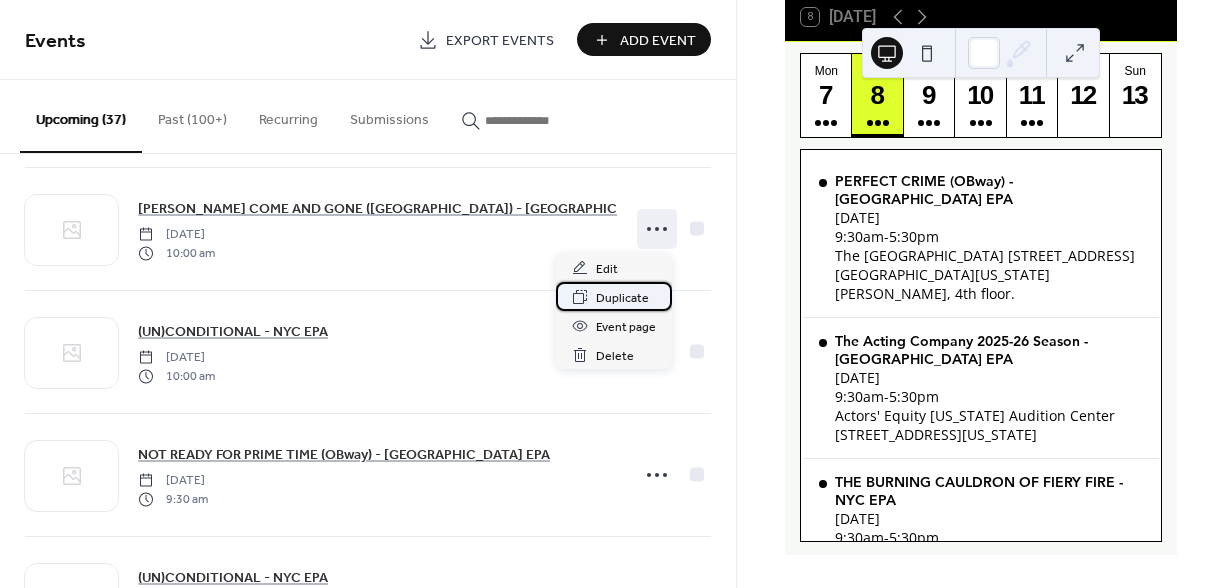 click on "Duplicate" at bounding box center [622, 298] 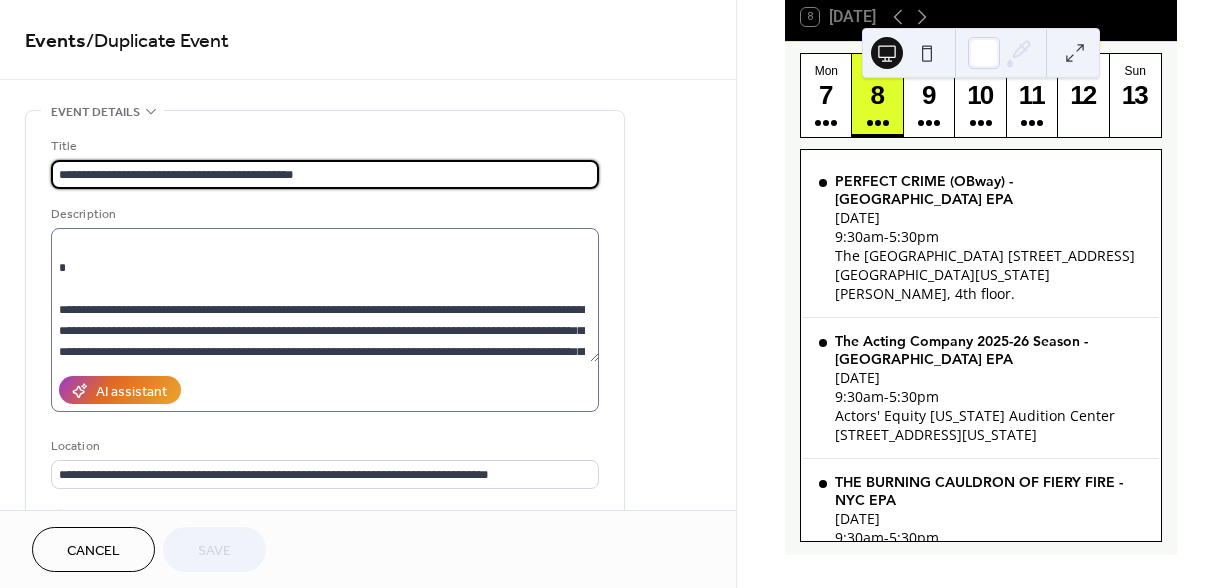 scroll, scrollTop: 2625, scrollLeft: 0, axis: vertical 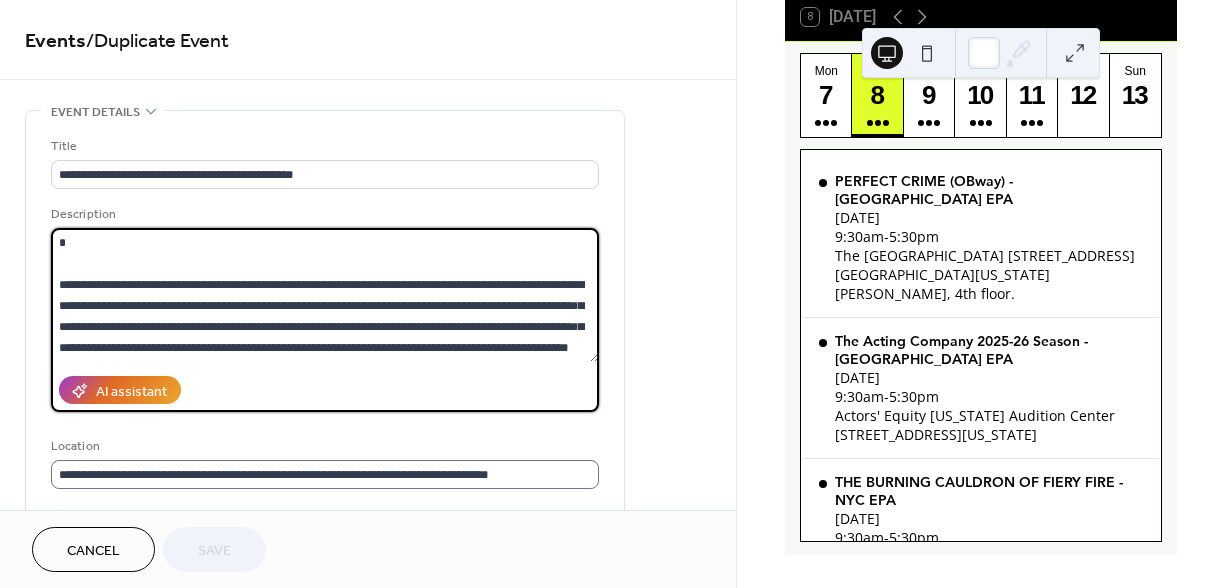 drag, startPoint x: 57, startPoint y: 285, endPoint x: 262, endPoint y: 467, distance: 274.13318 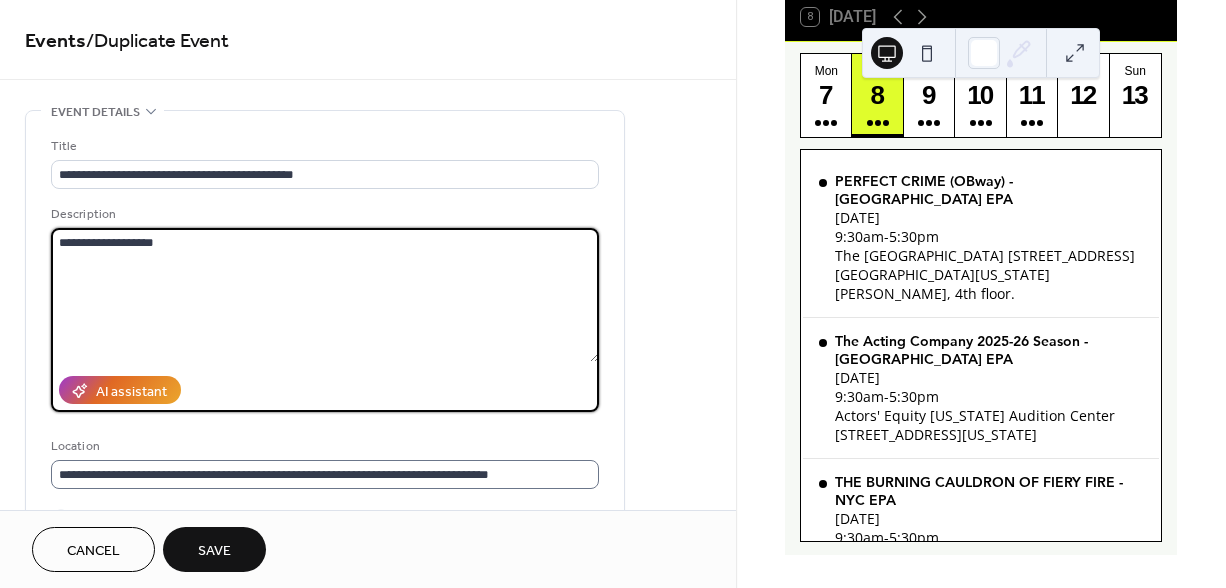 scroll, scrollTop: 0, scrollLeft: 0, axis: both 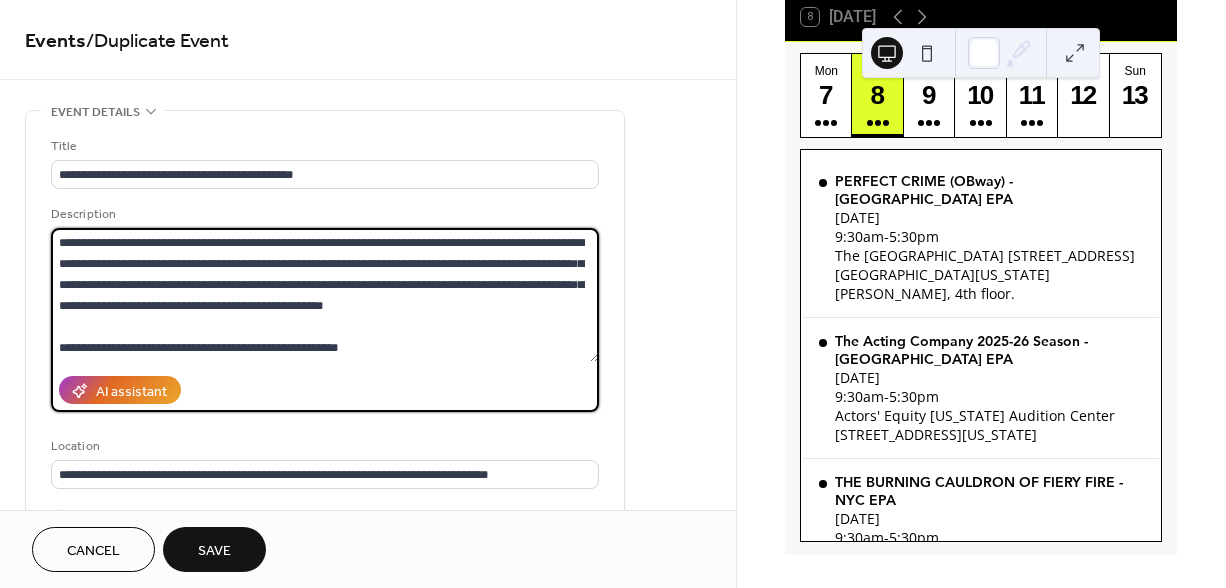 paste on "**********" 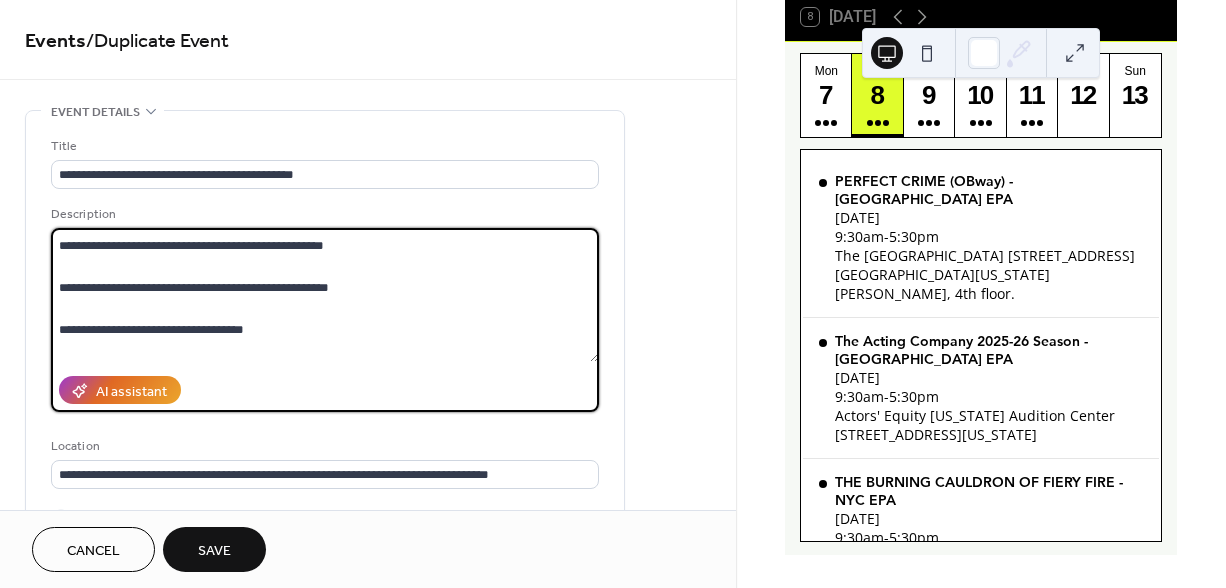 scroll, scrollTop: 2622, scrollLeft: 0, axis: vertical 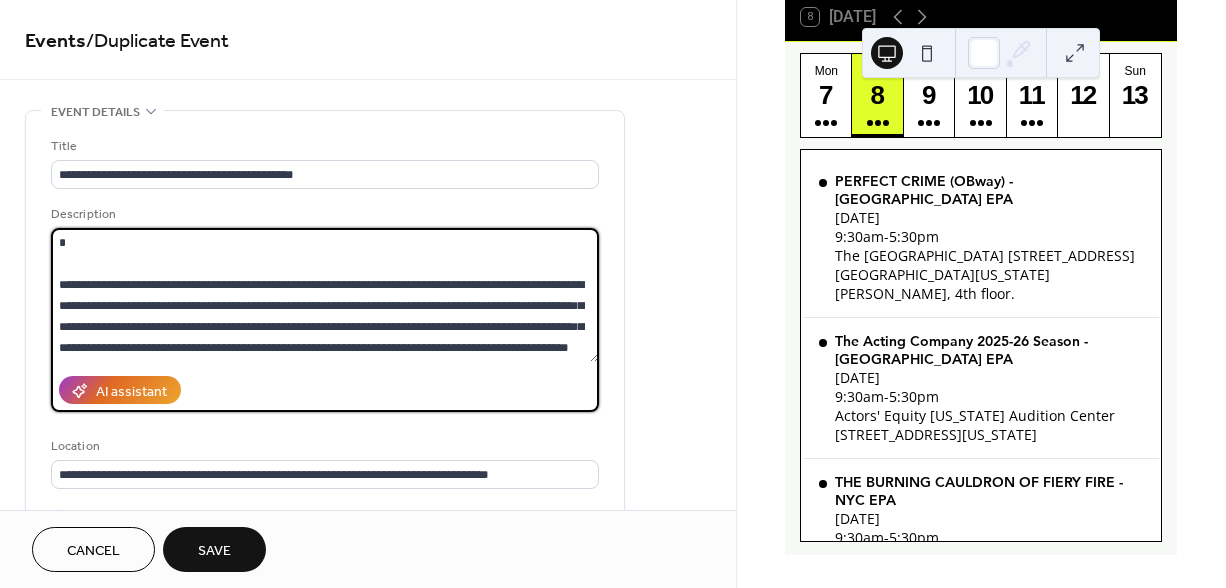 type on "**********" 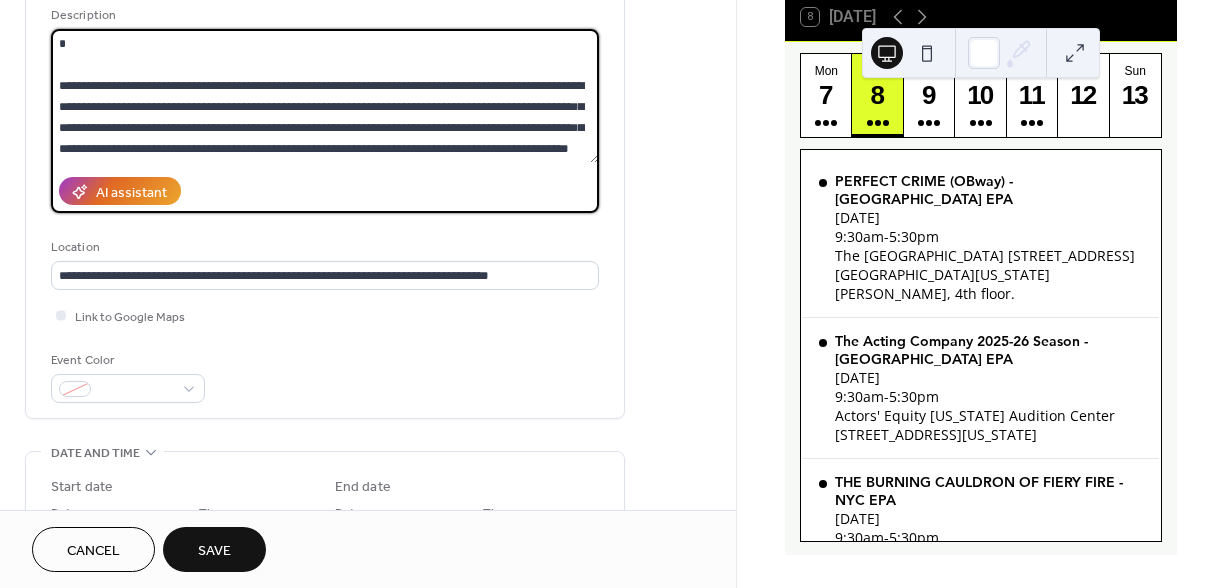 scroll, scrollTop: 235, scrollLeft: 0, axis: vertical 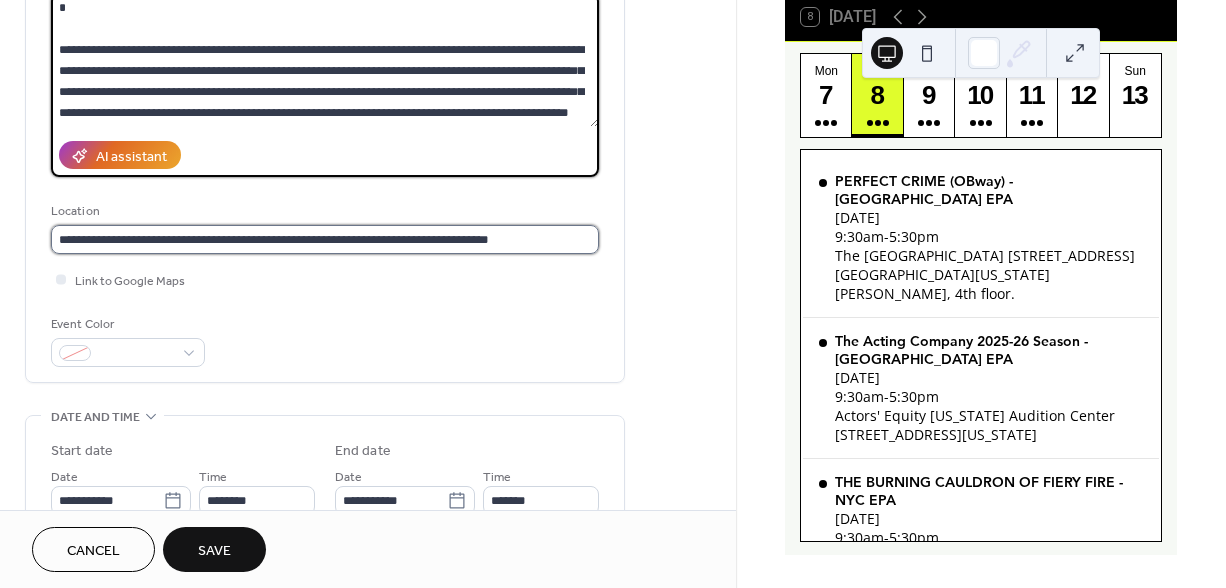 click on "**********" at bounding box center [325, 239] 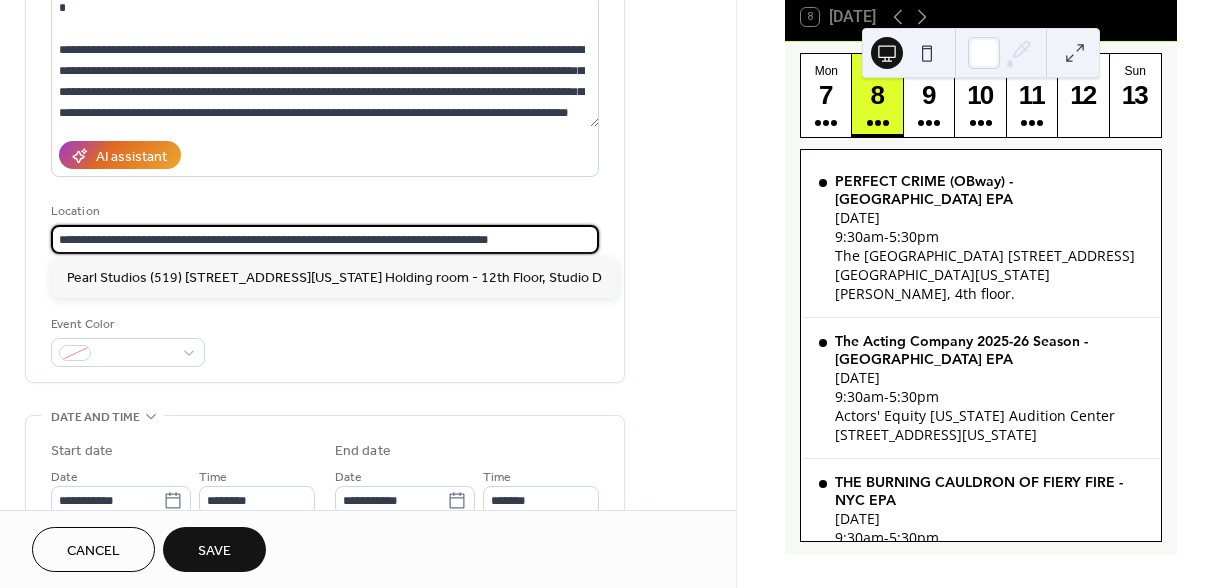 click on "**********" at bounding box center (325, 239) 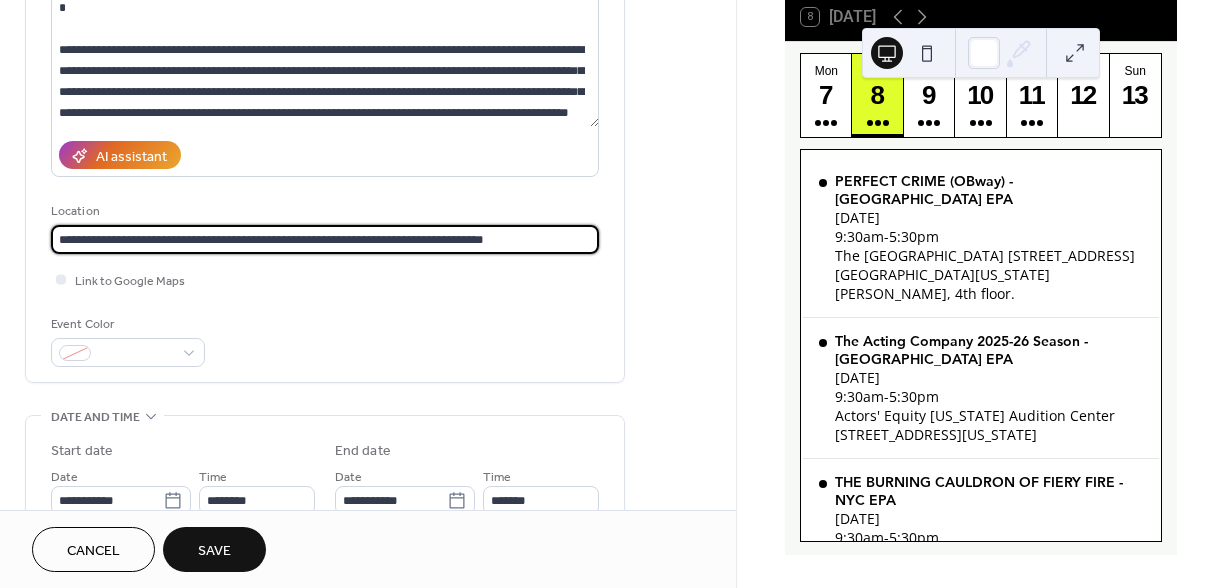 type on "**********" 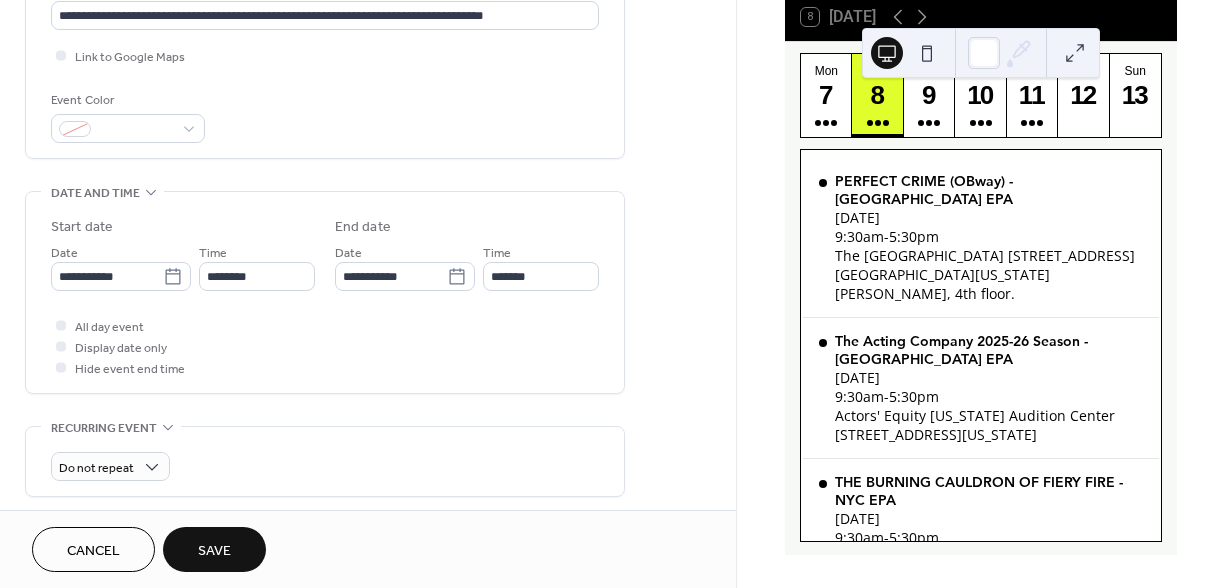 scroll, scrollTop: 460, scrollLeft: 0, axis: vertical 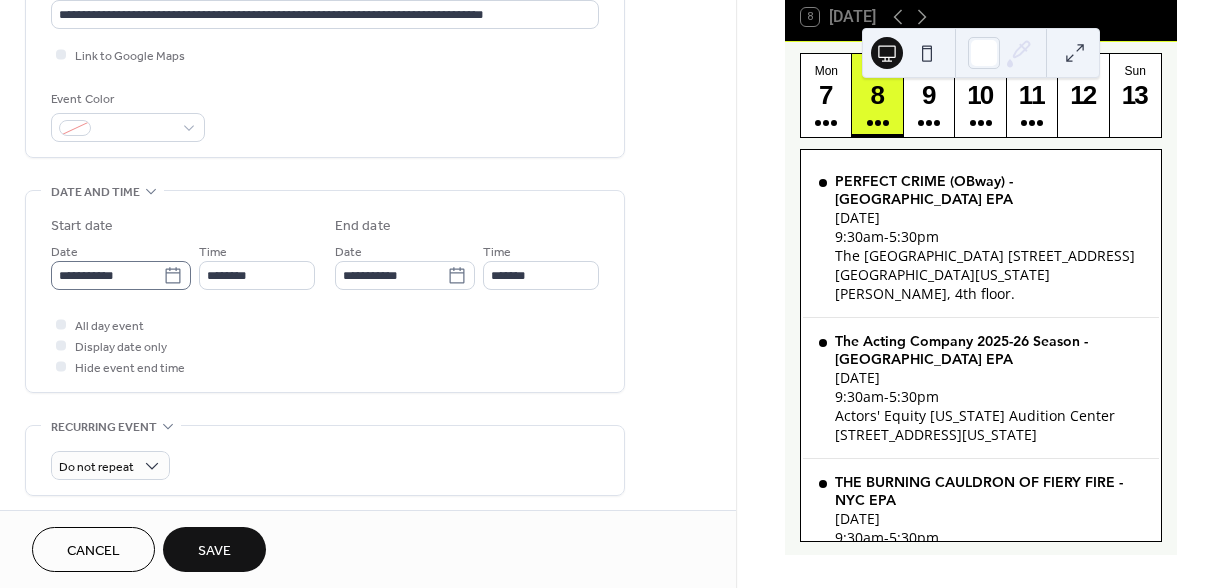 click 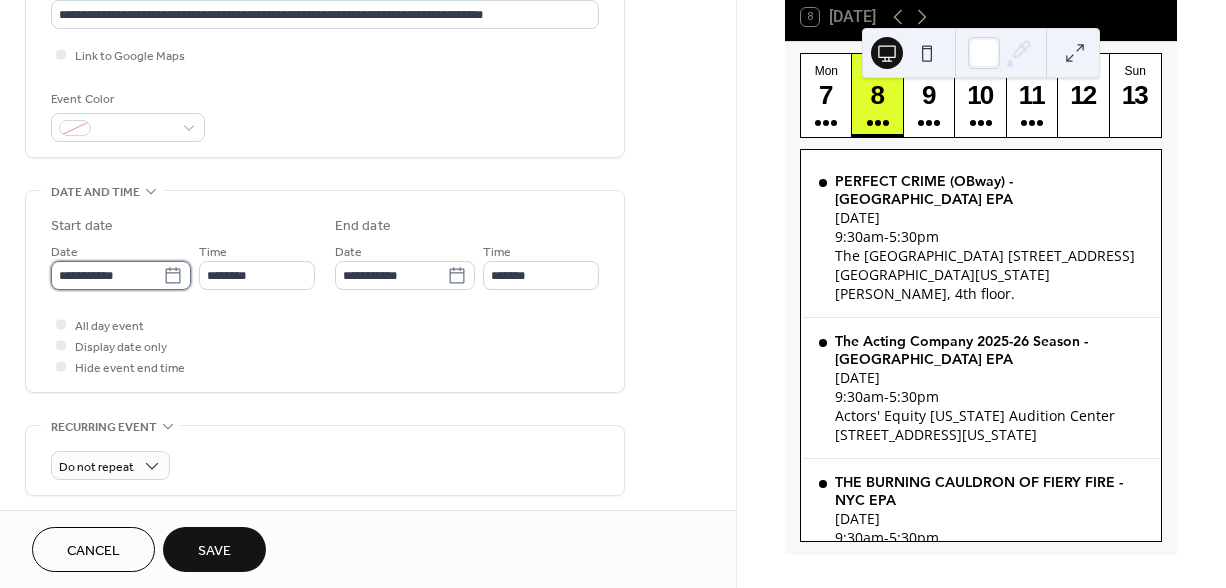 click on "**********" at bounding box center [107, 275] 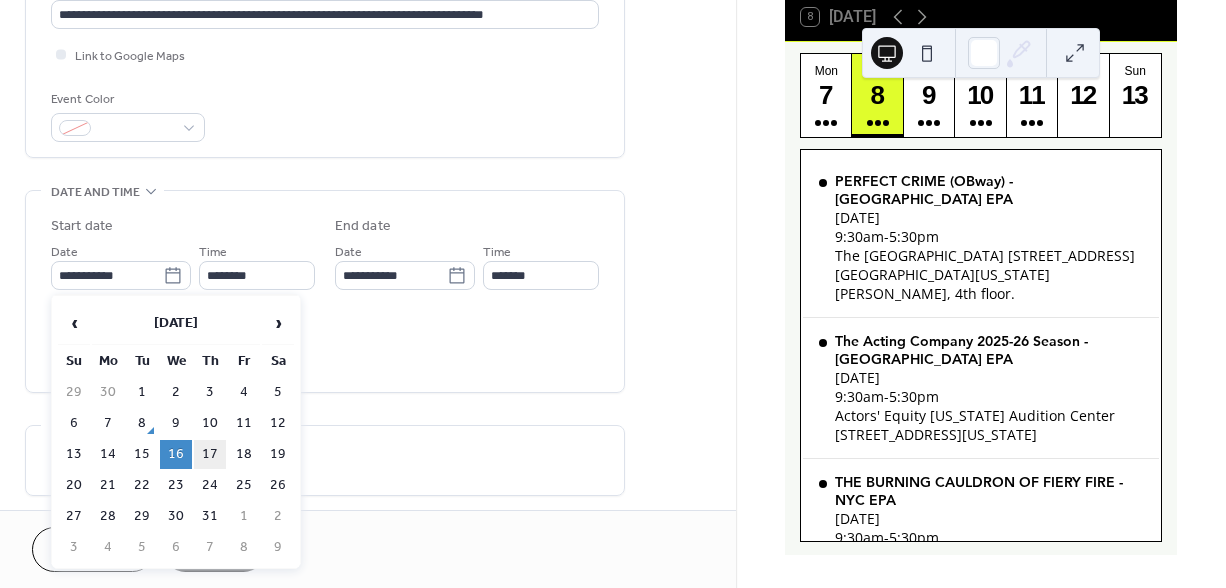 click on "17" at bounding box center [210, 454] 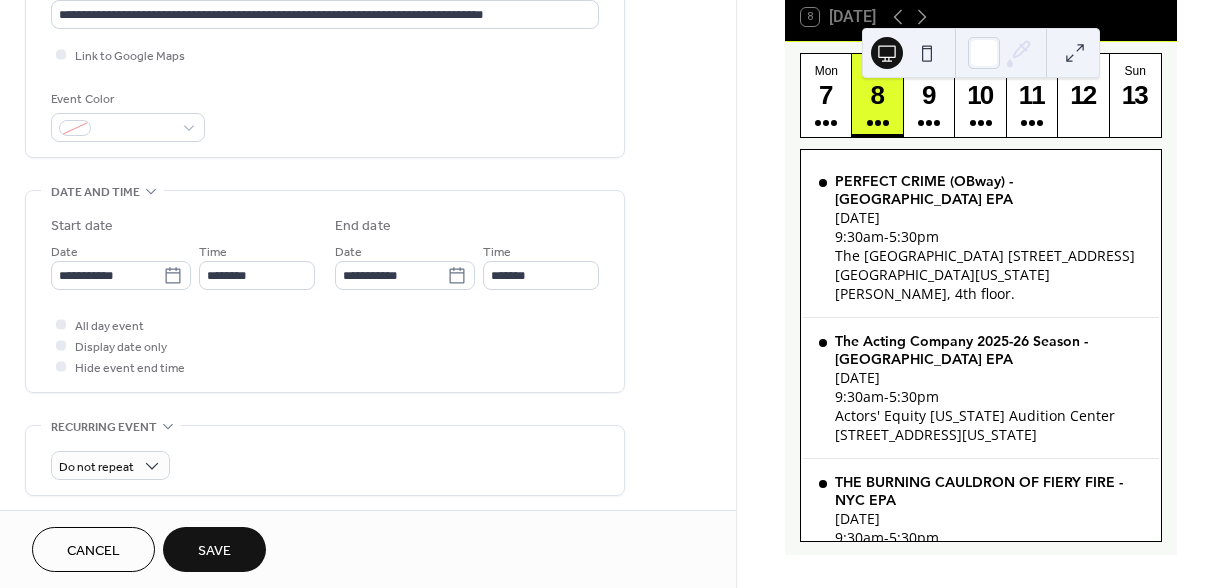 scroll, scrollTop: 975, scrollLeft: 0, axis: vertical 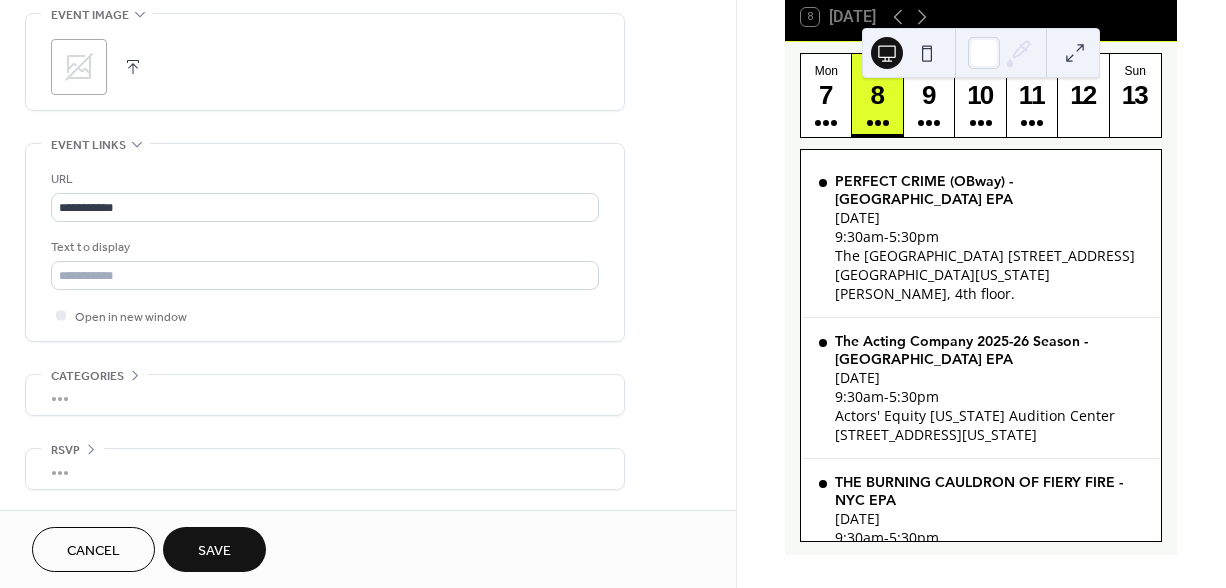 click on "Save" at bounding box center (214, 551) 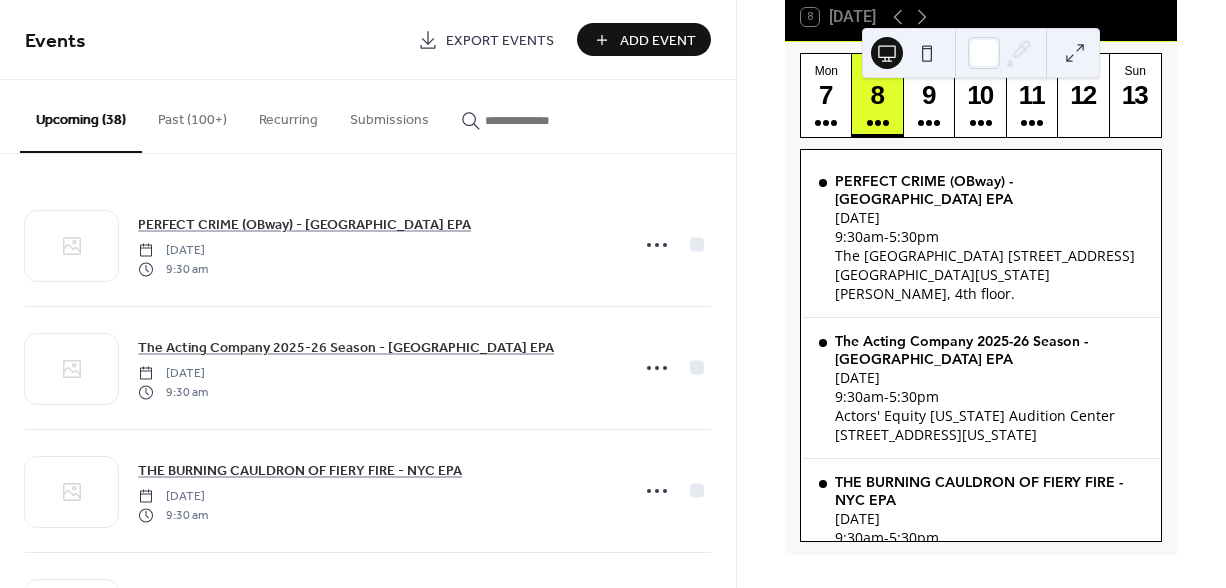 click on "Add Event" at bounding box center [658, 41] 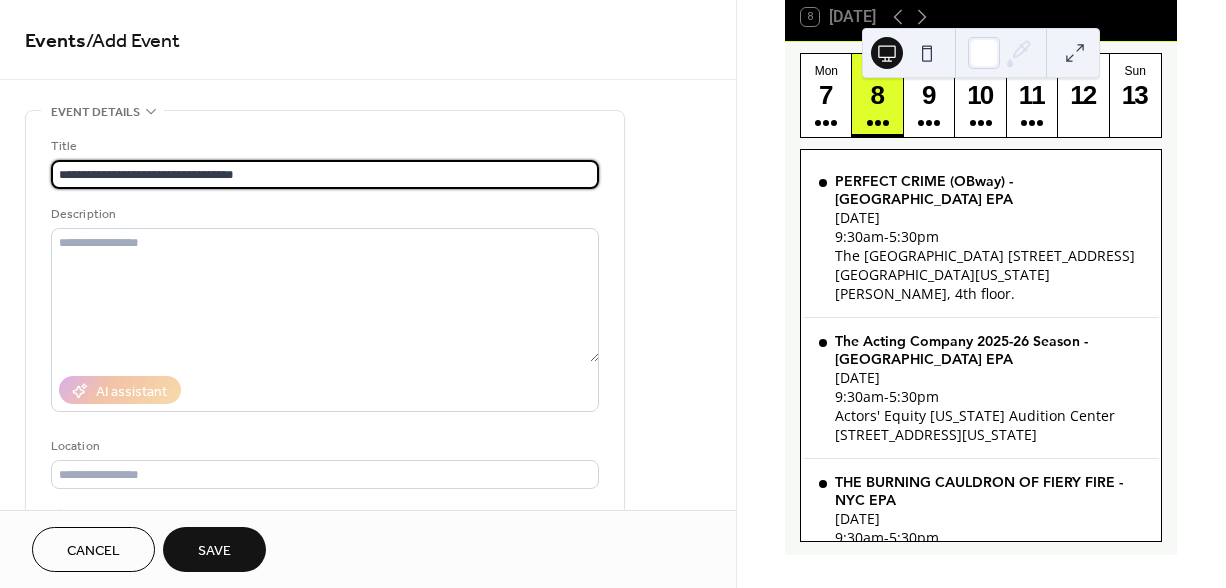 type on "**********" 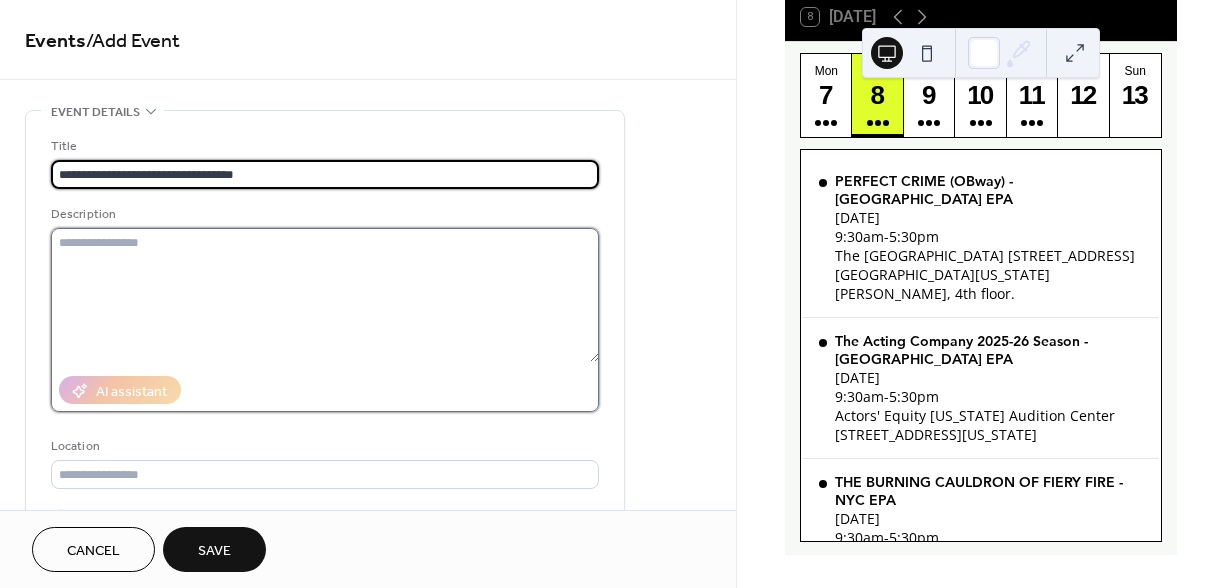 click at bounding box center [325, 295] 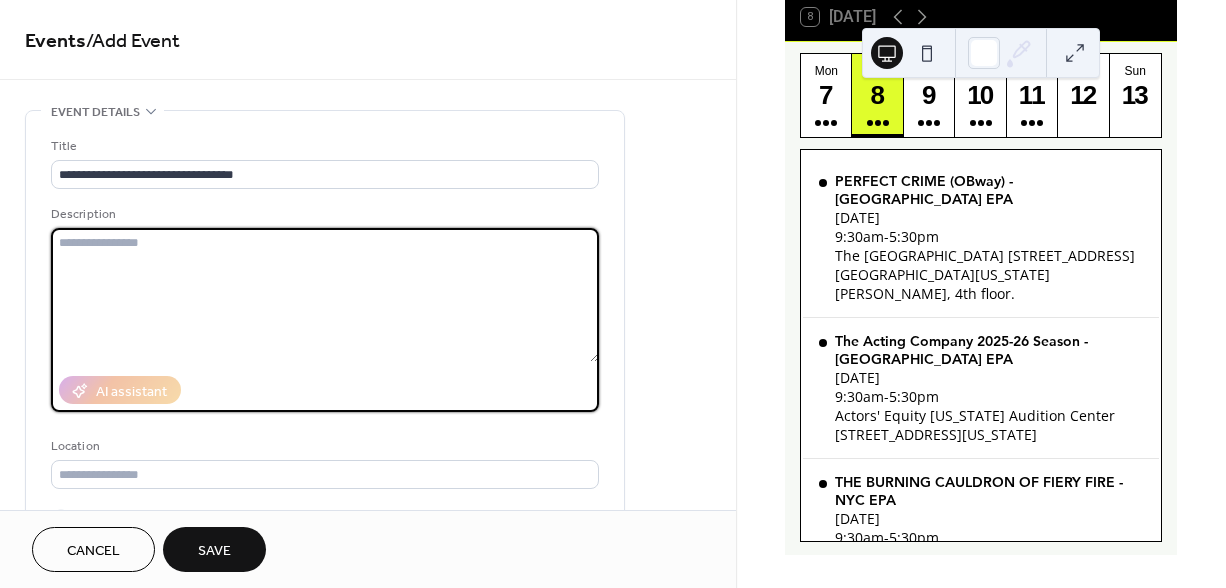 paste on "**********" 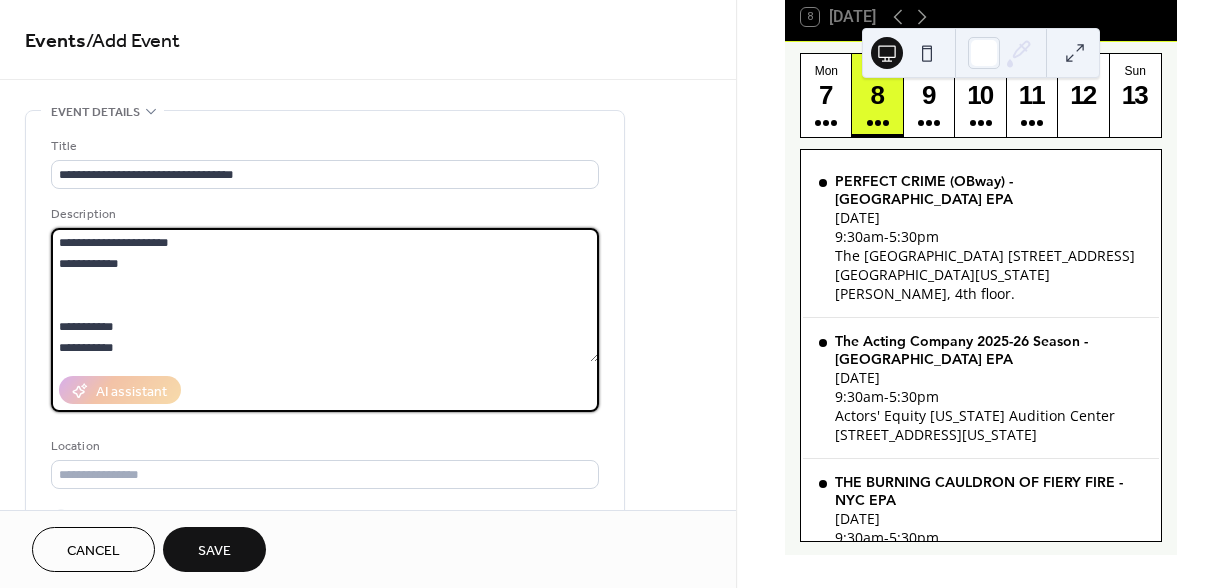 scroll, scrollTop: 4134, scrollLeft: 0, axis: vertical 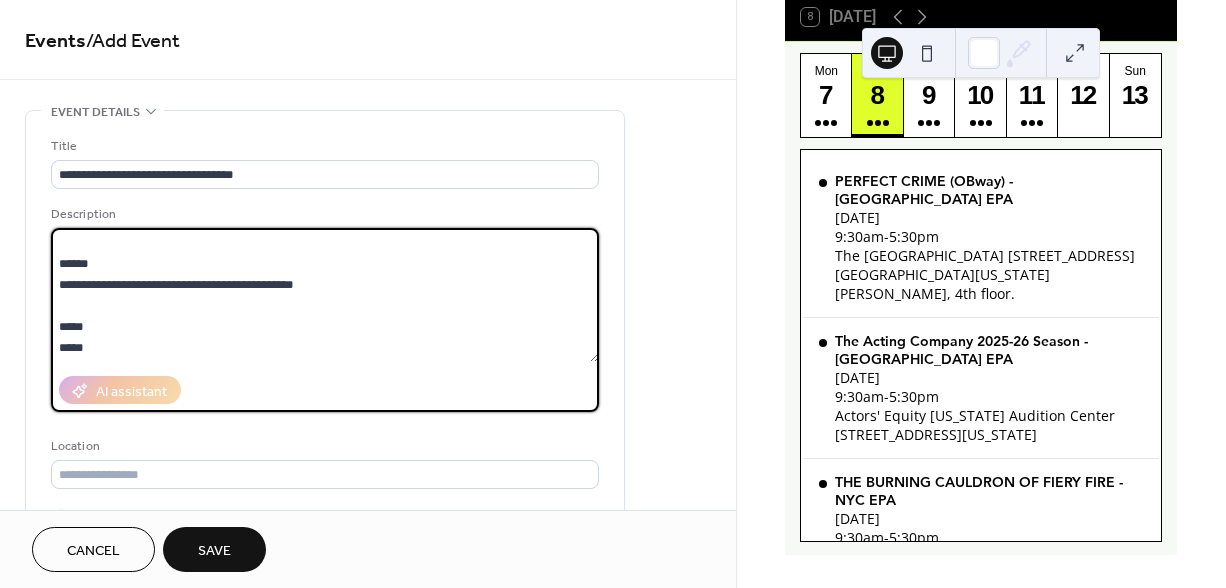 type on "**********" 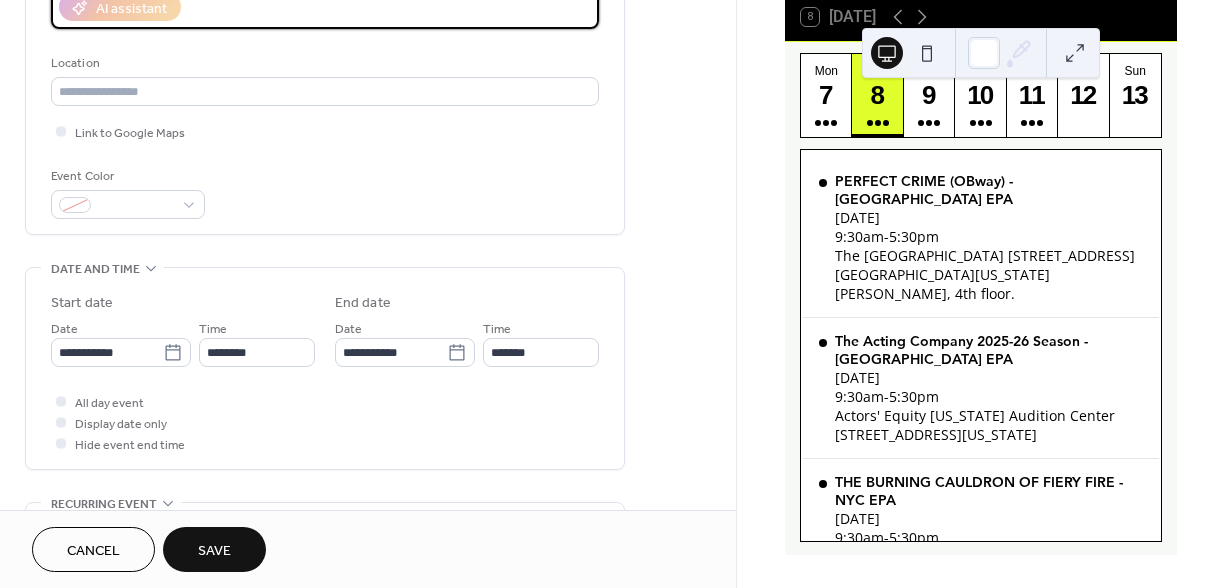 scroll, scrollTop: 386, scrollLeft: 0, axis: vertical 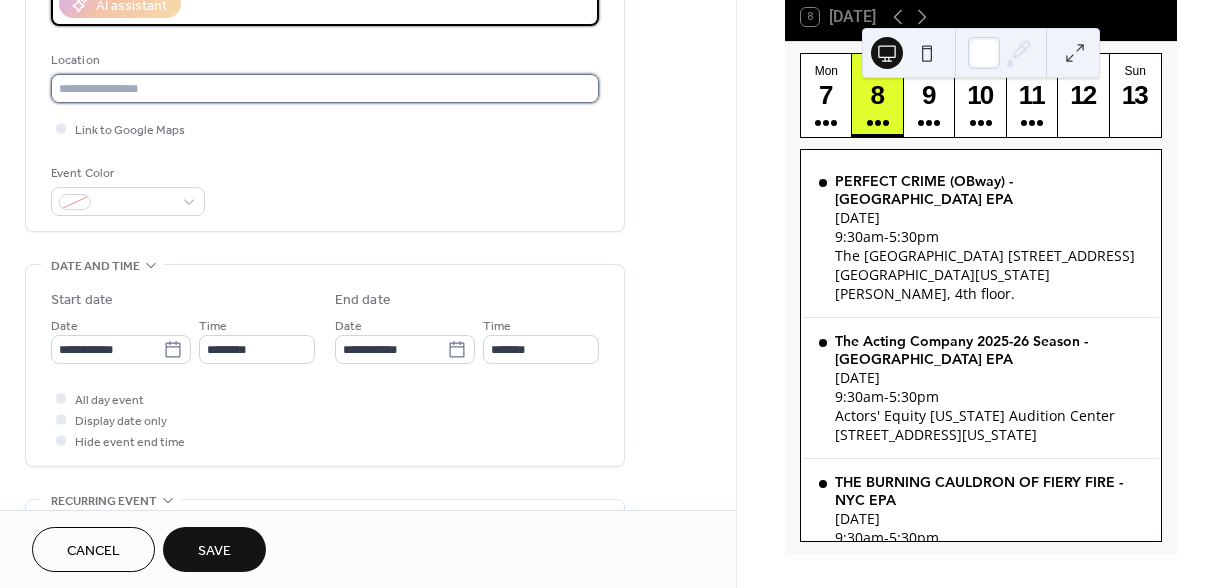 click at bounding box center (325, 88) 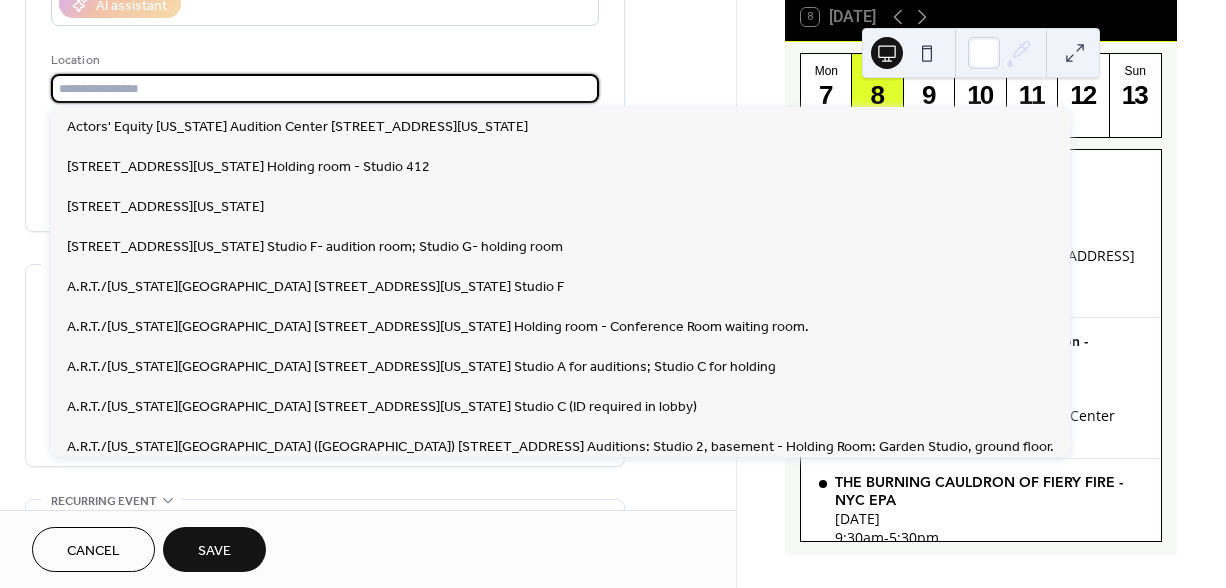paste on "**********" 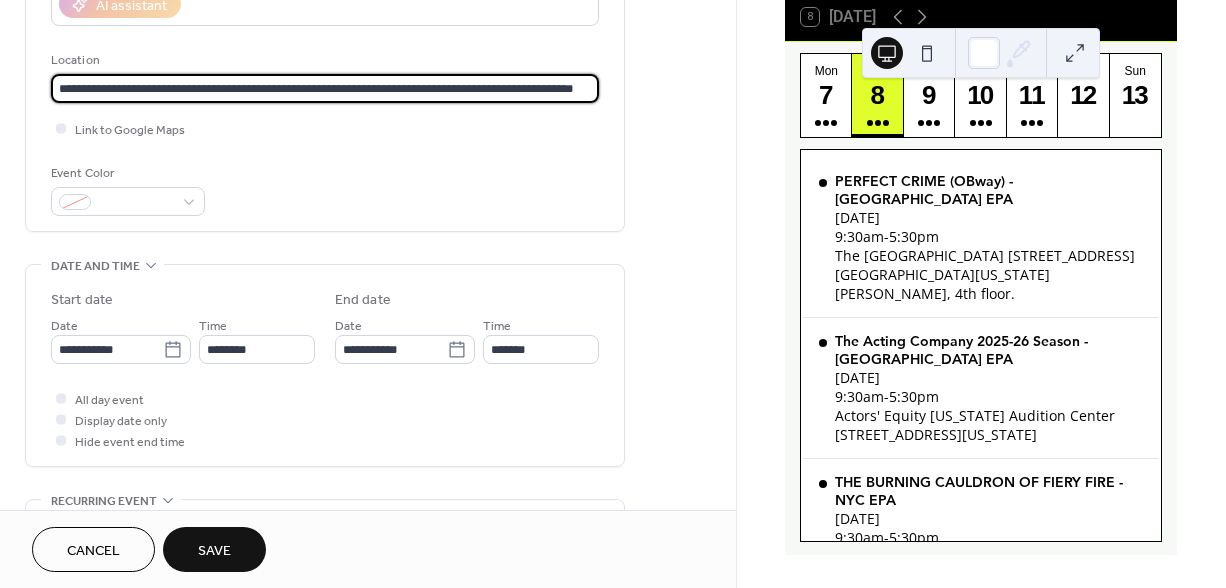 type on "**********" 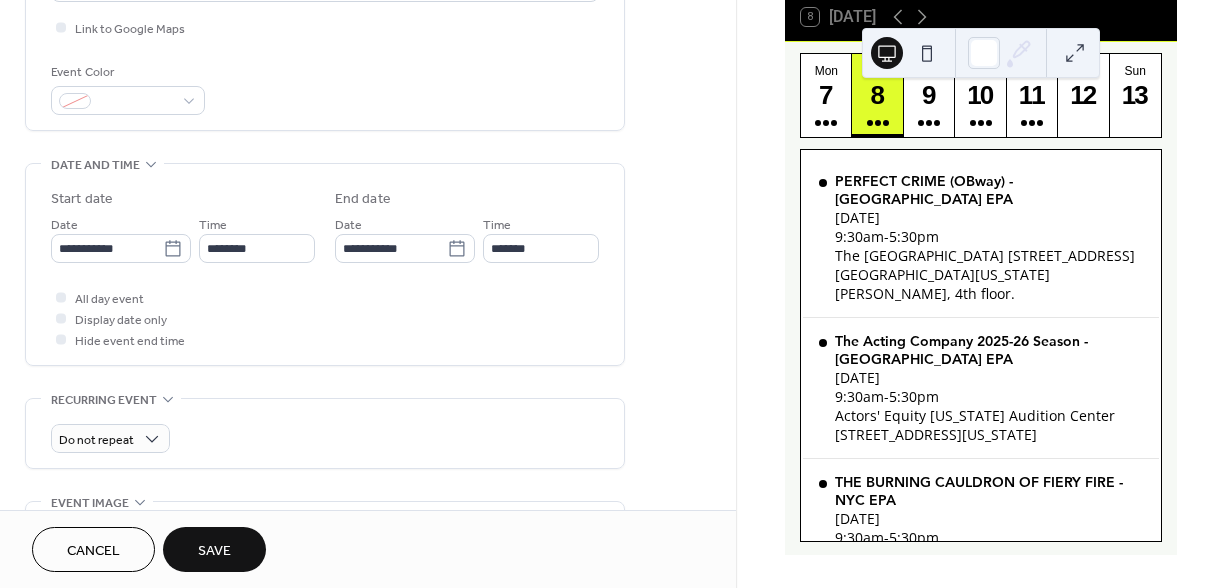 scroll, scrollTop: 490, scrollLeft: 0, axis: vertical 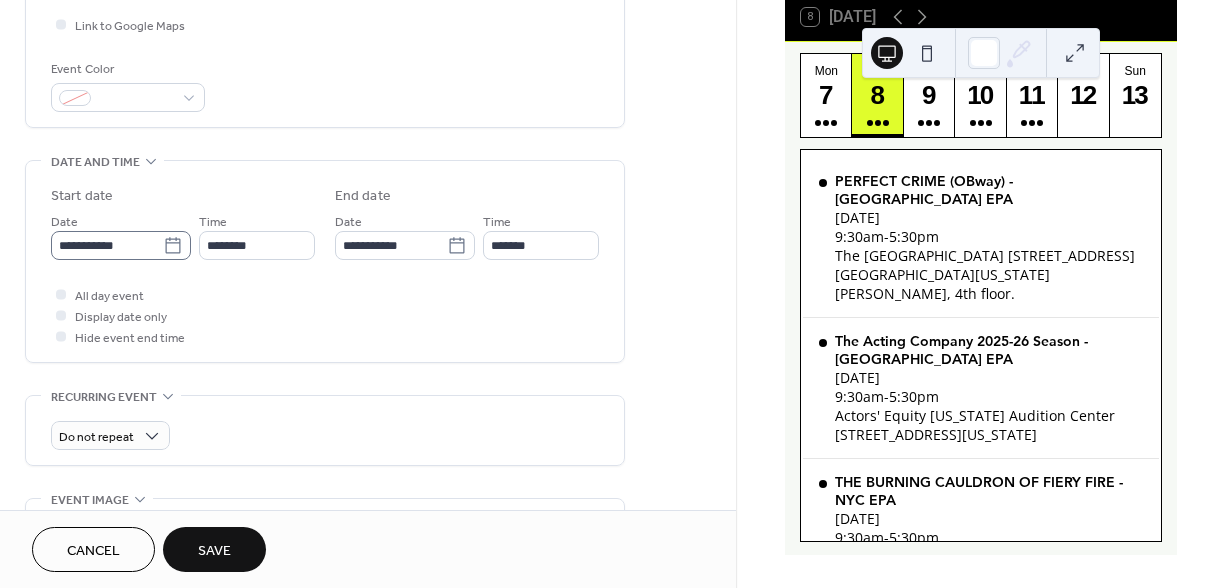 click 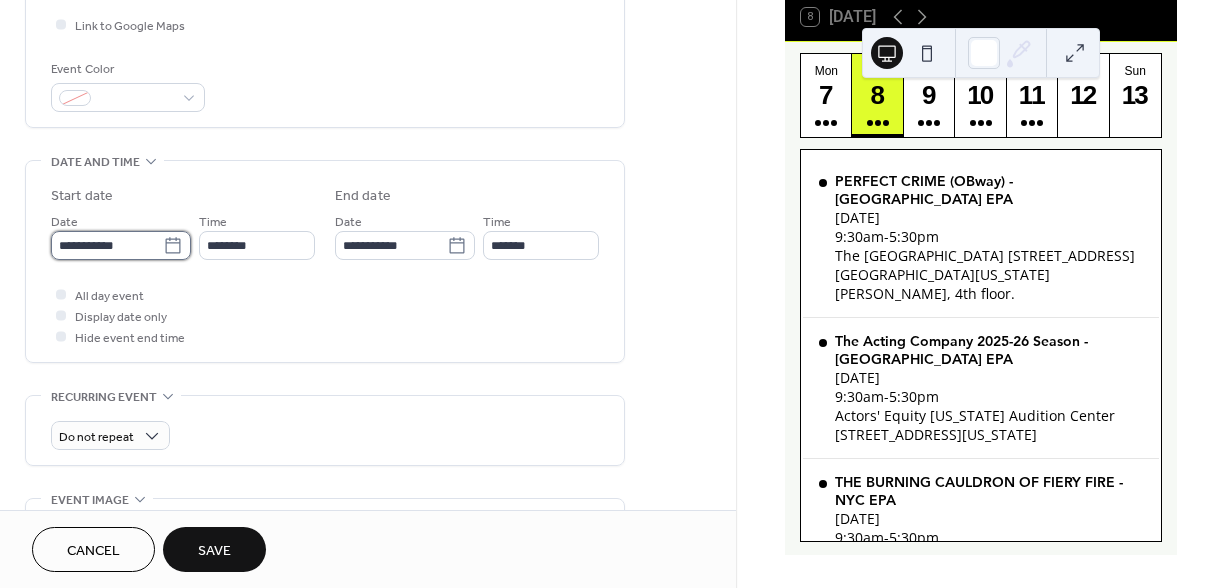 click on "**********" at bounding box center (107, 245) 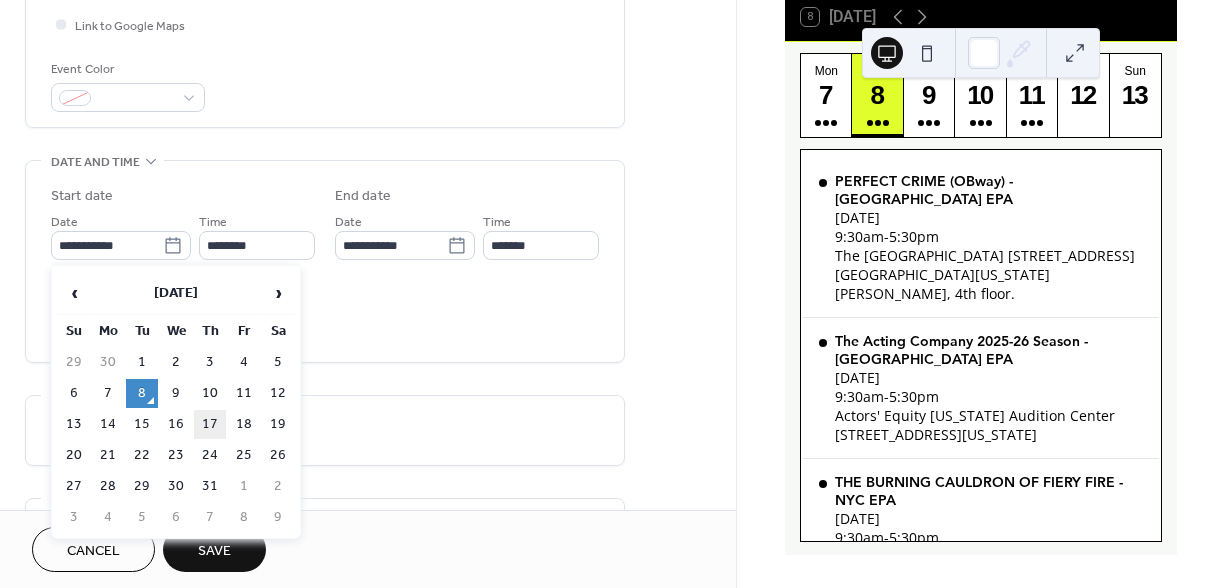 click on "17" at bounding box center [210, 424] 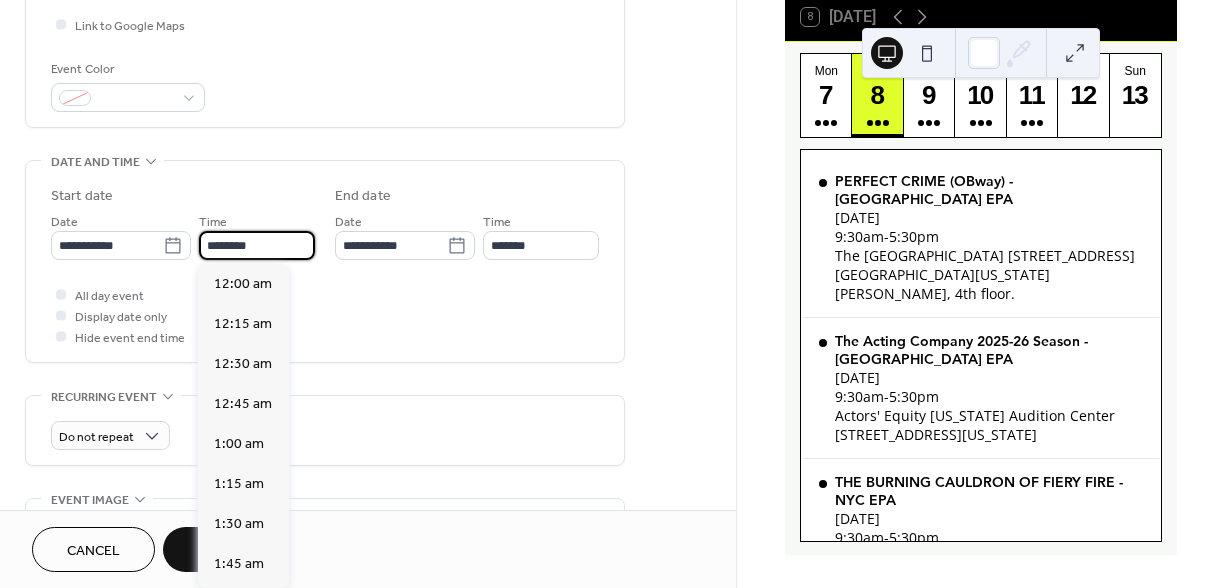 click on "********" at bounding box center (257, 245) 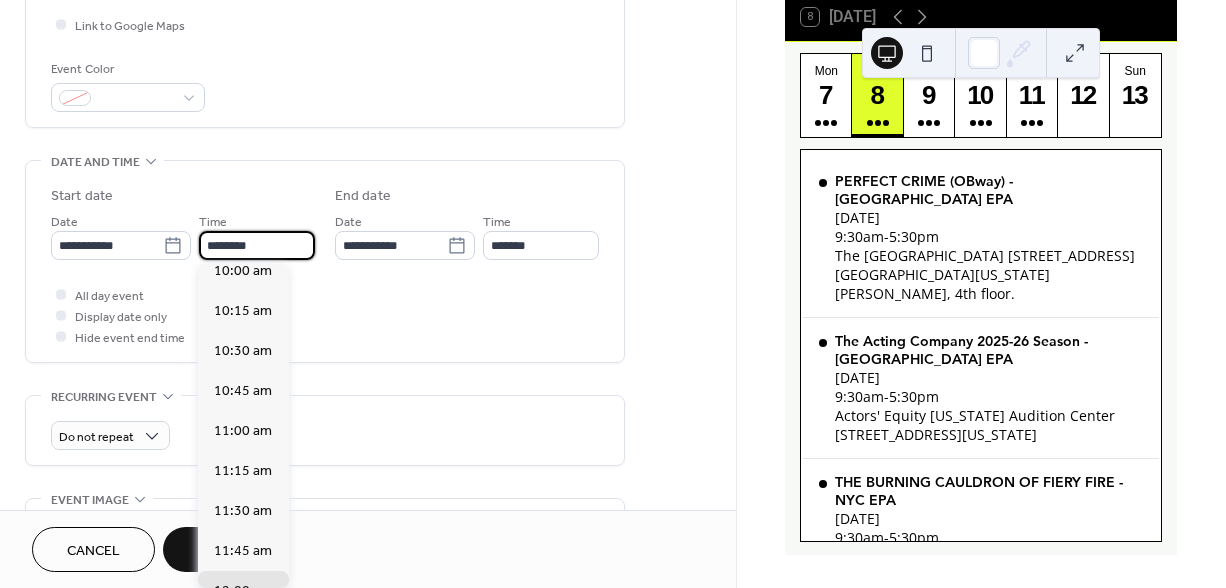 scroll, scrollTop: 1463, scrollLeft: 0, axis: vertical 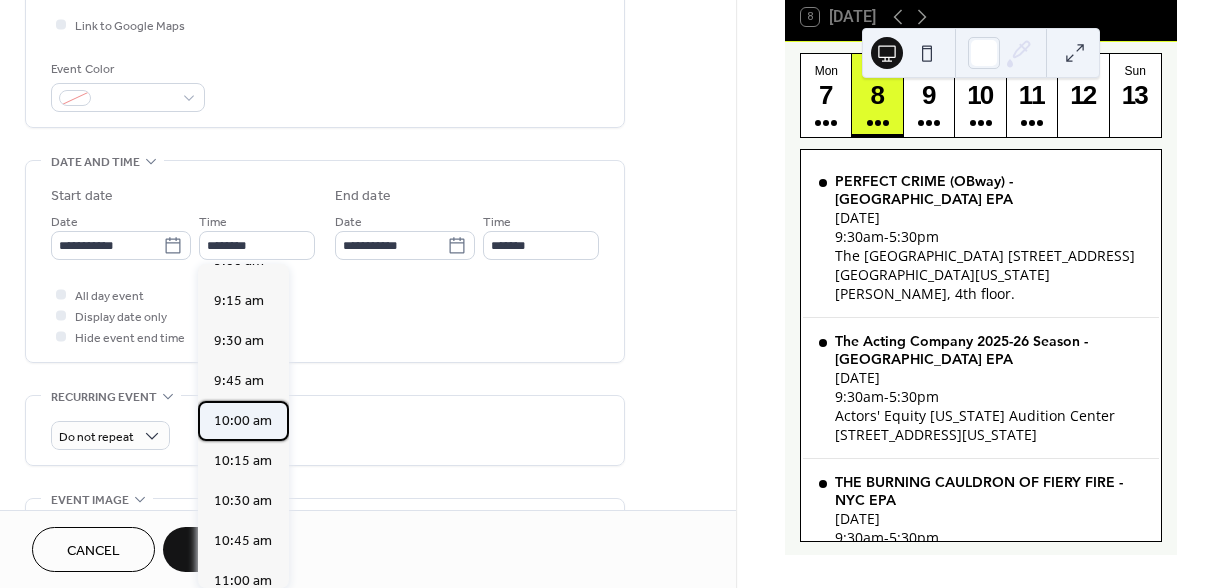 click on "10:00 am" at bounding box center [243, 421] 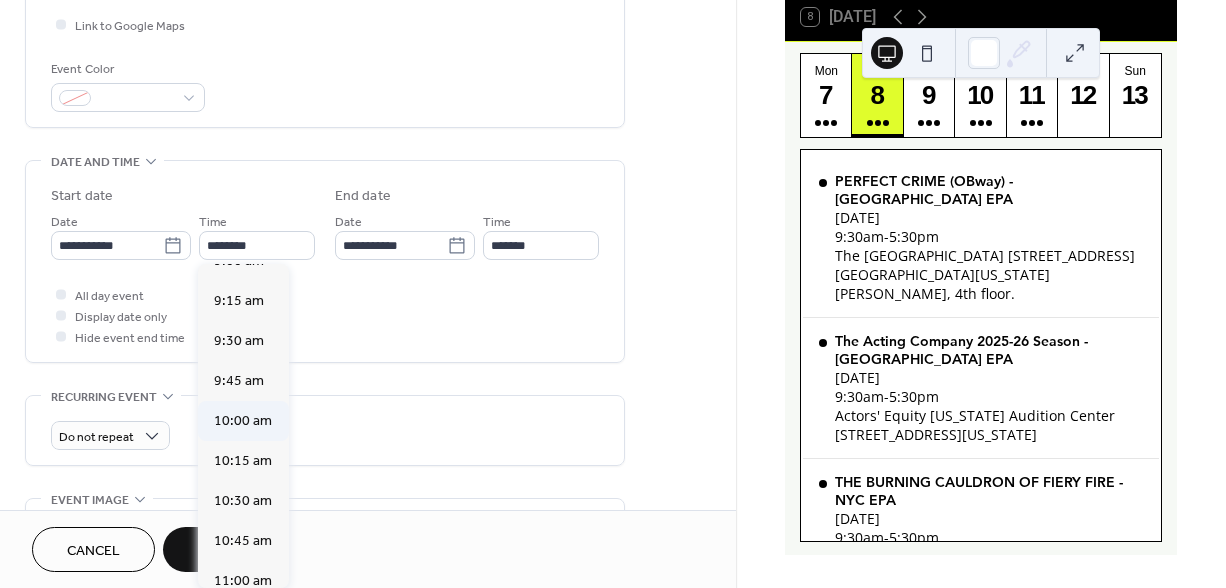type on "********" 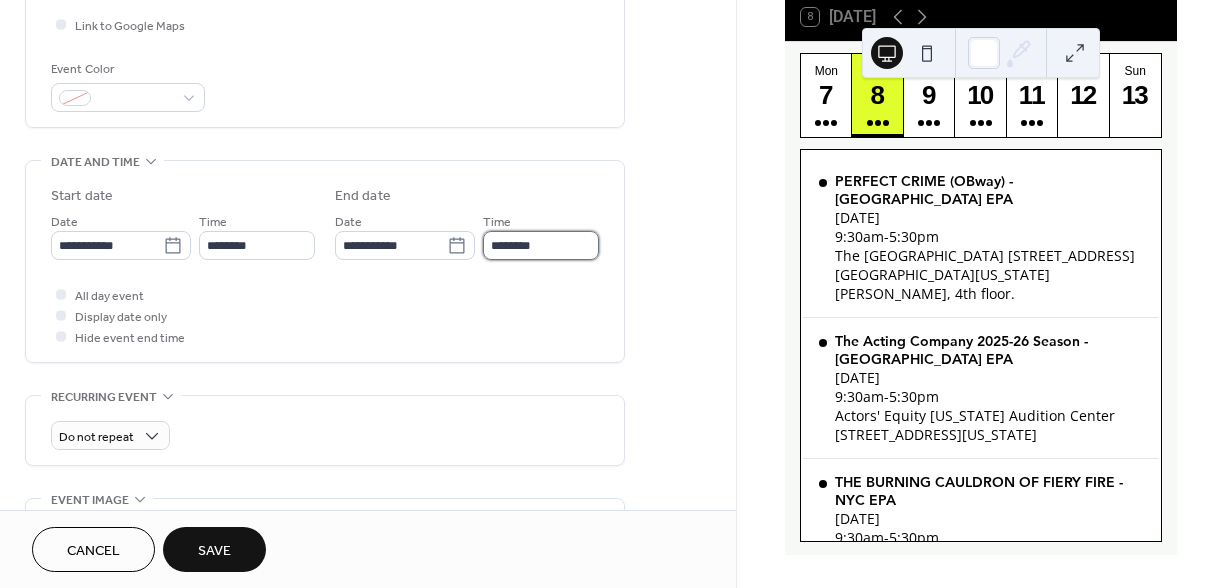 click on "********" at bounding box center [541, 245] 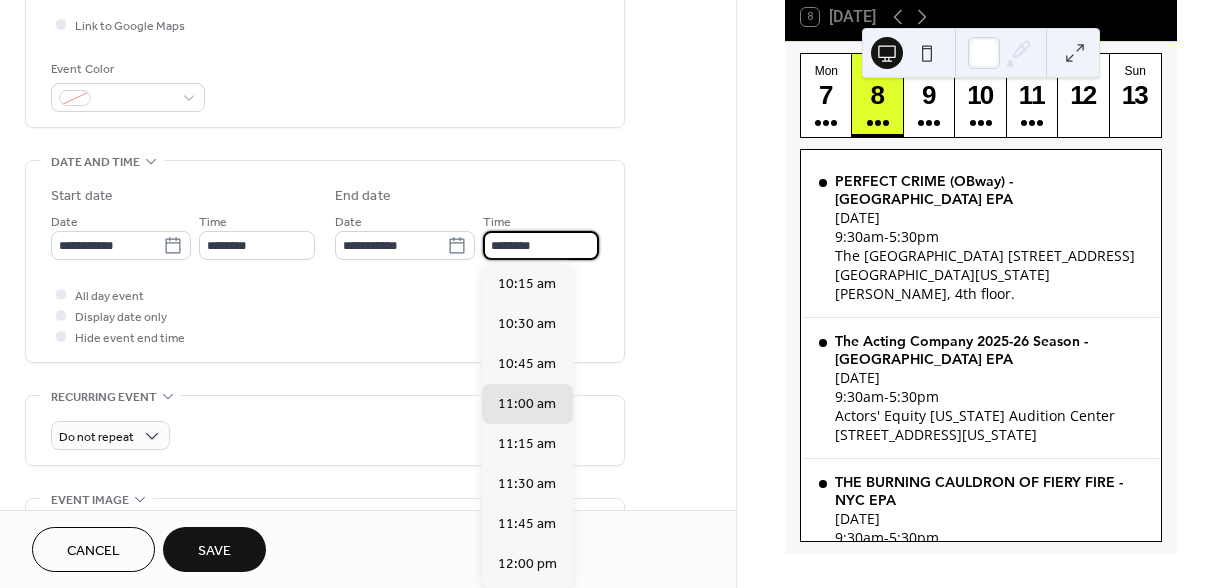 scroll, scrollTop: 1, scrollLeft: 0, axis: vertical 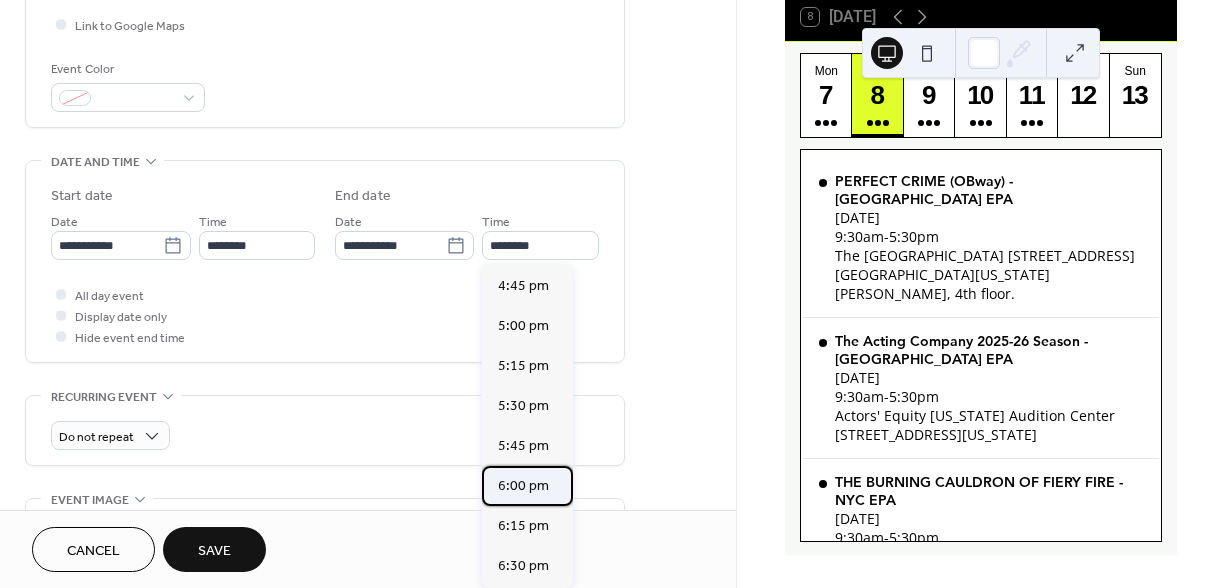 click on "6:00 pm" at bounding box center [523, 486] 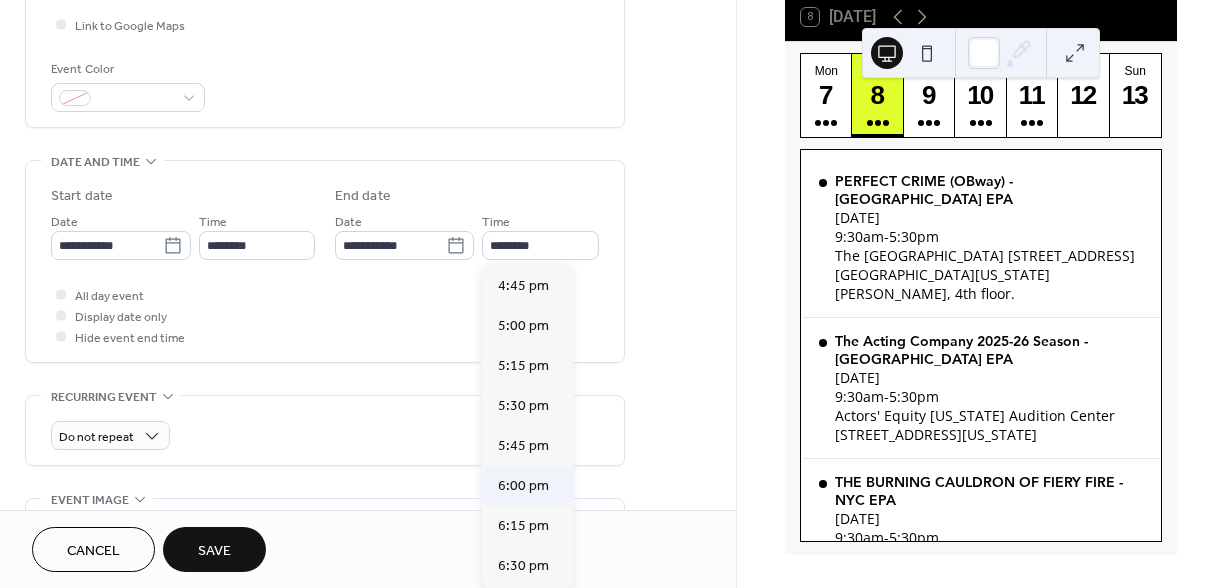 type on "*******" 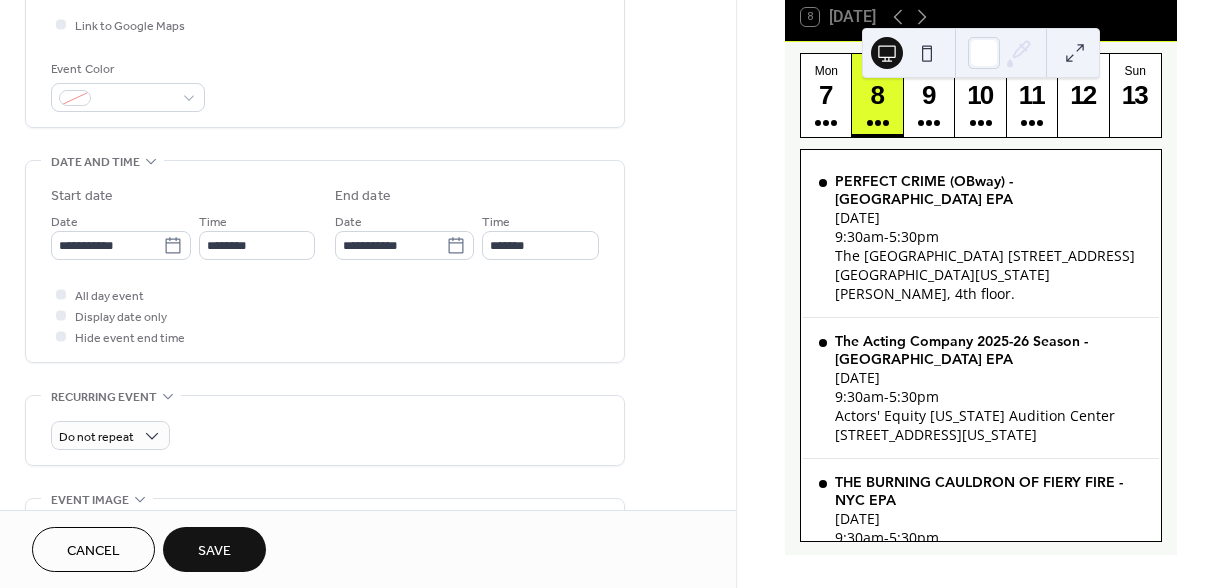 scroll, scrollTop: 0, scrollLeft: 0, axis: both 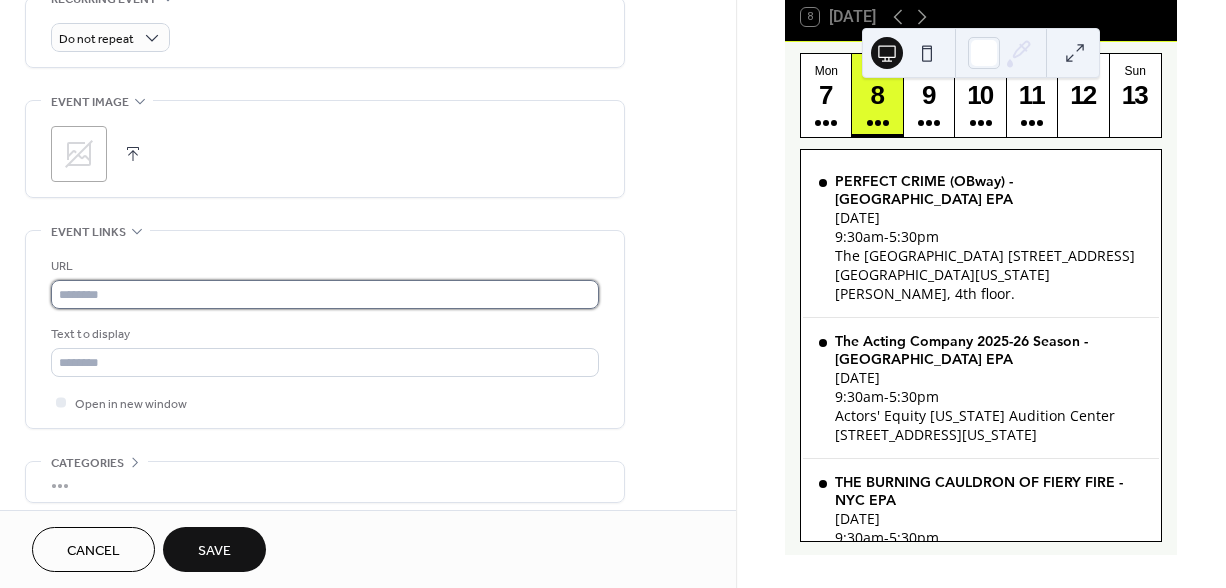 click at bounding box center [325, 294] 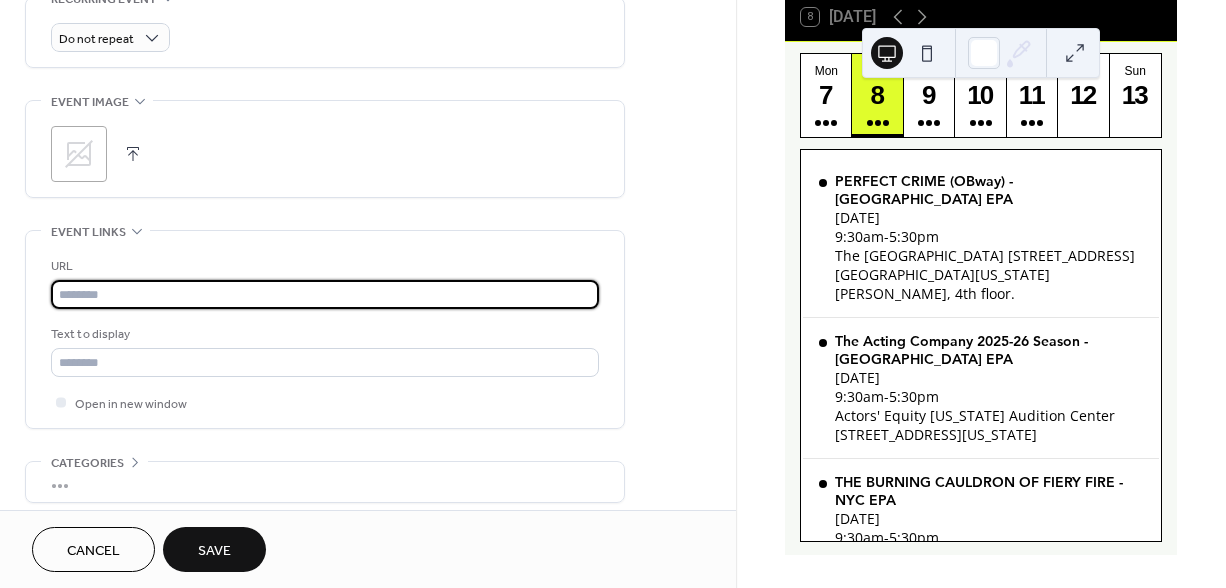 paste on "**********" 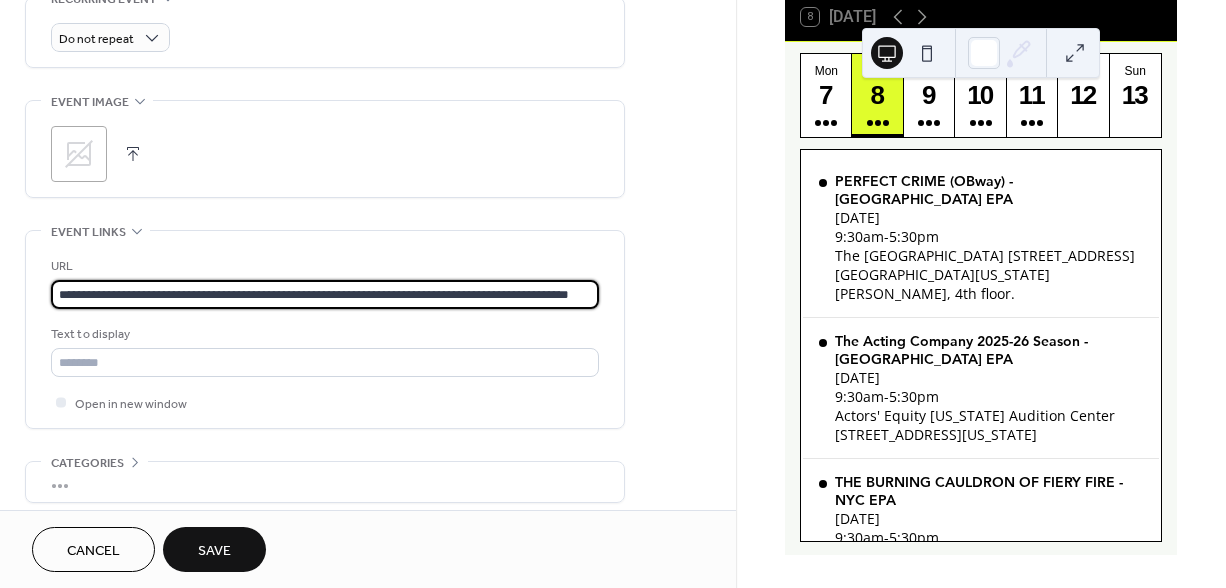 scroll, scrollTop: 0, scrollLeft: 70, axis: horizontal 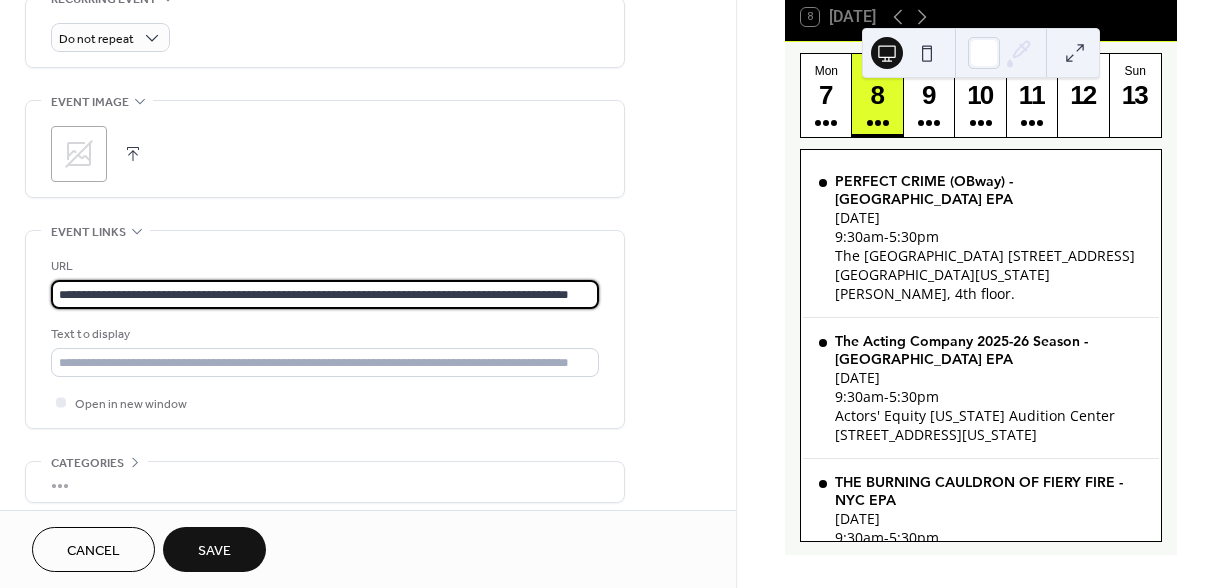 type on "**********" 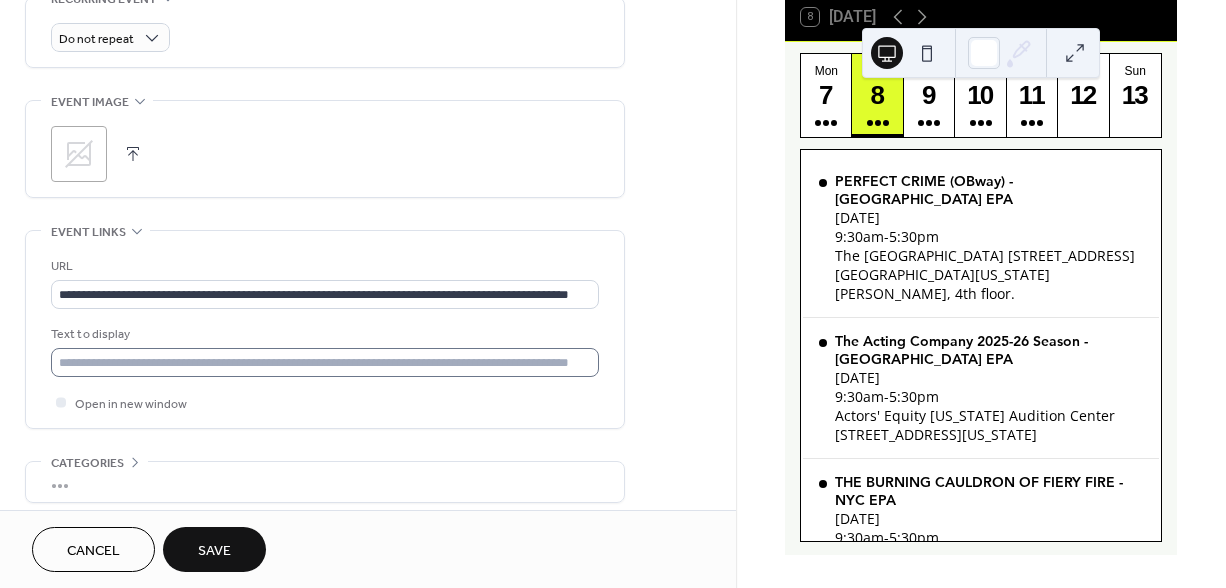 scroll, scrollTop: 975, scrollLeft: 0, axis: vertical 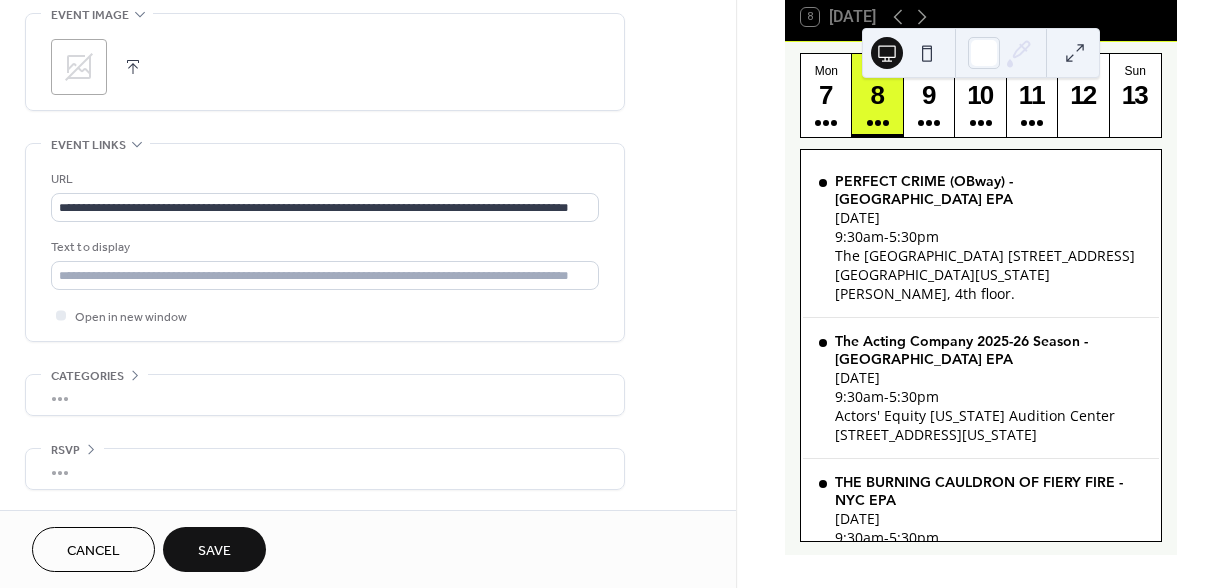 click on "Save" at bounding box center (214, 551) 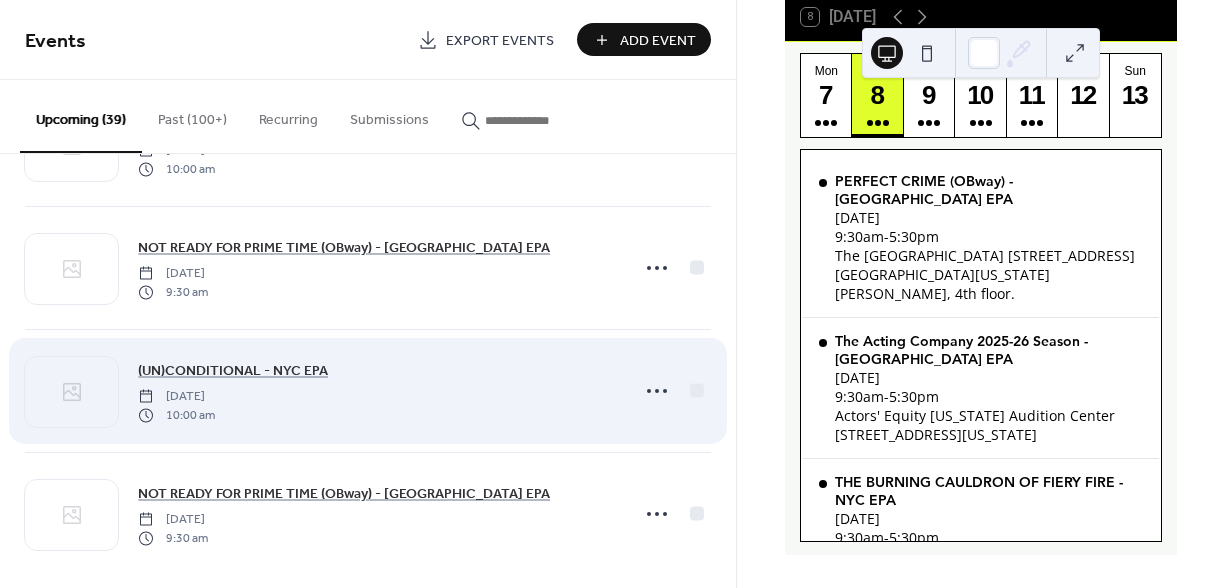 scroll, scrollTop: 4422, scrollLeft: 0, axis: vertical 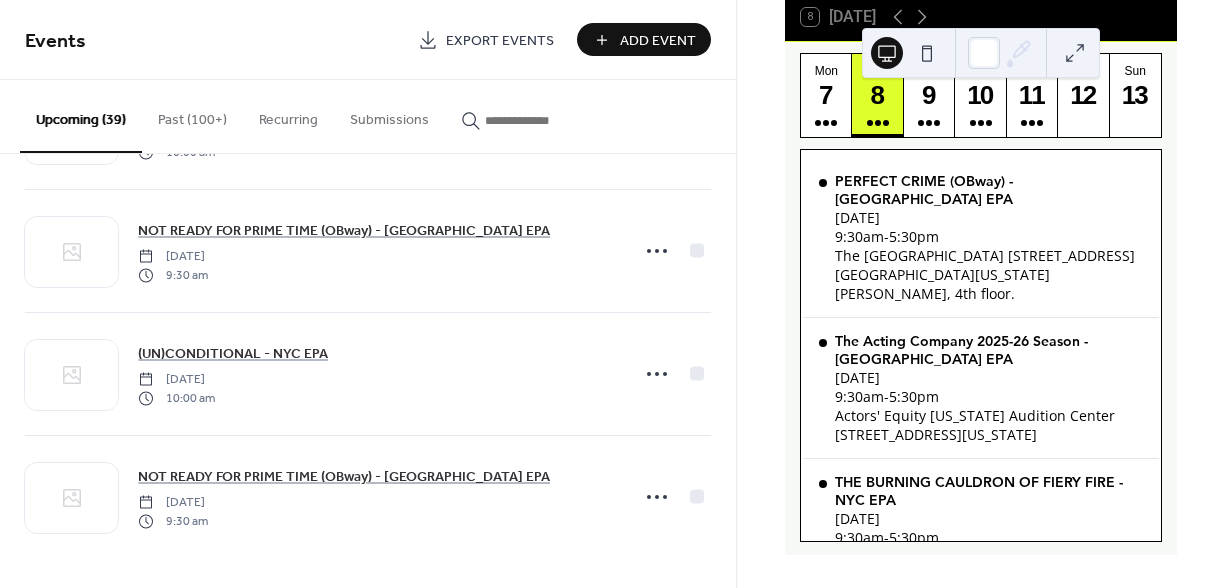 click on "Add Event" at bounding box center [658, 41] 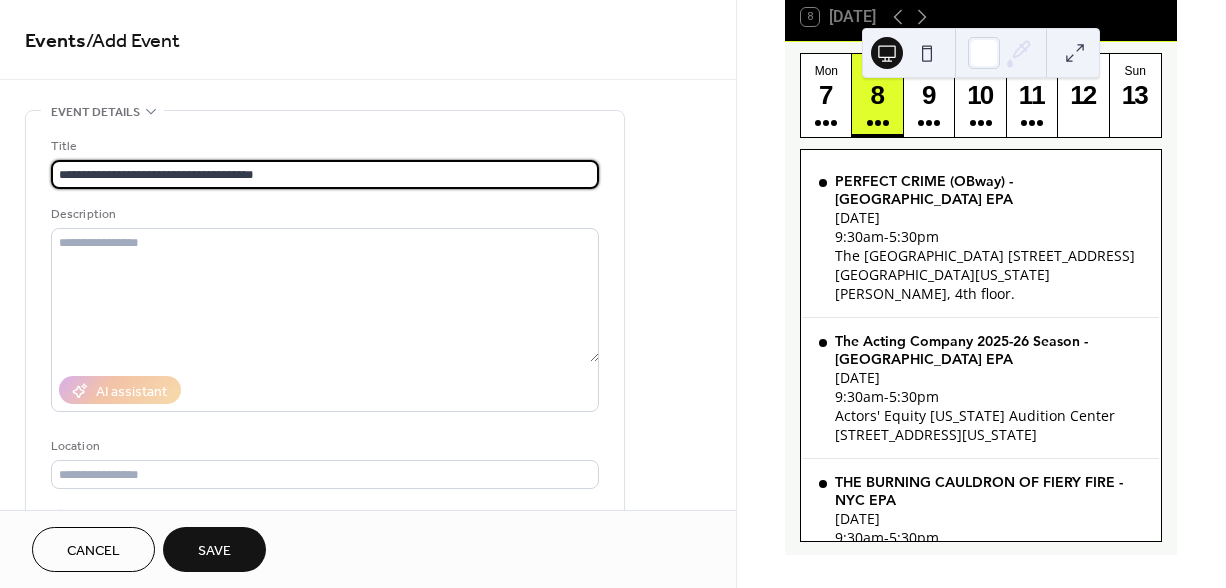 type on "**********" 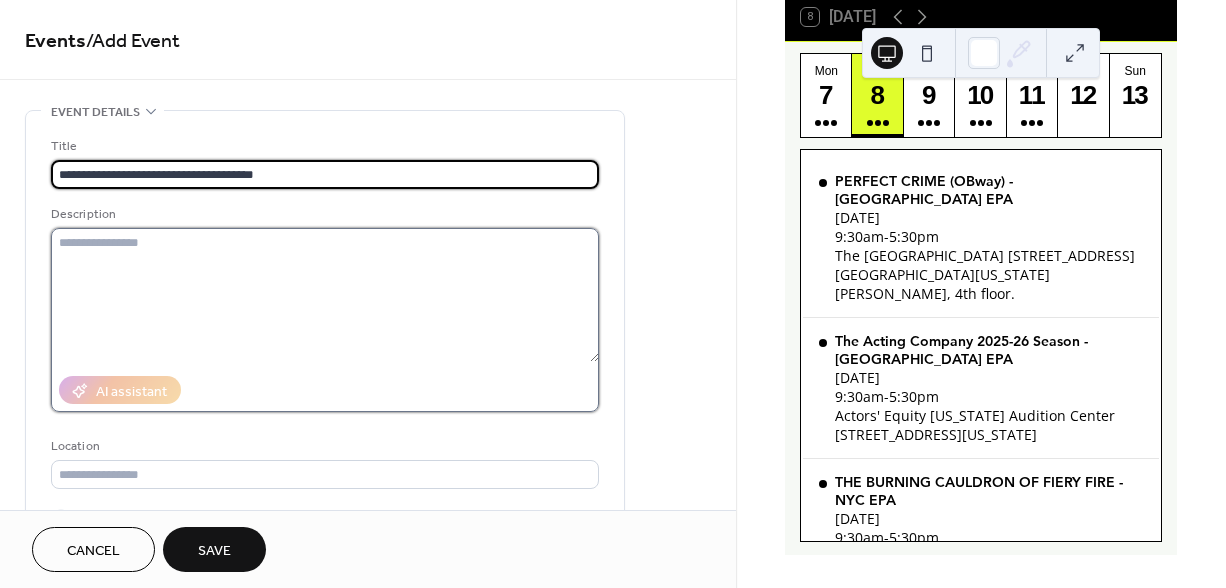 click at bounding box center [325, 295] 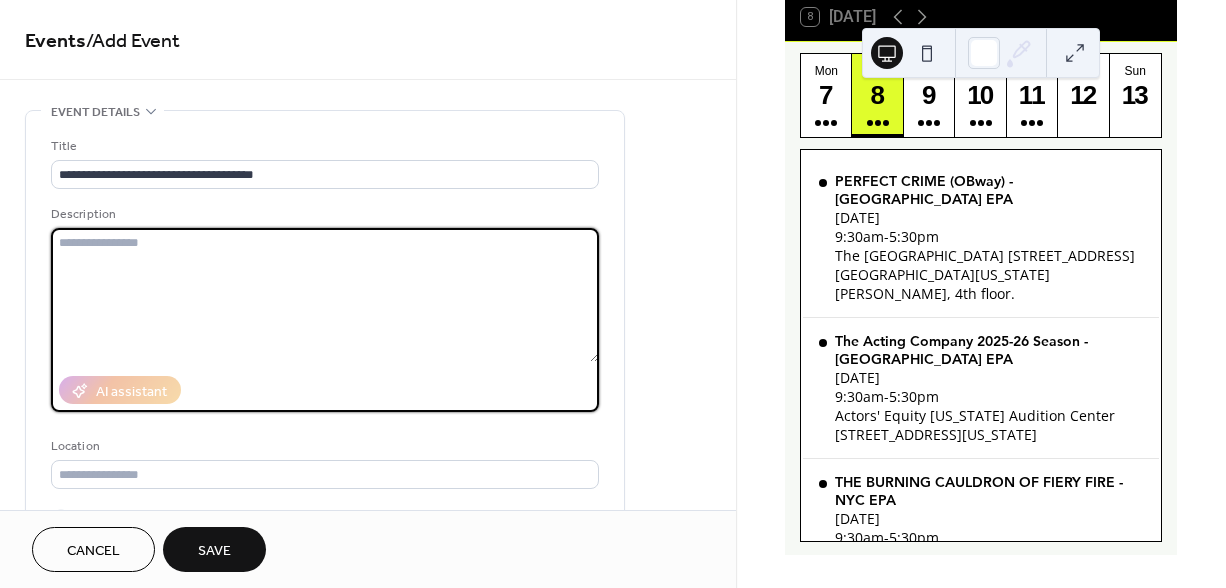 paste on "**********" 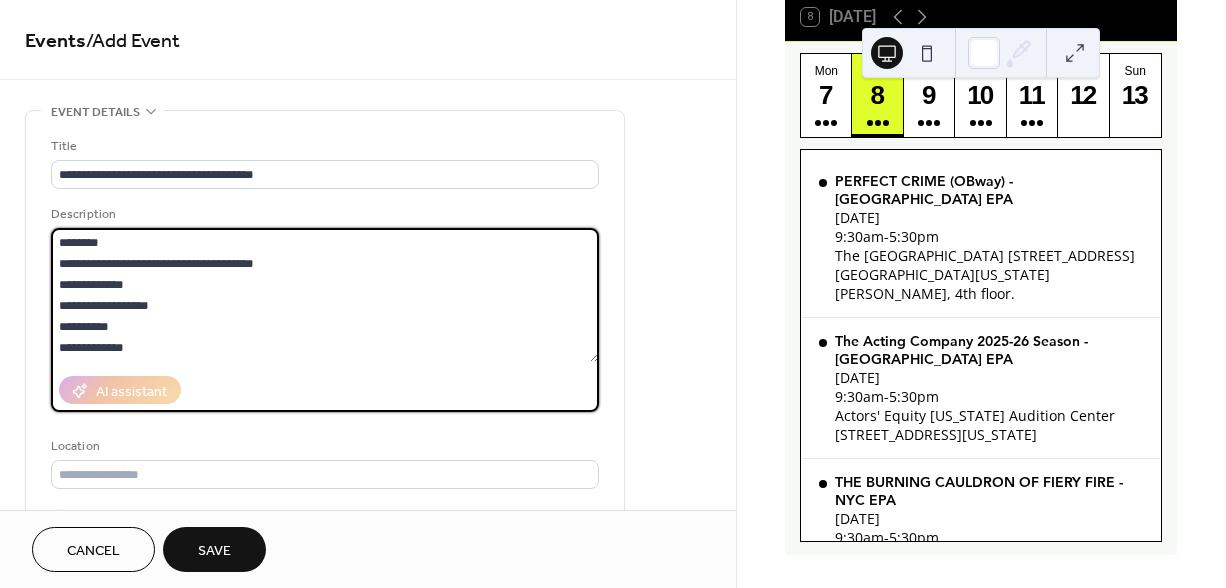 scroll, scrollTop: 774, scrollLeft: 0, axis: vertical 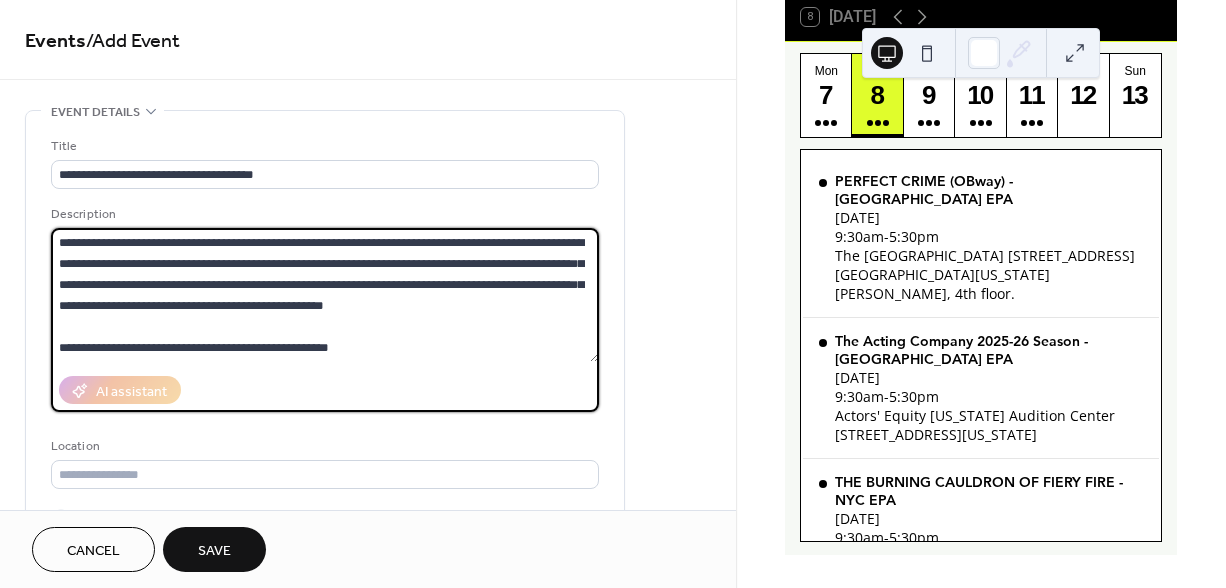 type on "**********" 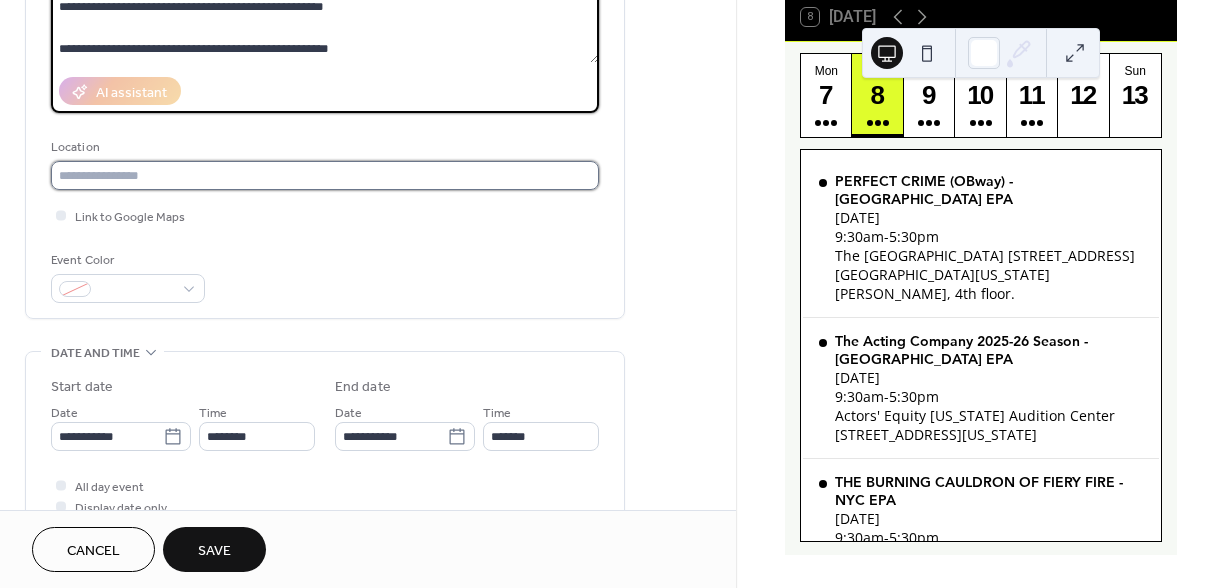 click at bounding box center (325, 175) 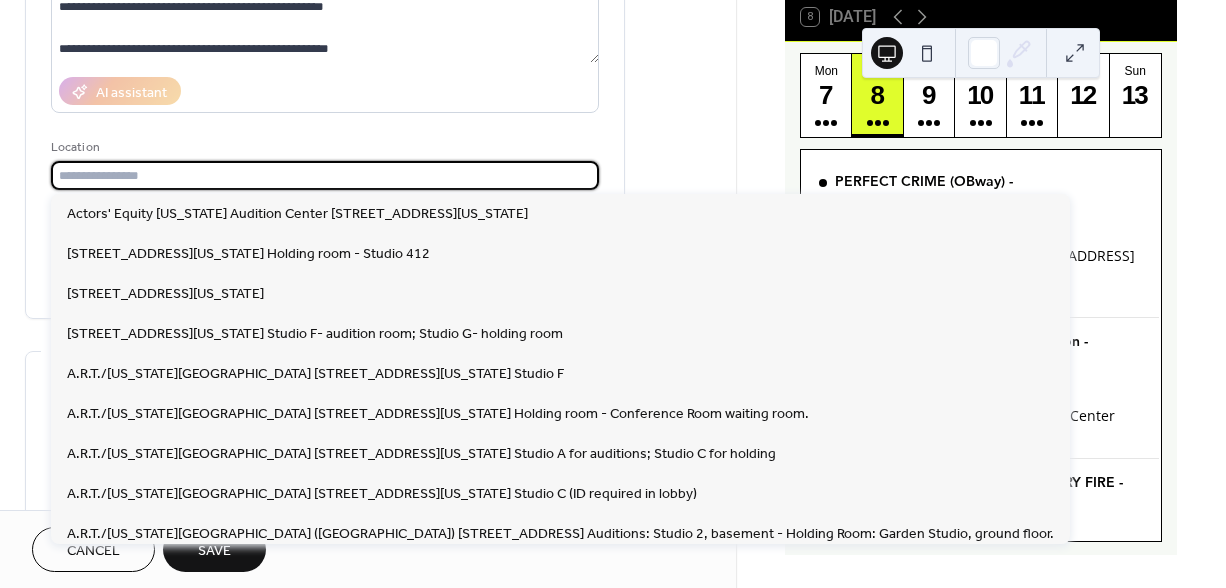 paste on "**********" 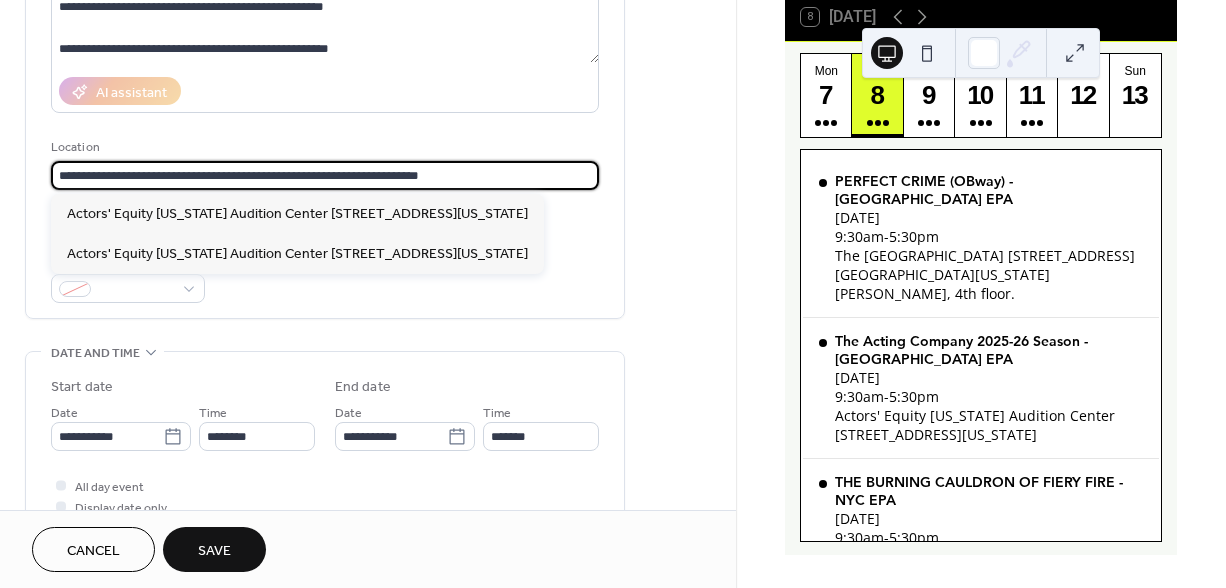 type on "**********" 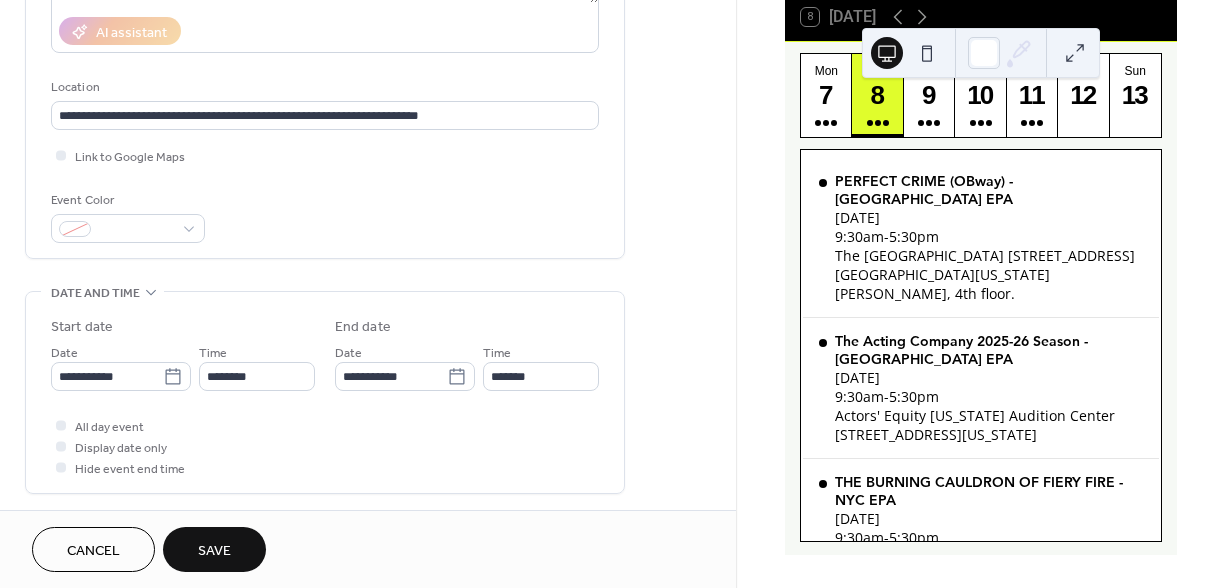 scroll, scrollTop: 407, scrollLeft: 0, axis: vertical 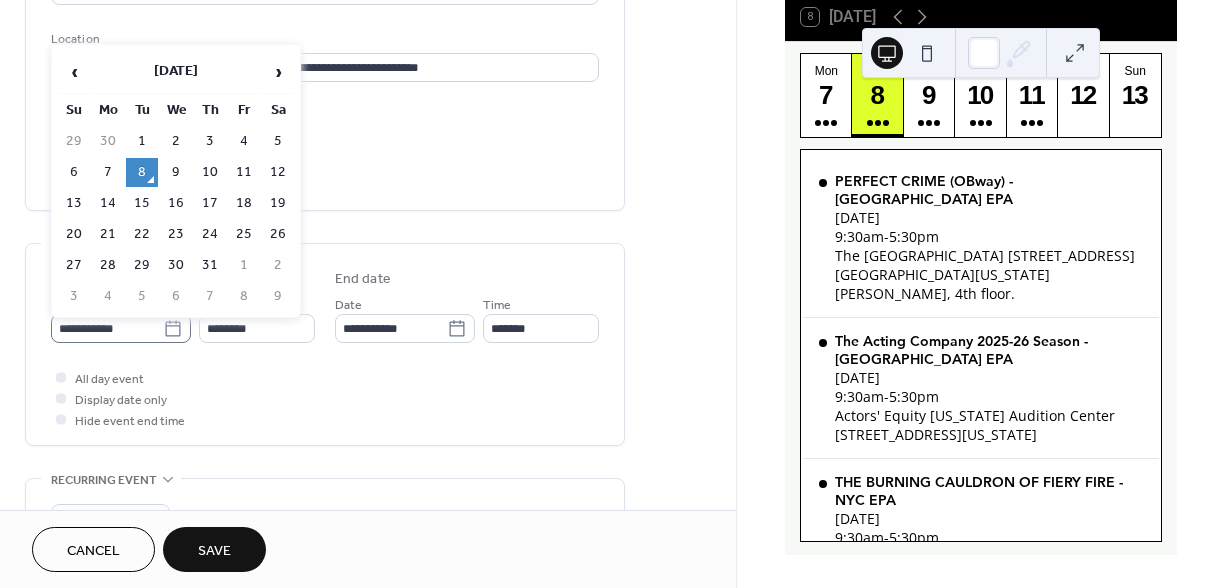 click 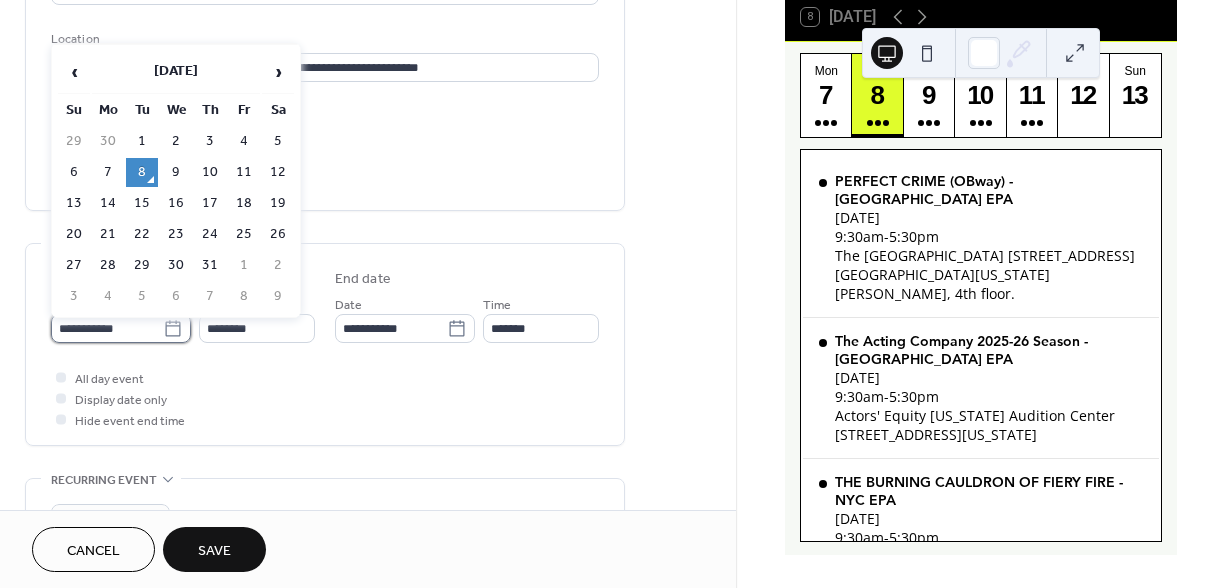 click on "**********" at bounding box center (107, 328) 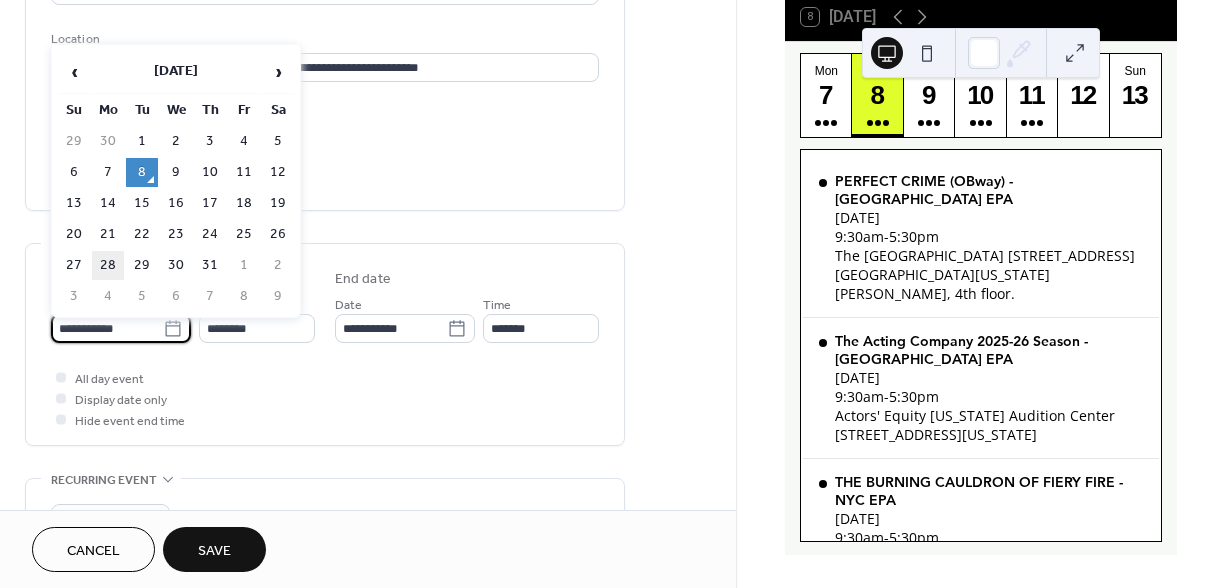 click on "28" at bounding box center [108, 265] 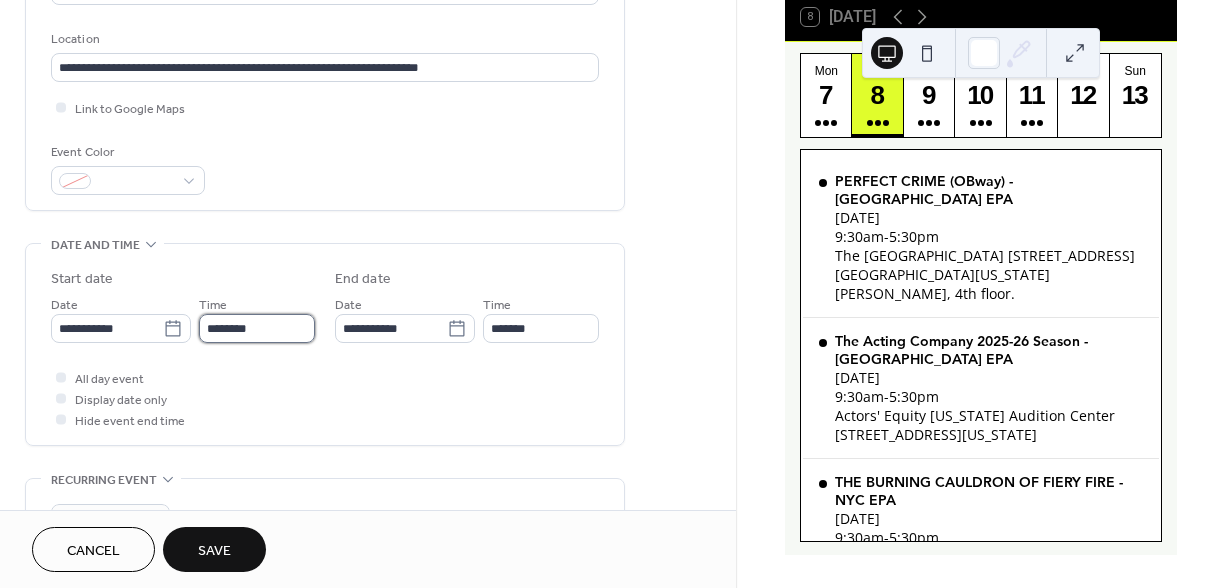 click on "********" at bounding box center [257, 328] 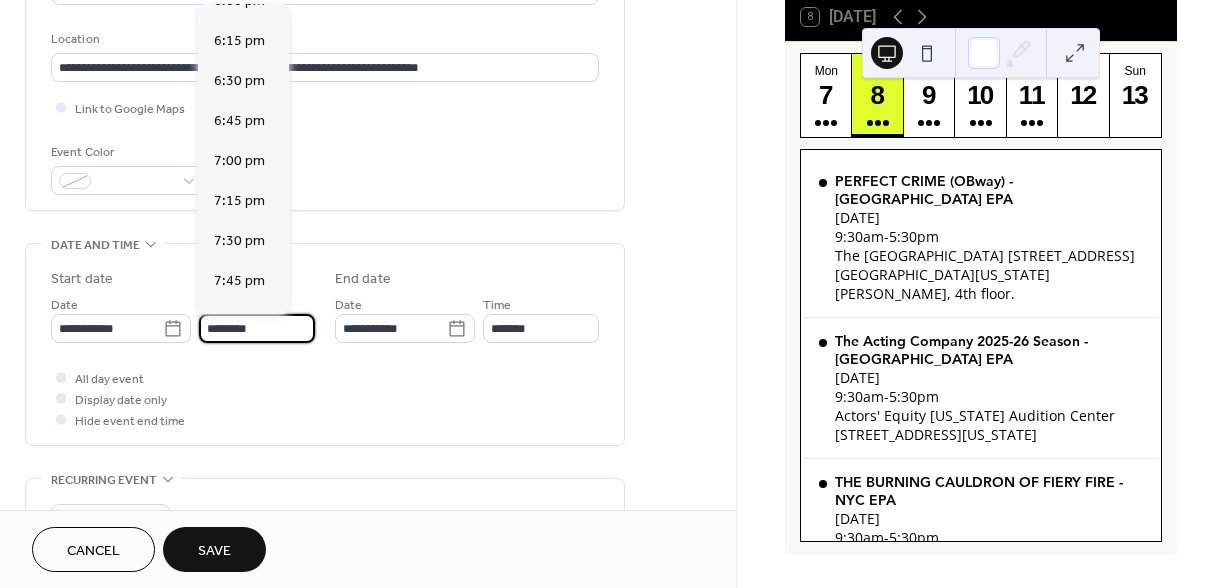 scroll, scrollTop: 2917, scrollLeft: 0, axis: vertical 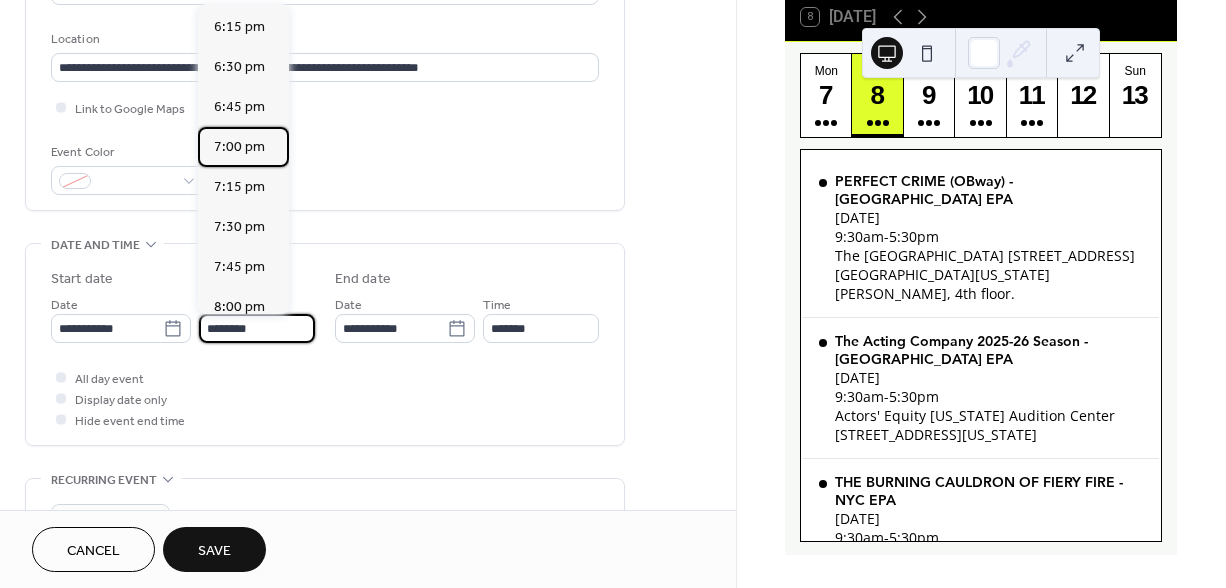 click on "7:00 pm" at bounding box center (239, 147) 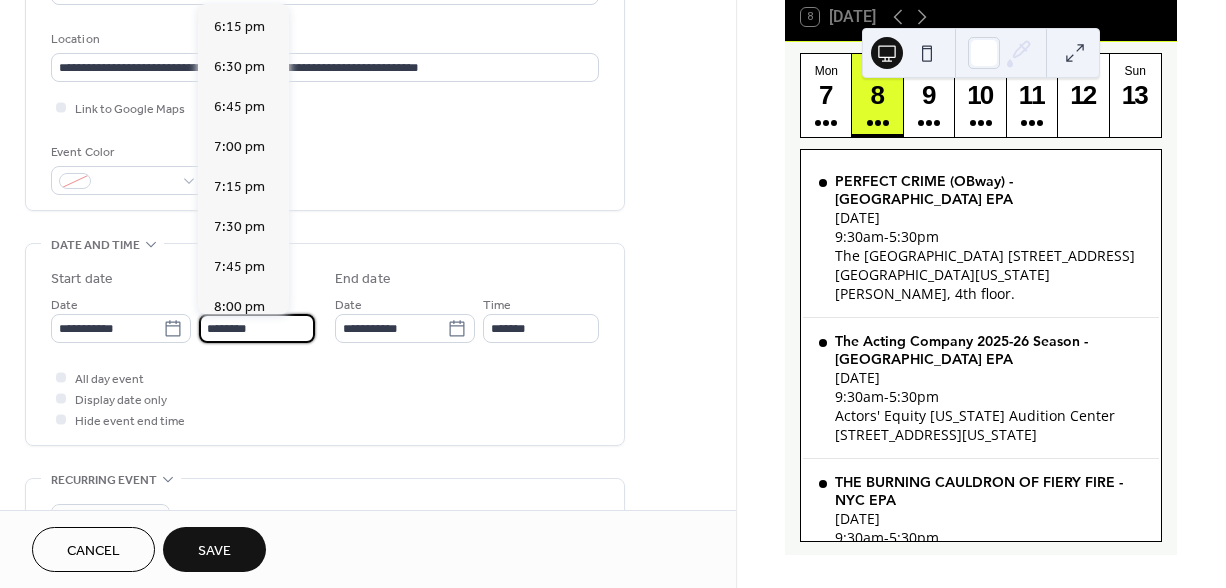 type on "*******" 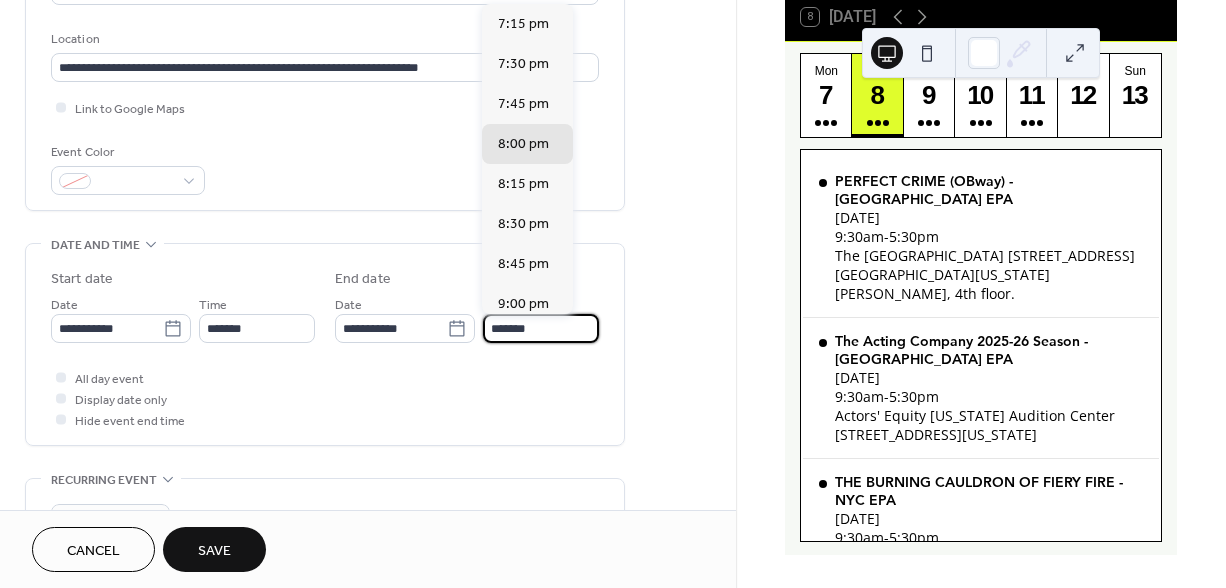 click on "*******" at bounding box center [541, 328] 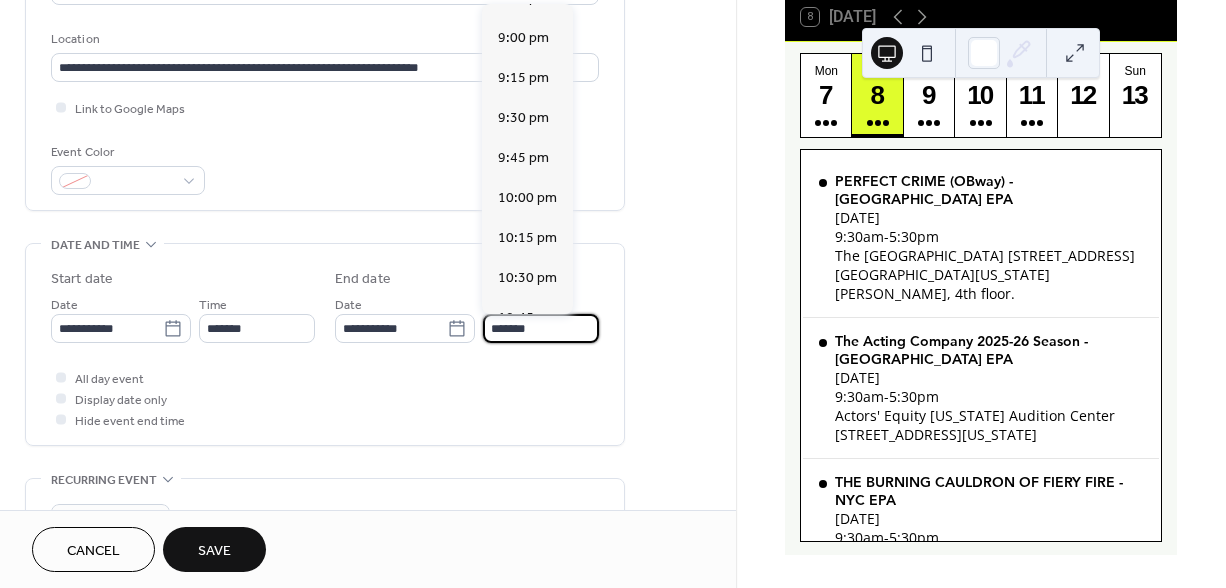 scroll, scrollTop: 270, scrollLeft: 0, axis: vertical 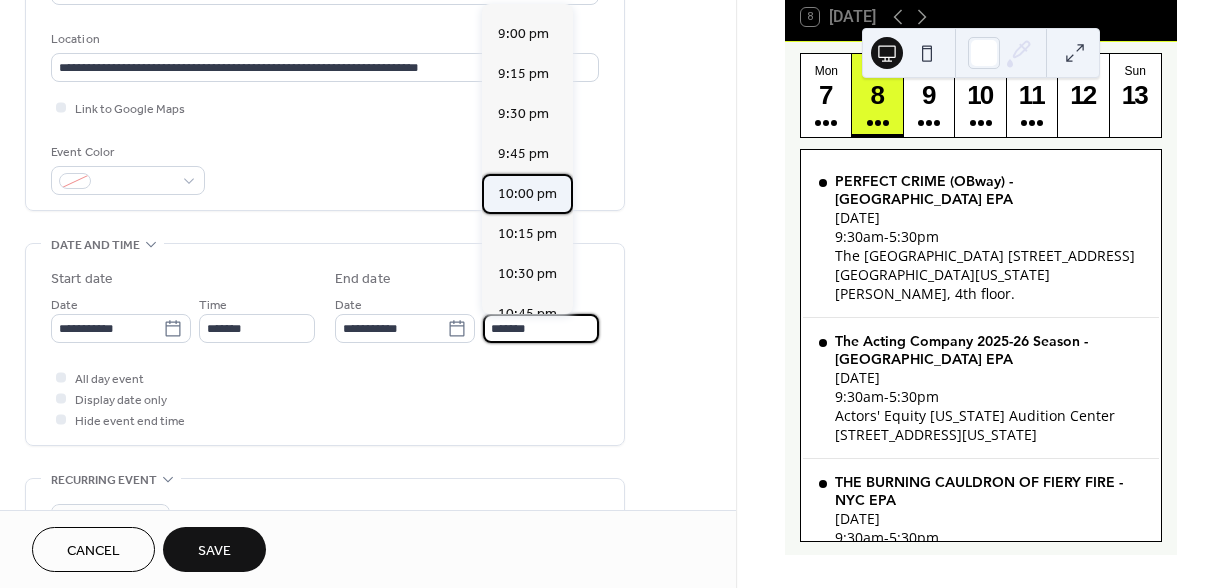 click on "10:00 pm" at bounding box center (527, 194) 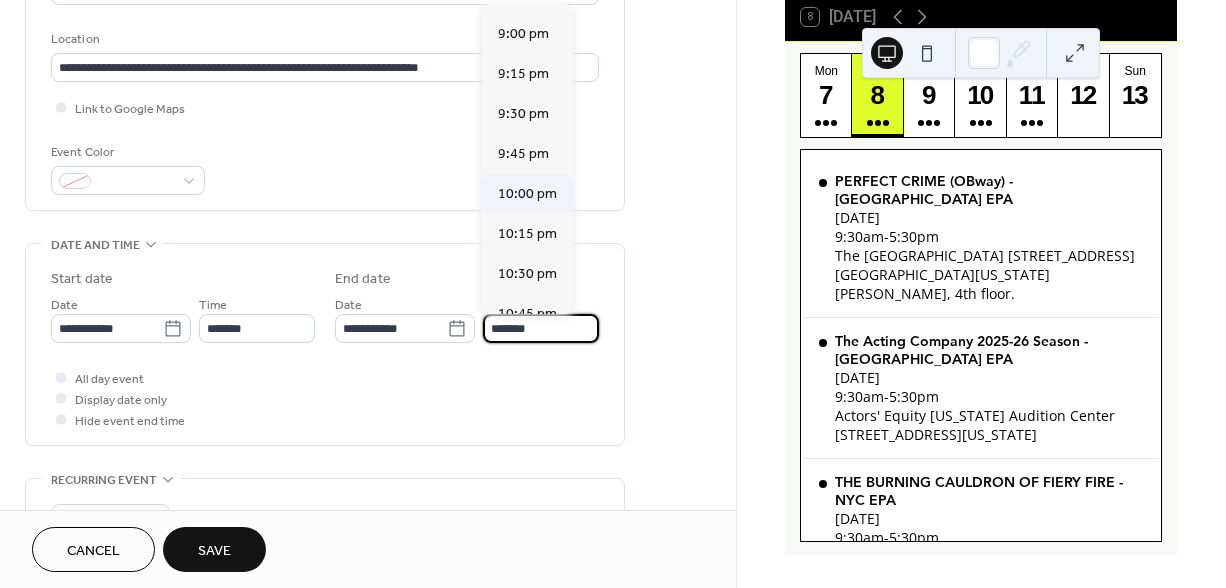 type on "********" 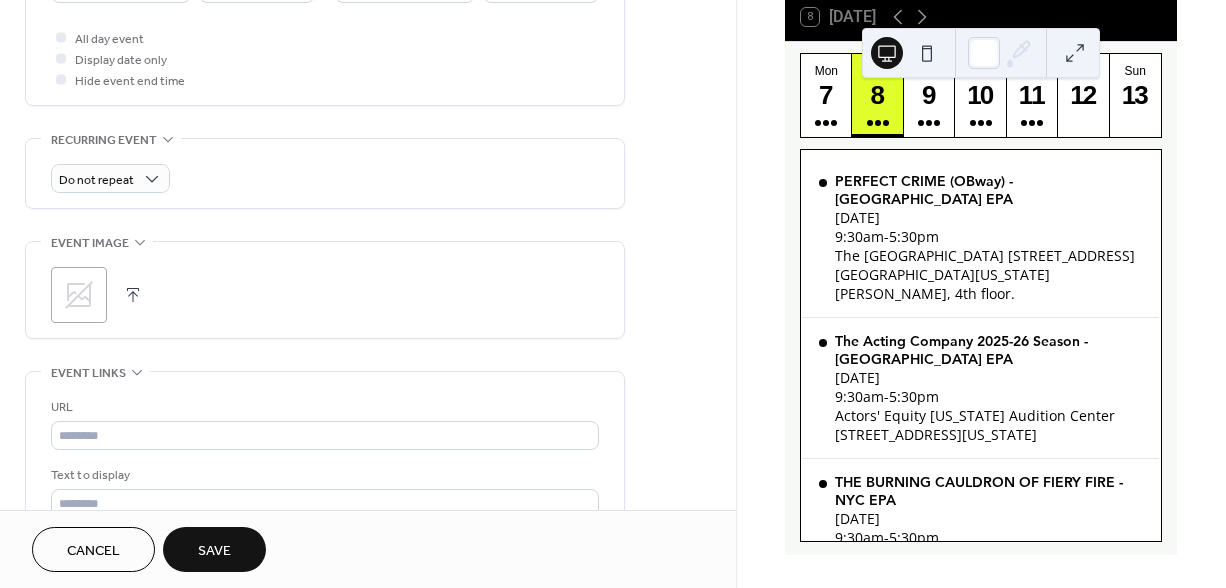 scroll, scrollTop: 768, scrollLeft: 0, axis: vertical 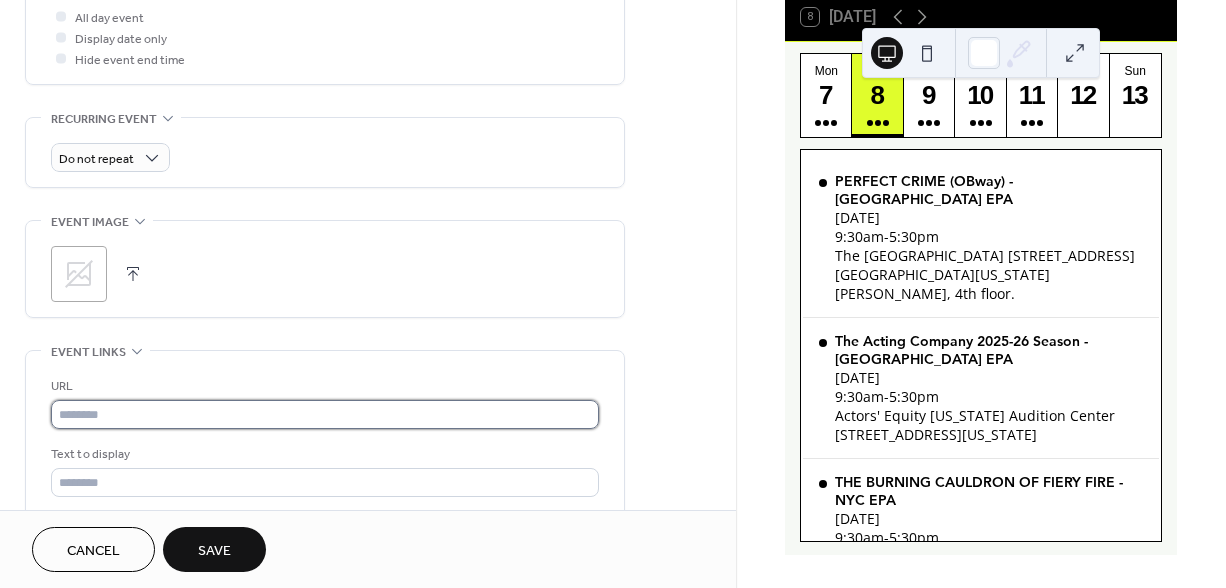 click at bounding box center [325, 414] 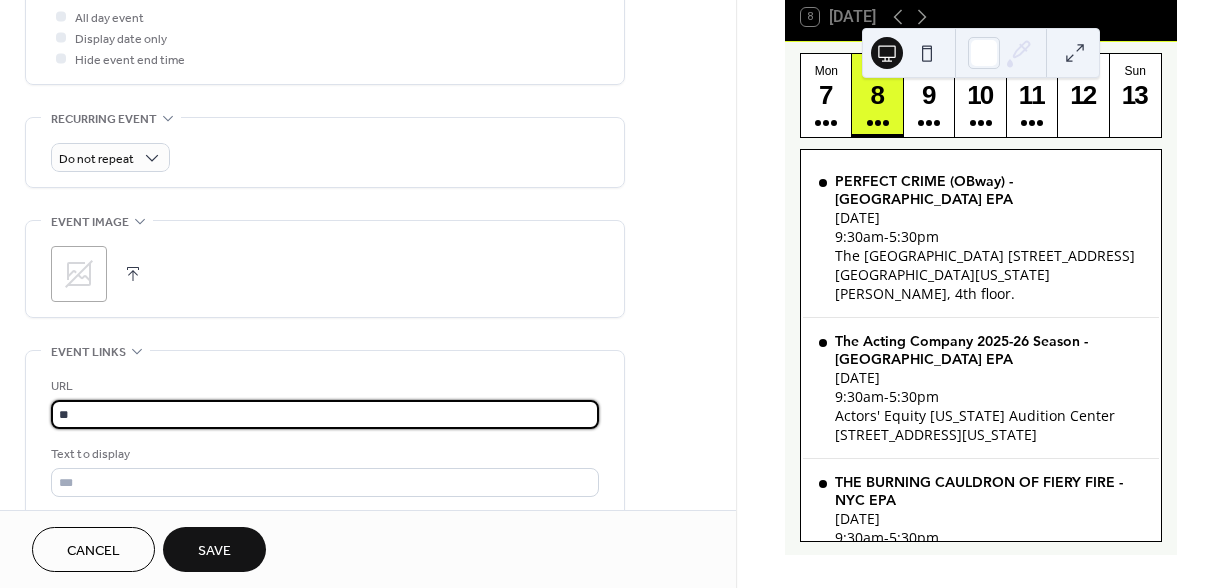 type on "*" 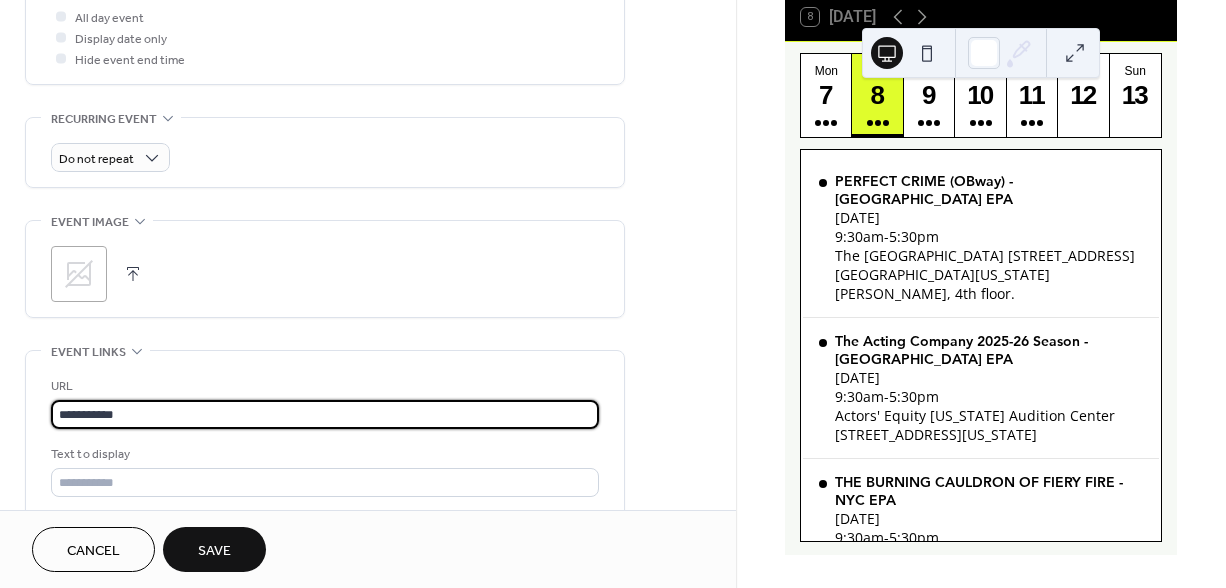 type on "**********" 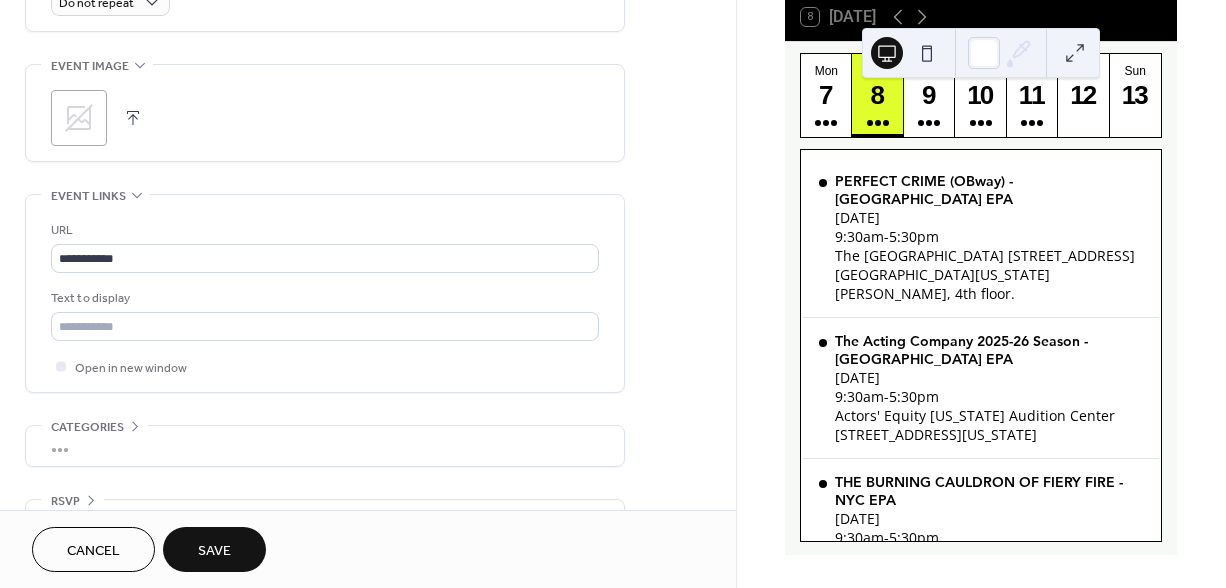 scroll, scrollTop: 975, scrollLeft: 0, axis: vertical 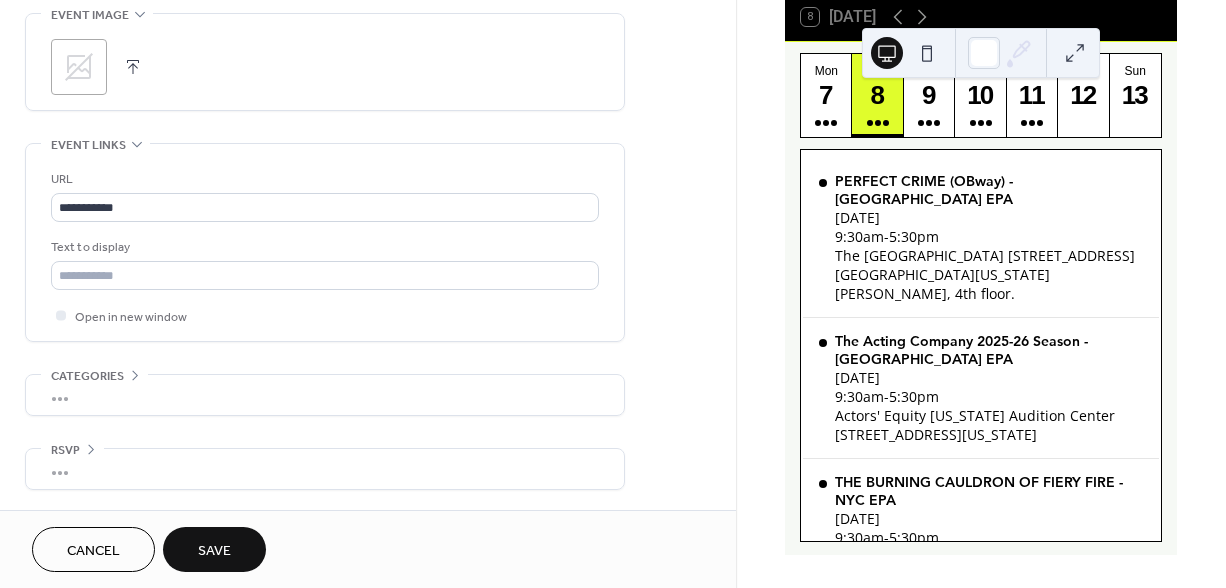 click on "Save" at bounding box center [214, 549] 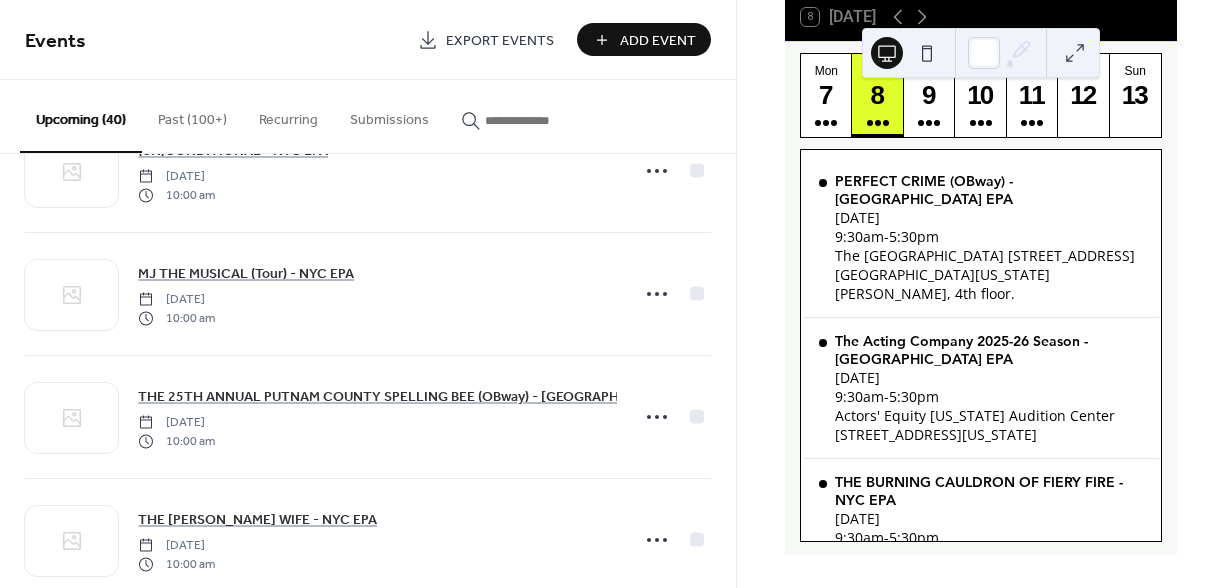 scroll, scrollTop: 4545, scrollLeft: 0, axis: vertical 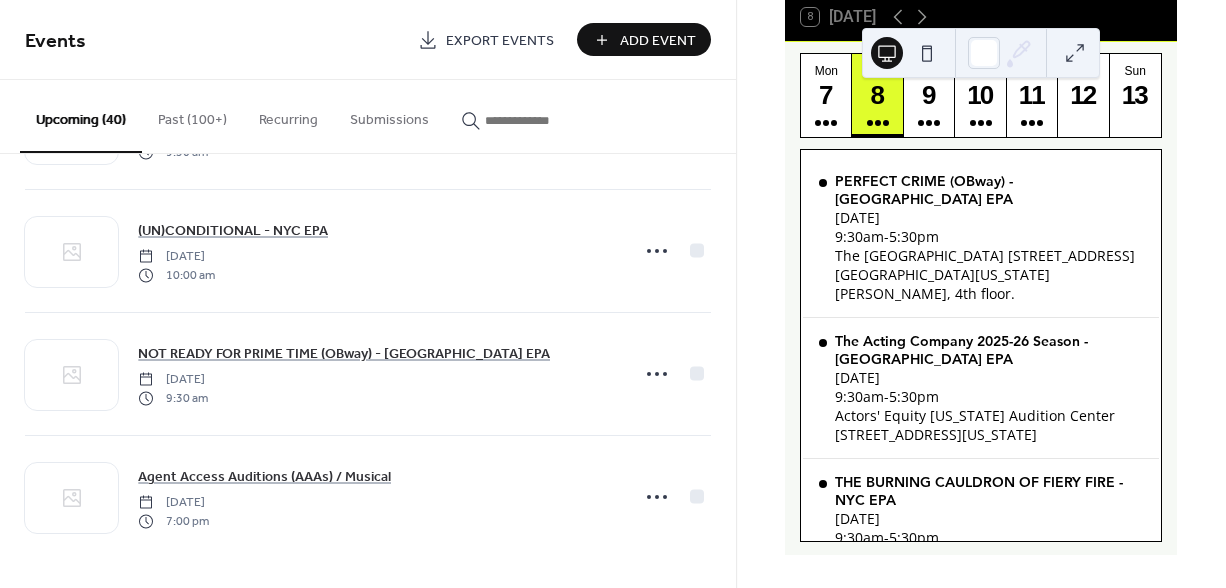 click on "Add Event" at bounding box center [658, 41] 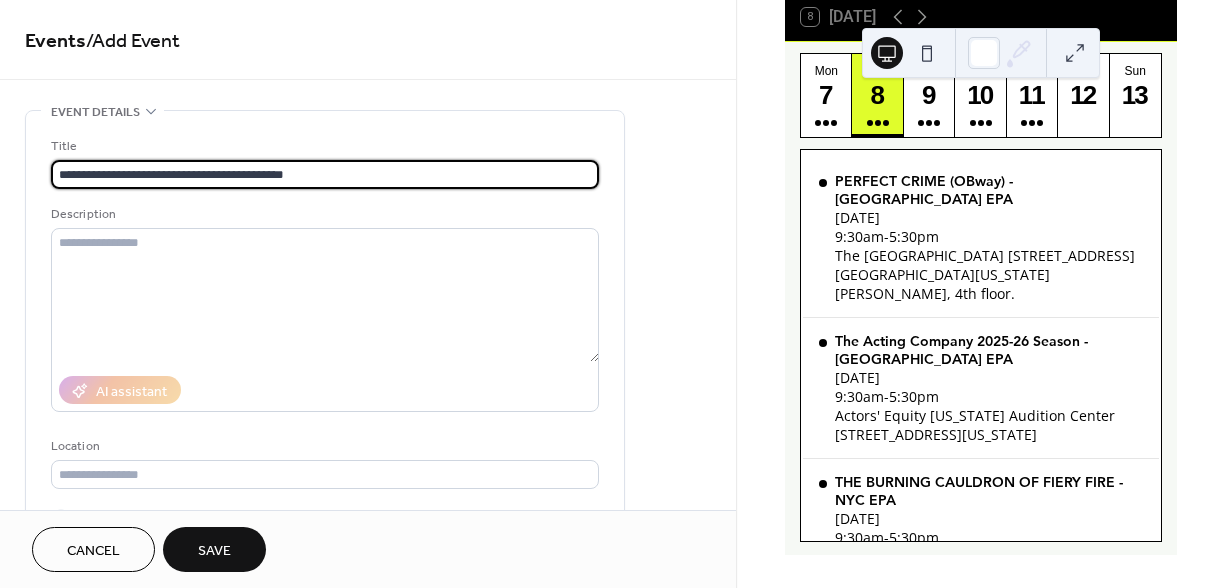 type on "**********" 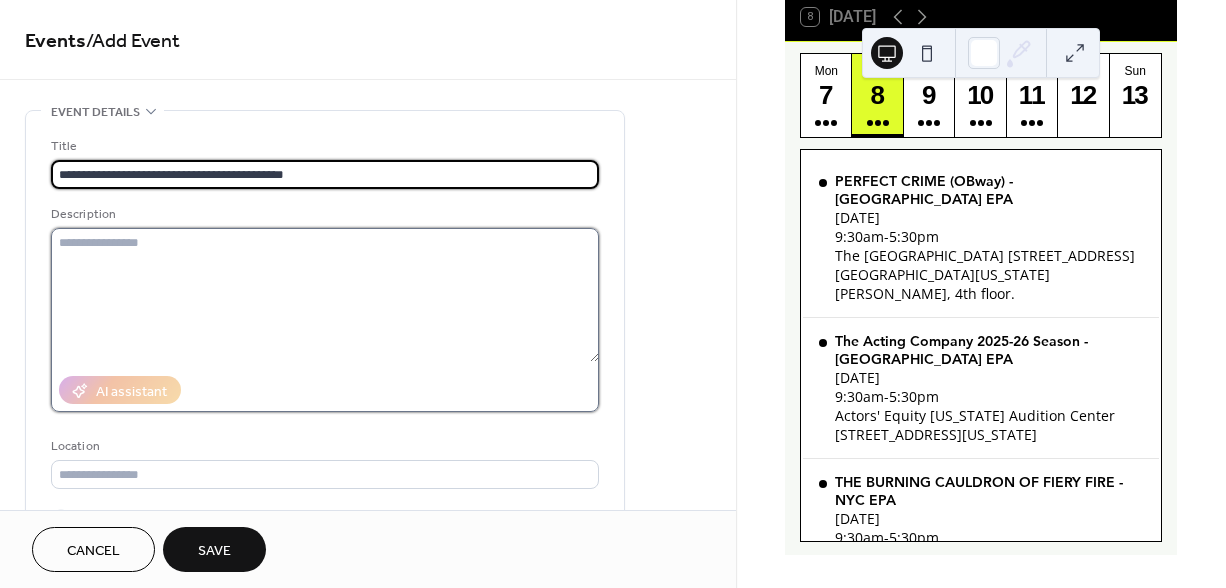 click at bounding box center (325, 295) 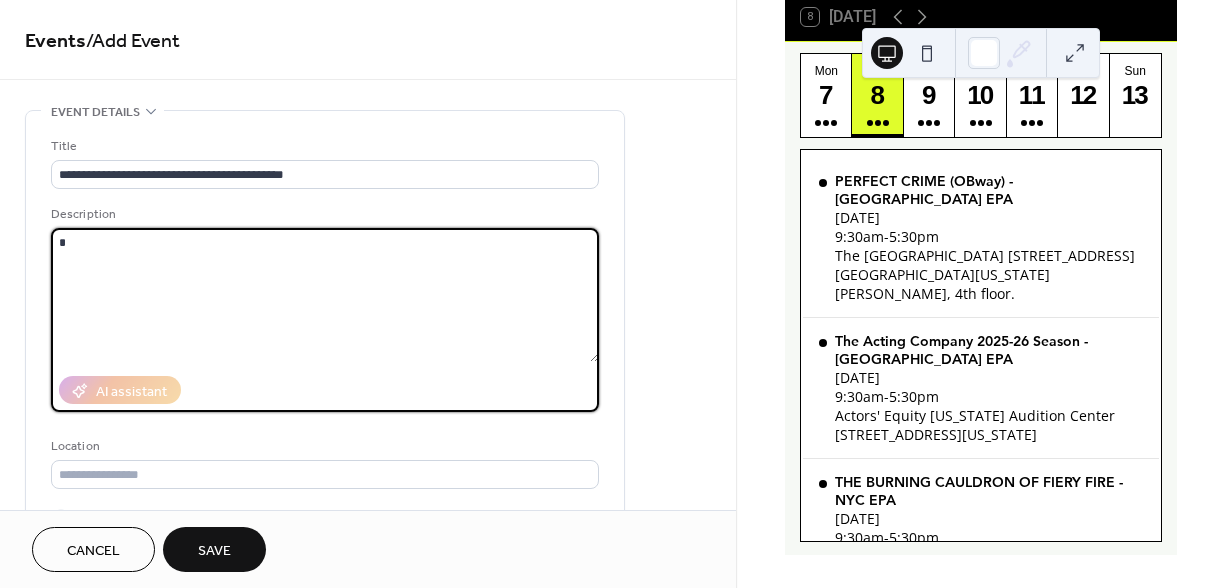 paste on "**********" 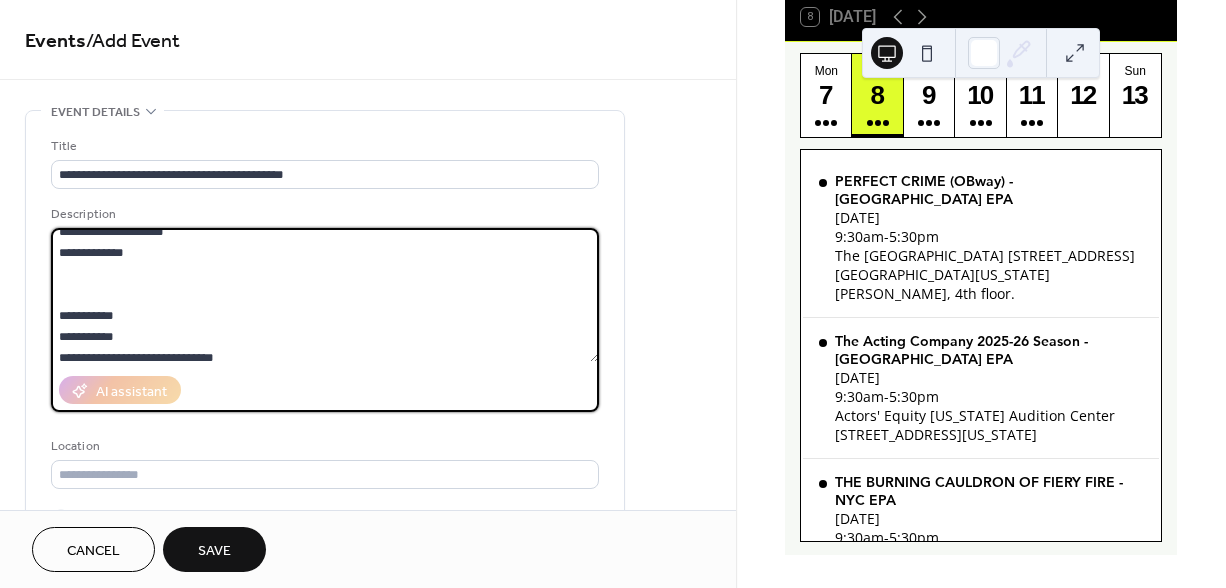 scroll, scrollTop: 0, scrollLeft: 0, axis: both 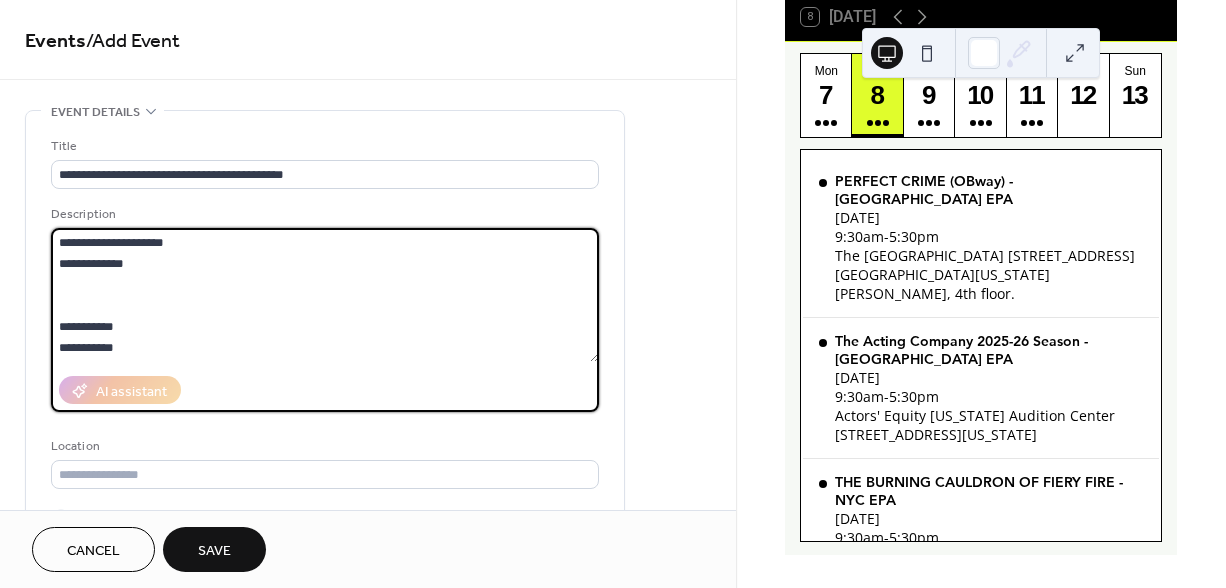 click at bounding box center [325, 295] 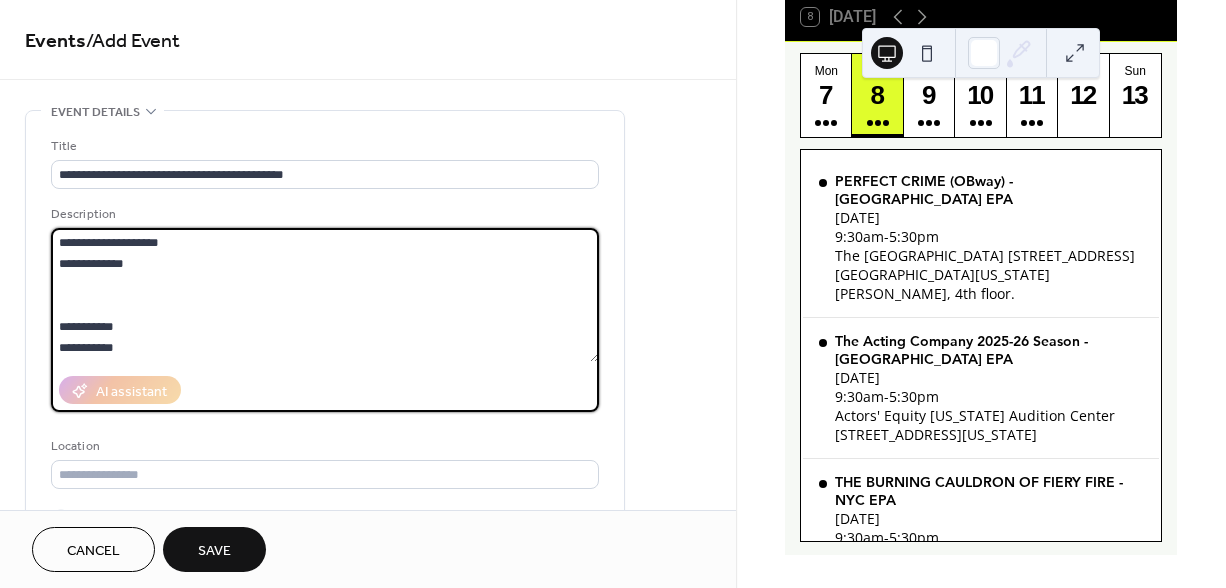 type on "**********" 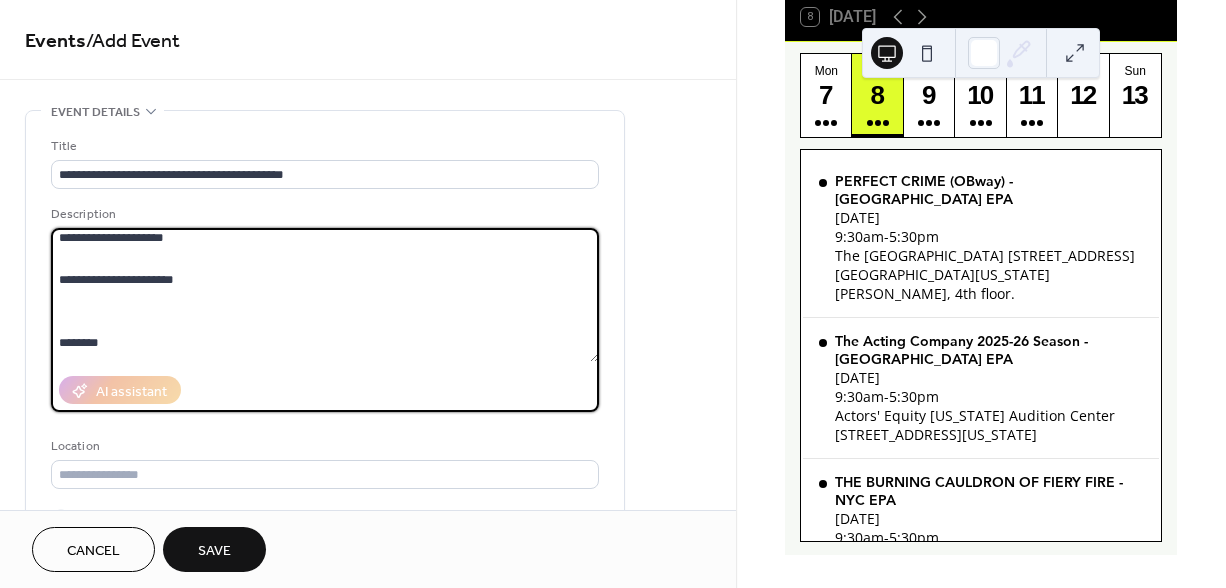 scroll, scrollTop: 284, scrollLeft: 0, axis: vertical 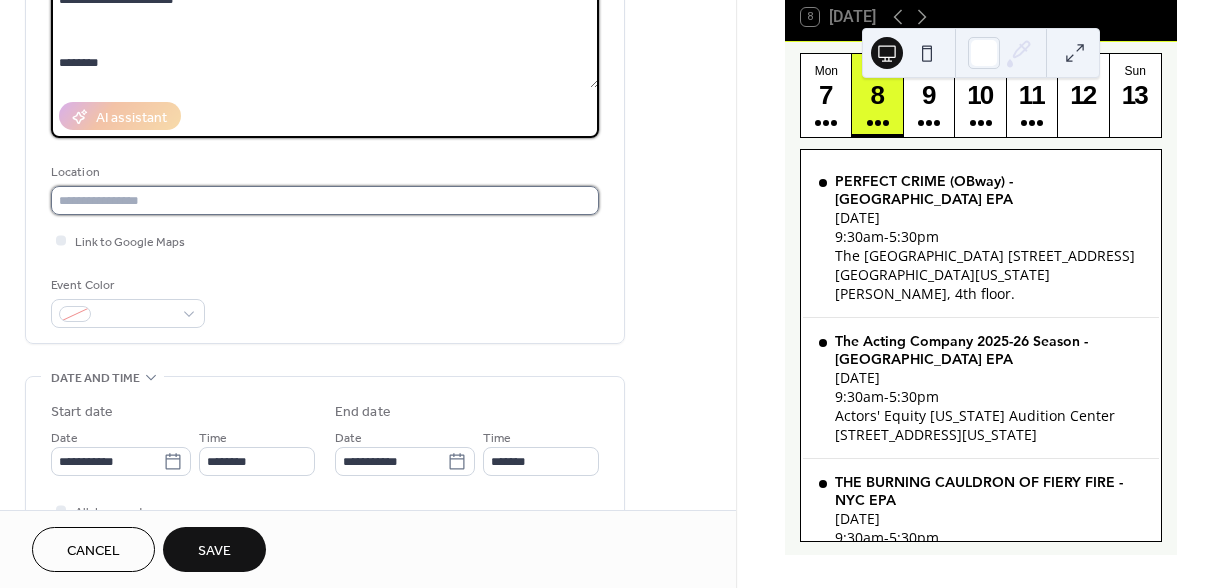 click at bounding box center (325, 200) 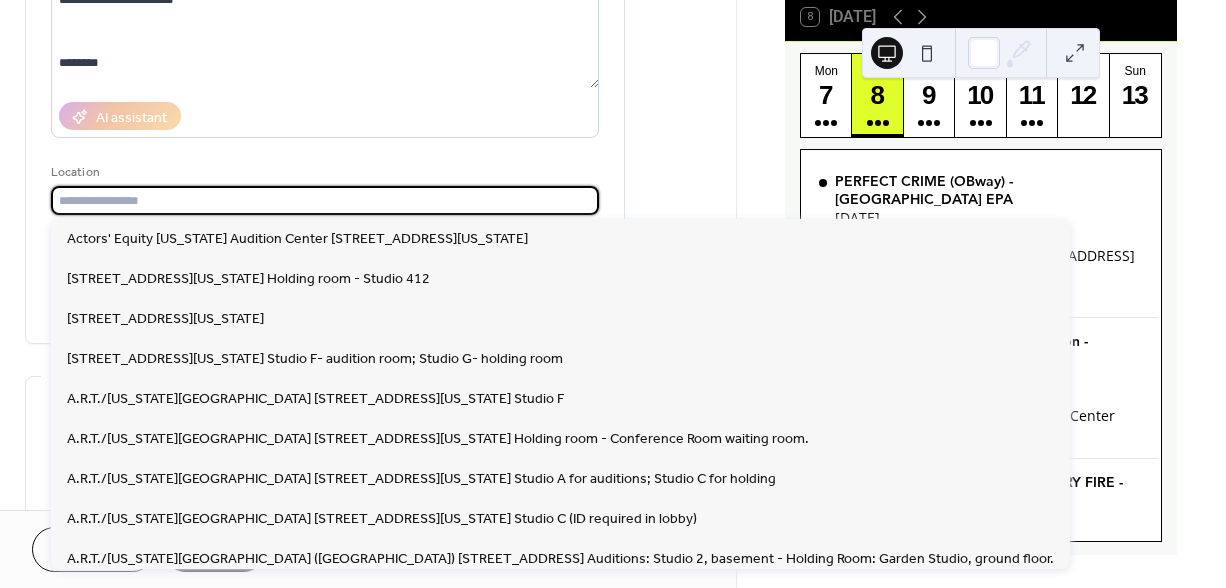 paste on "**********" 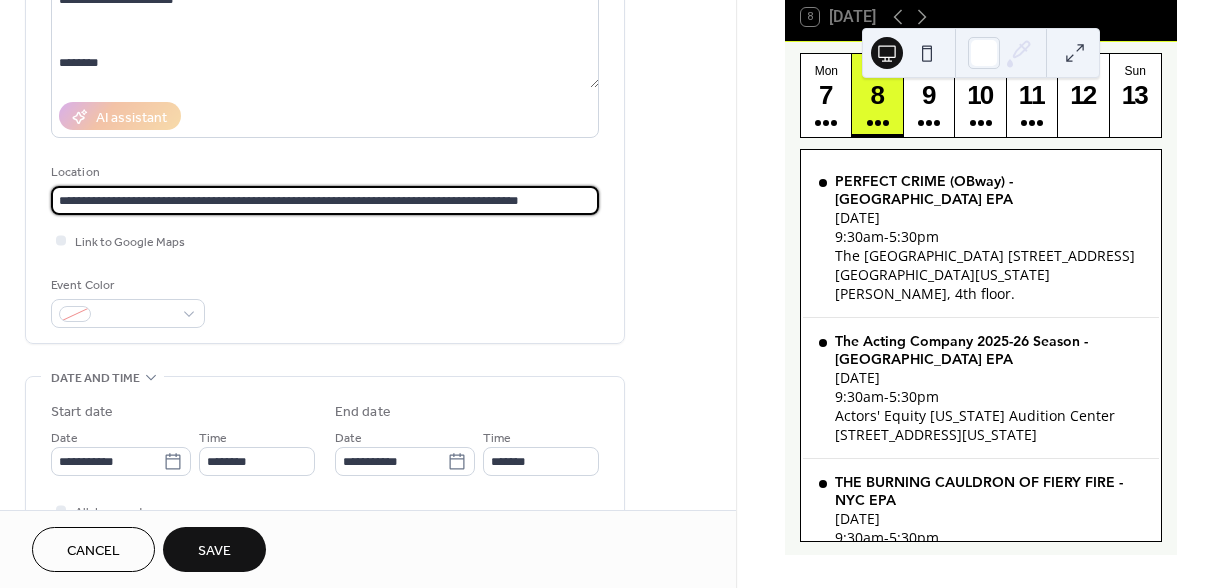 type on "**********" 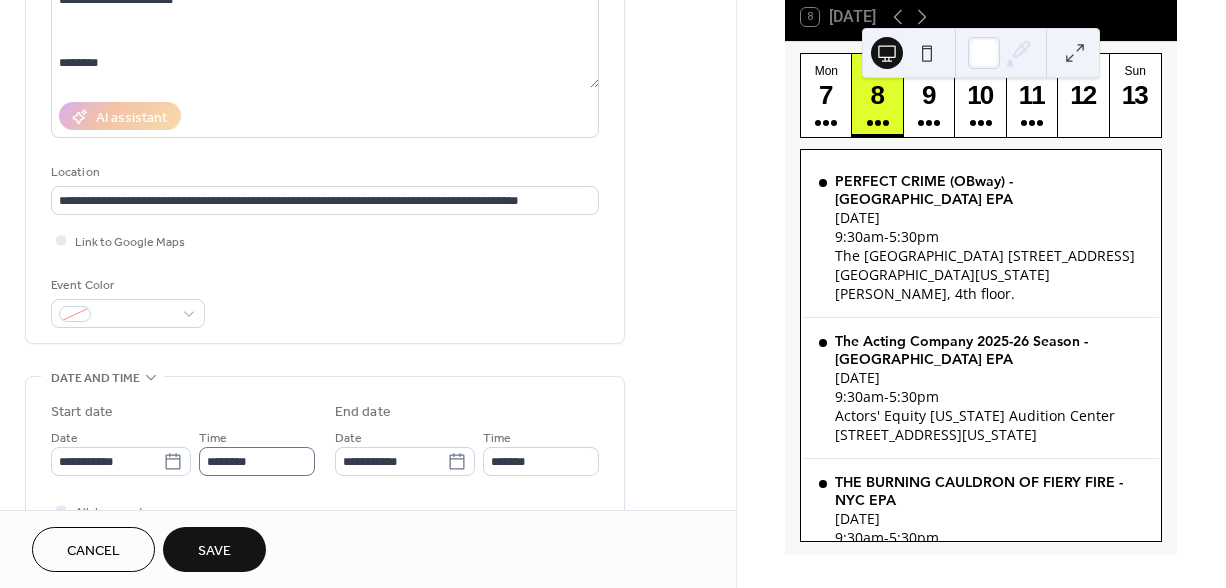 scroll, scrollTop: 447, scrollLeft: 0, axis: vertical 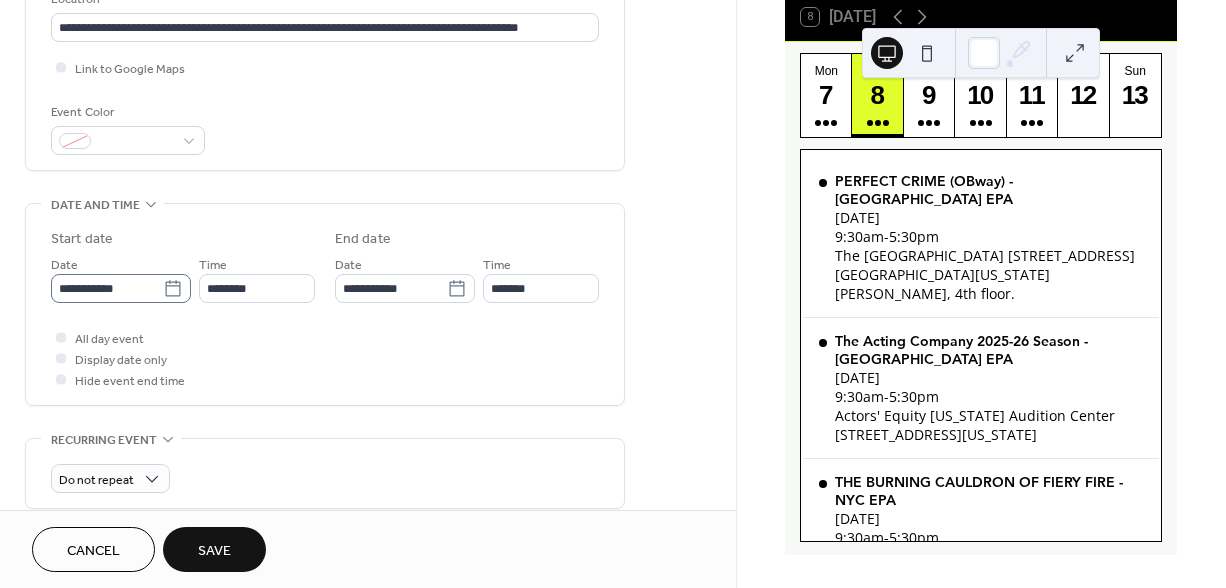 click 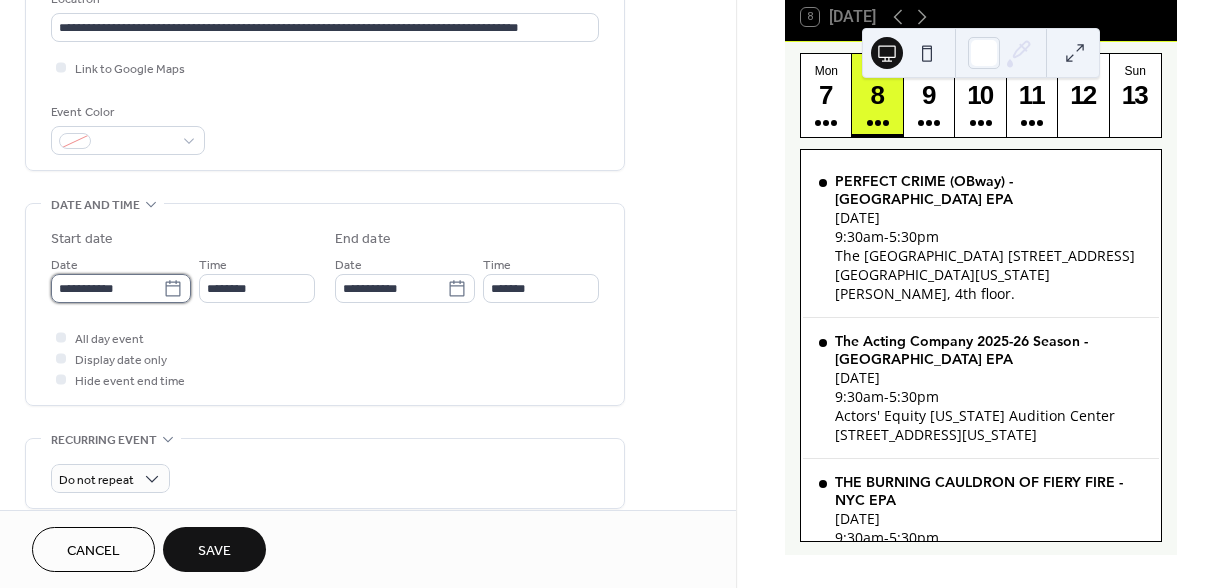 click on "**********" at bounding box center [107, 288] 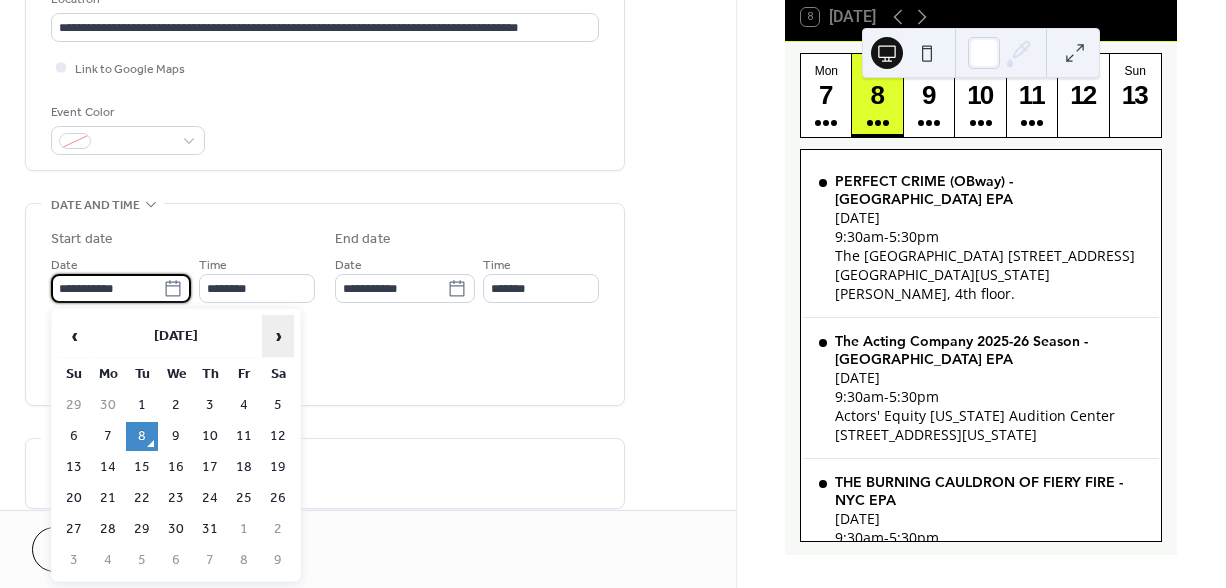 click on "›" at bounding box center (278, 336) 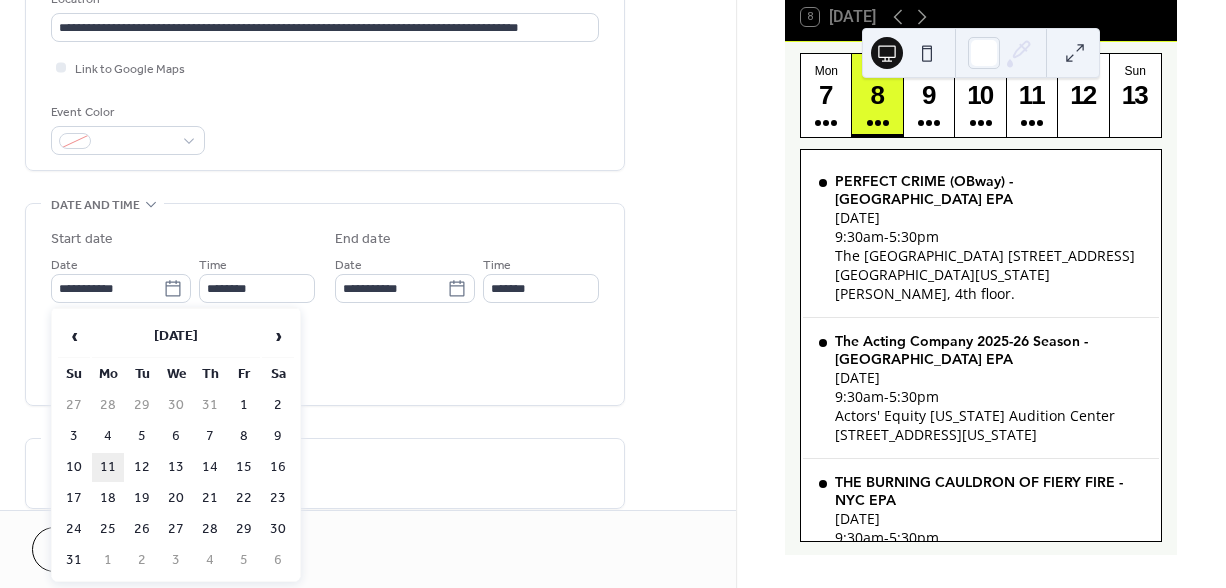 click on "11" at bounding box center (108, 467) 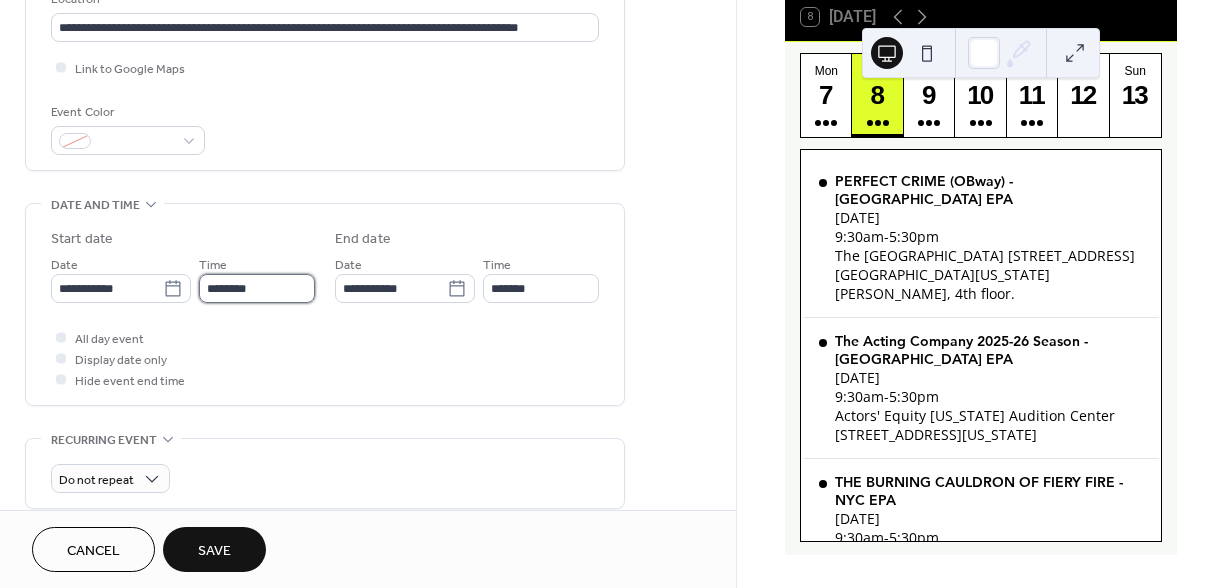 click on "********" at bounding box center [257, 288] 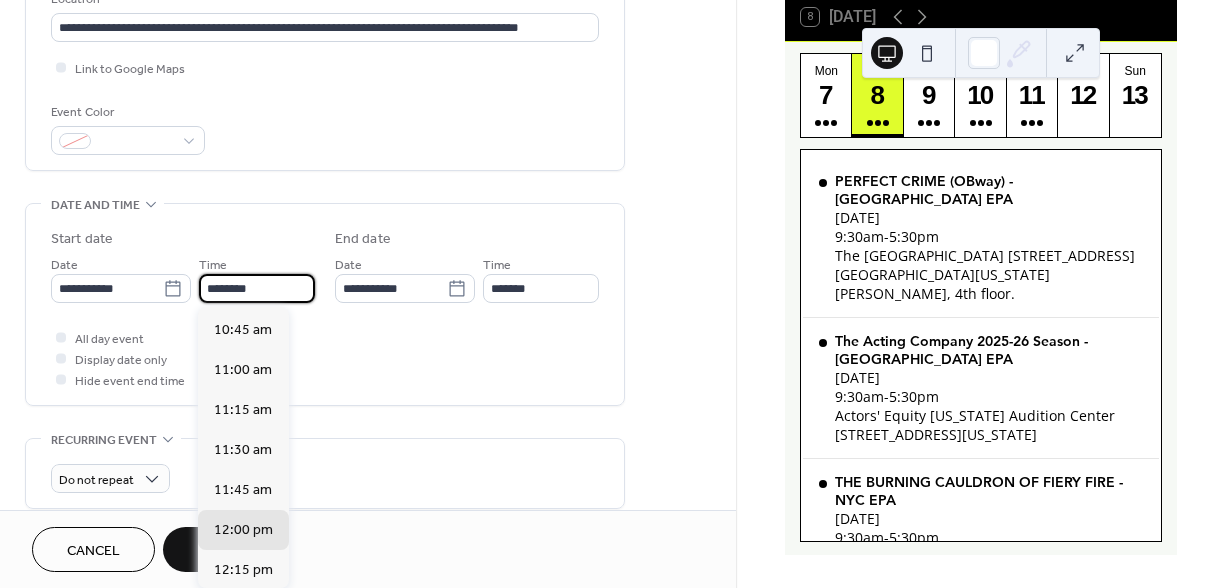 scroll, scrollTop: 1491, scrollLeft: 0, axis: vertical 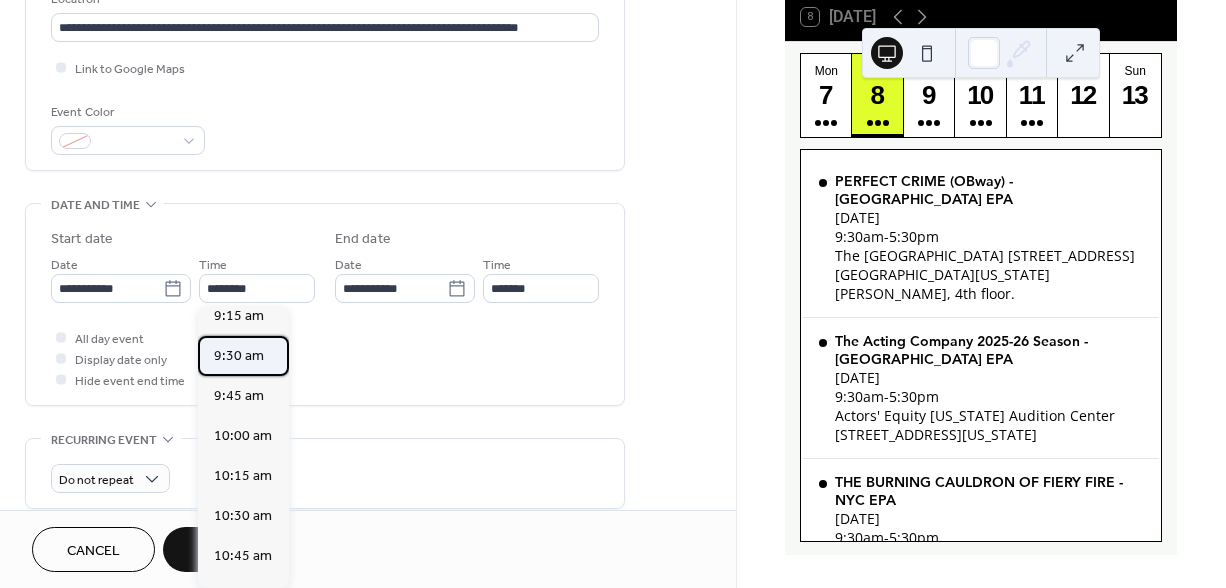 click on "9:30 am" at bounding box center (239, 356) 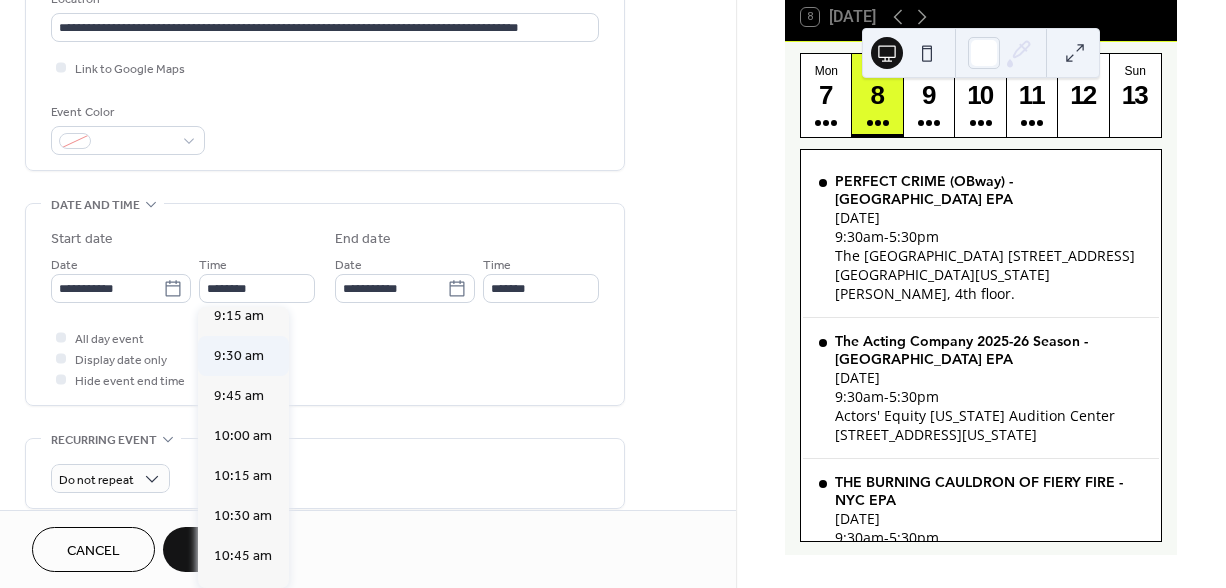 type on "*******" 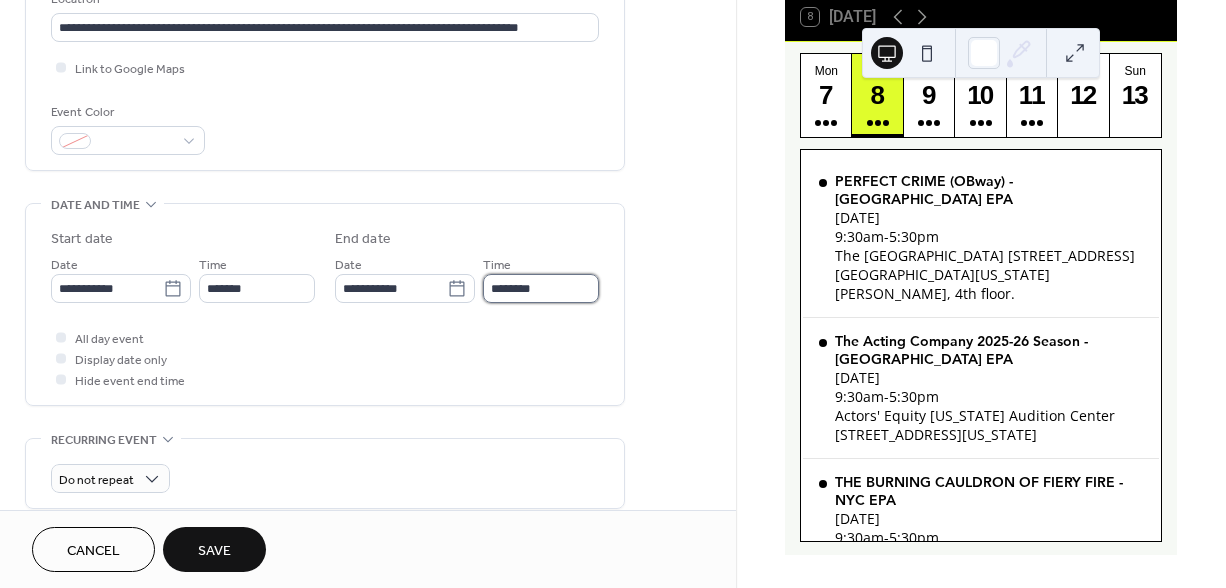 click on "********" at bounding box center (541, 288) 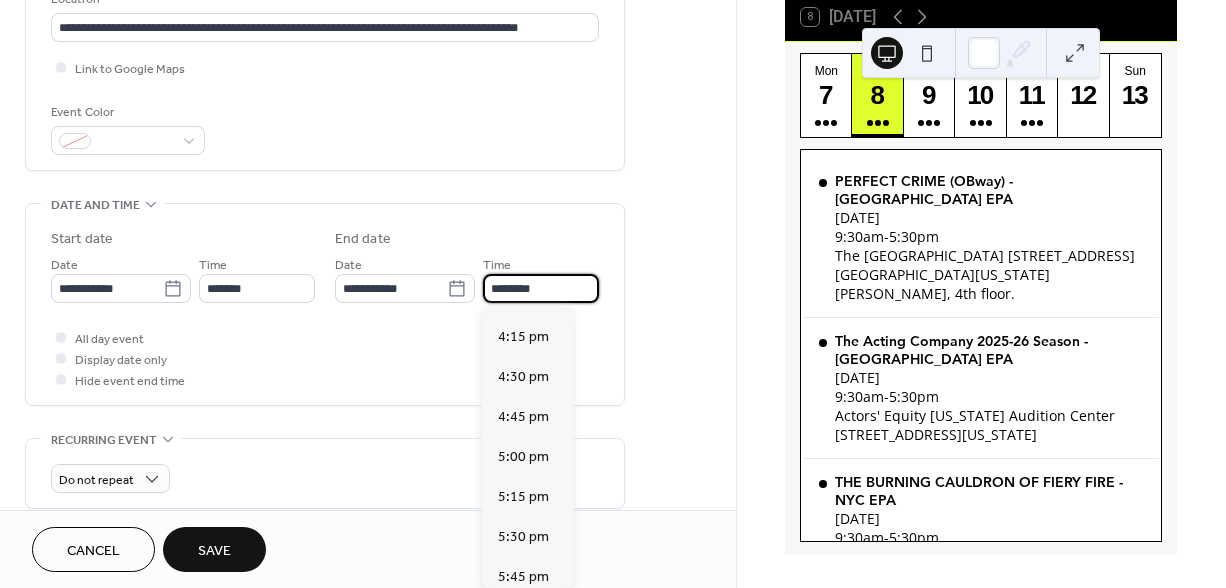 scroll, scrollTop: 1063, scrollLeft: 0, axis: vertical 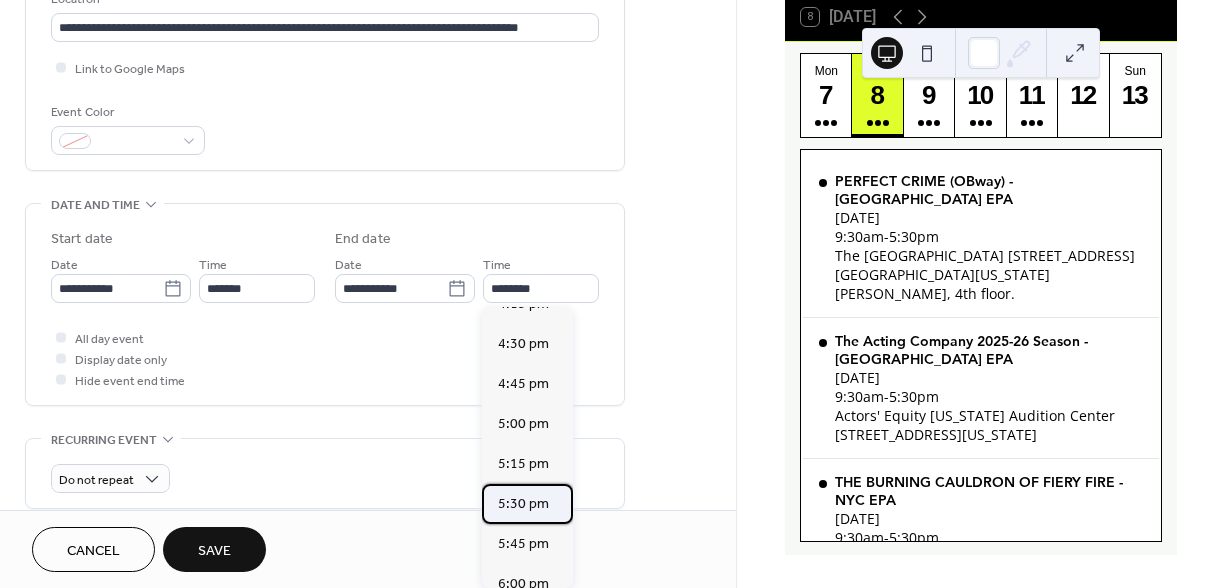click on "5:30 pm" at bounding box center [523, 504] 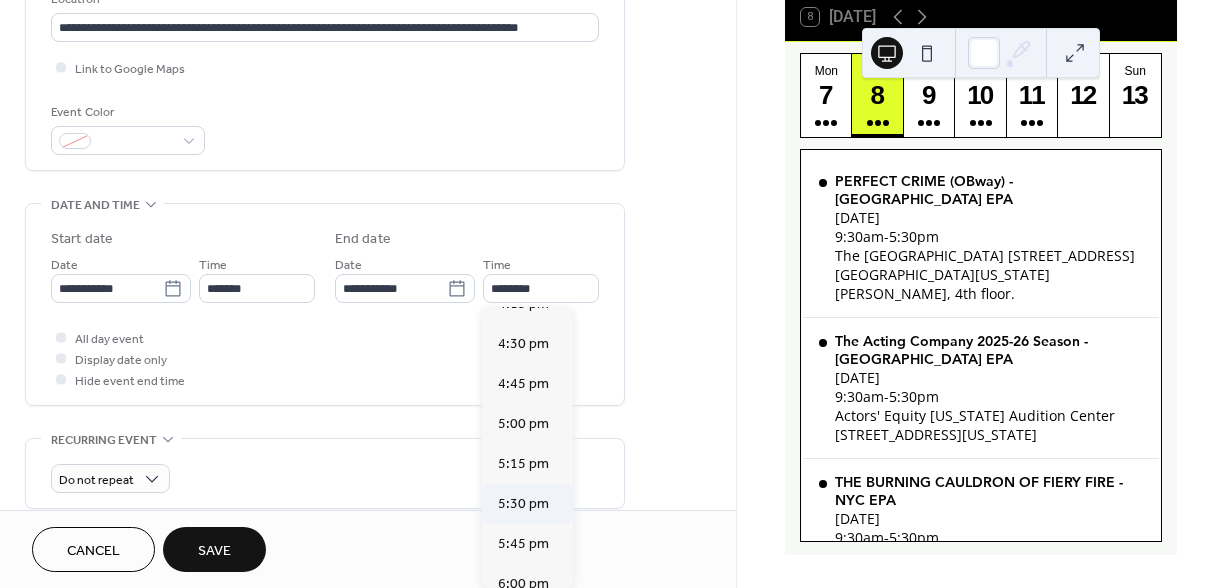 type on "*******" 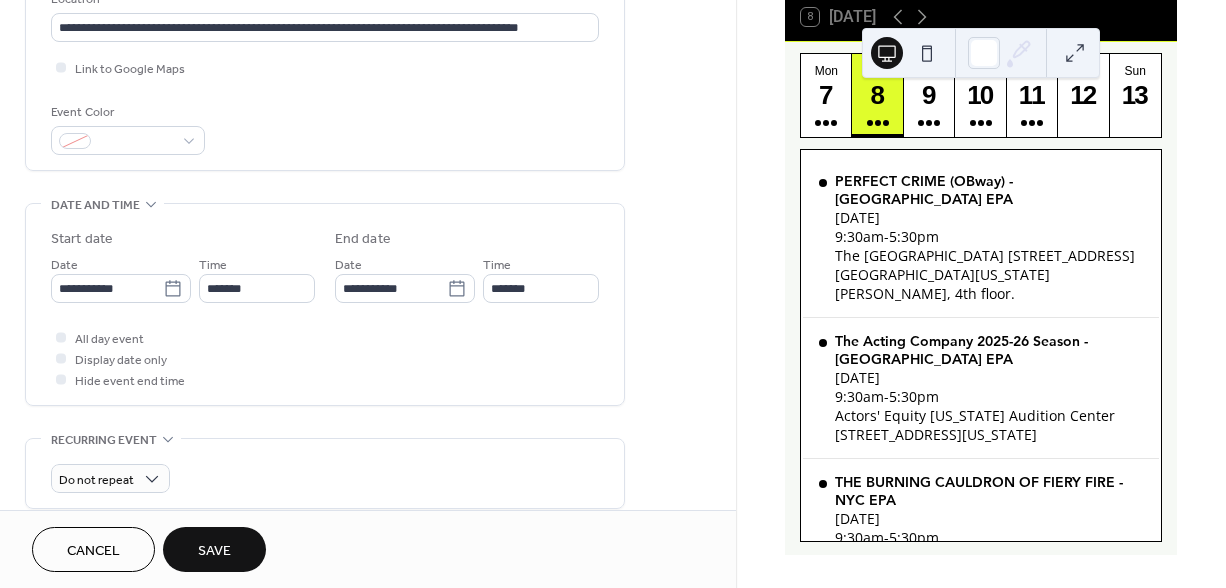 scroll, scrollTop: 975, scrollLeft: 0, axis: vertical 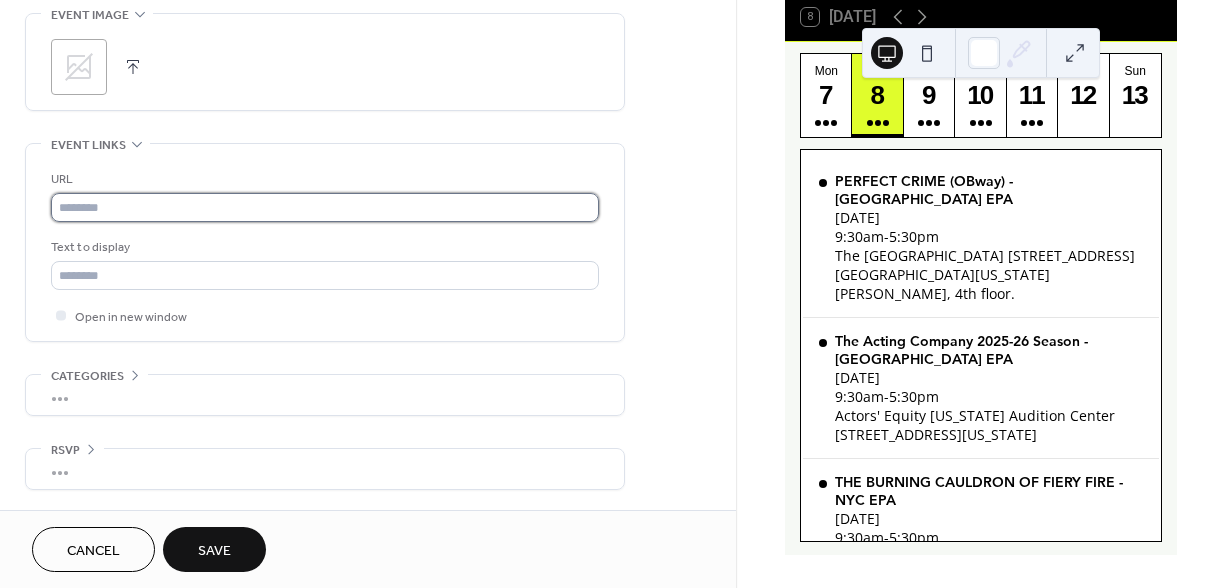 click at bounding box center (325, 207) 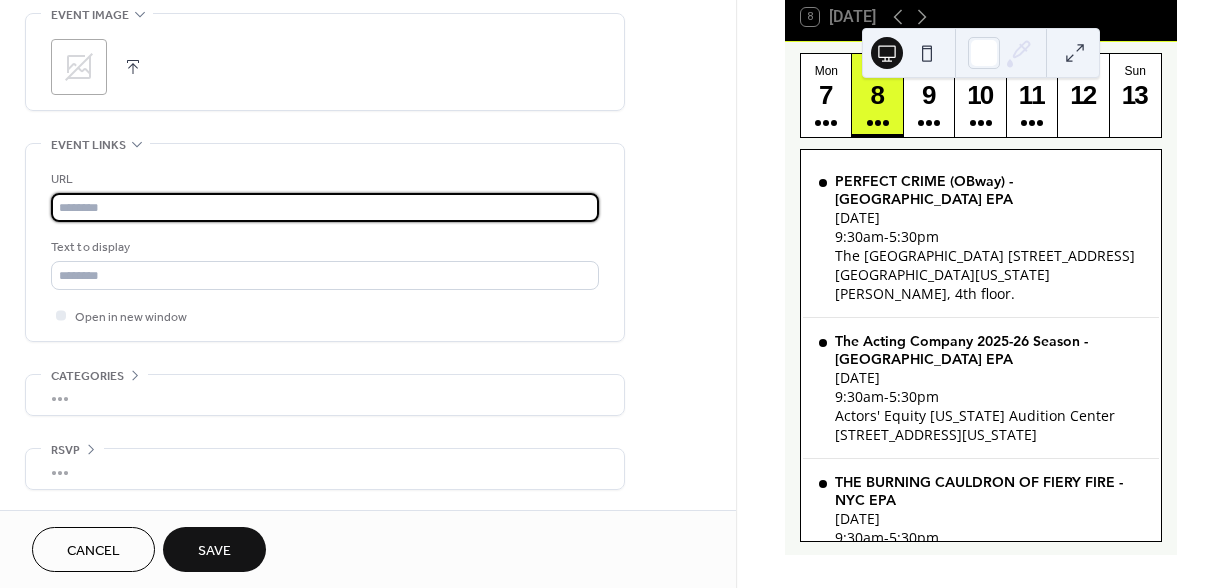 paste on "**********" 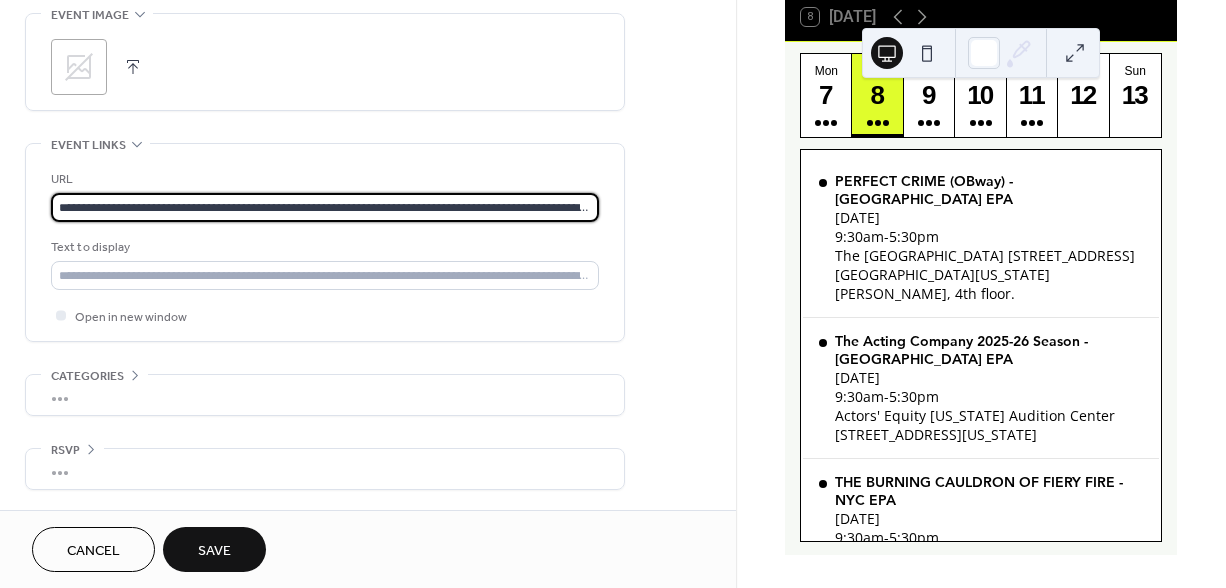 scroll, scrollTop: 0, scrollLeft: 149, axis: horizontal 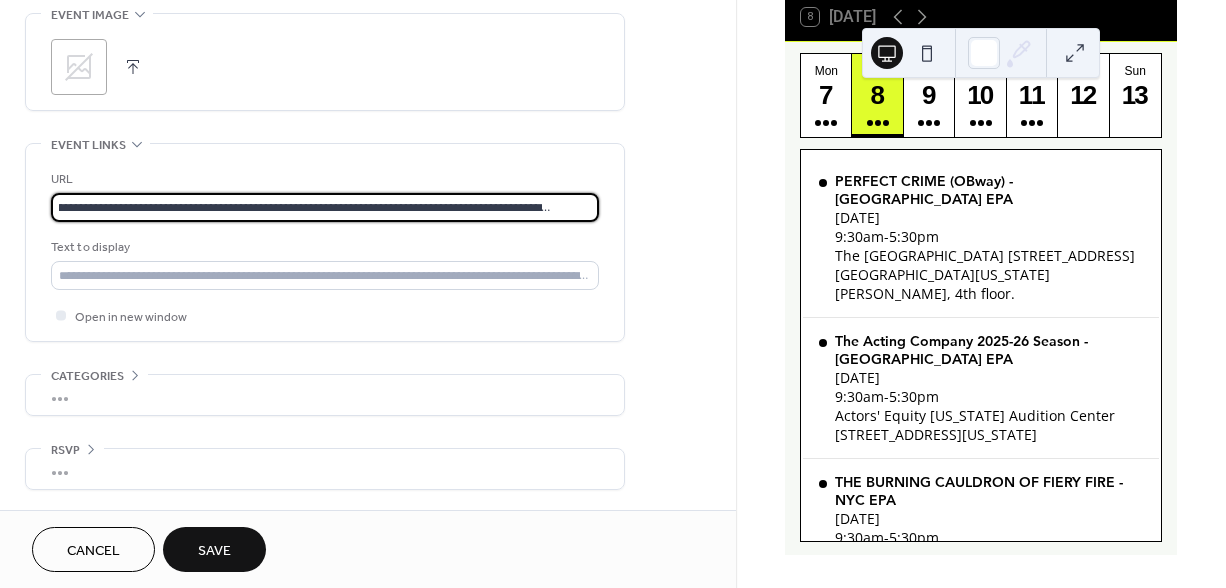 type on "**********" 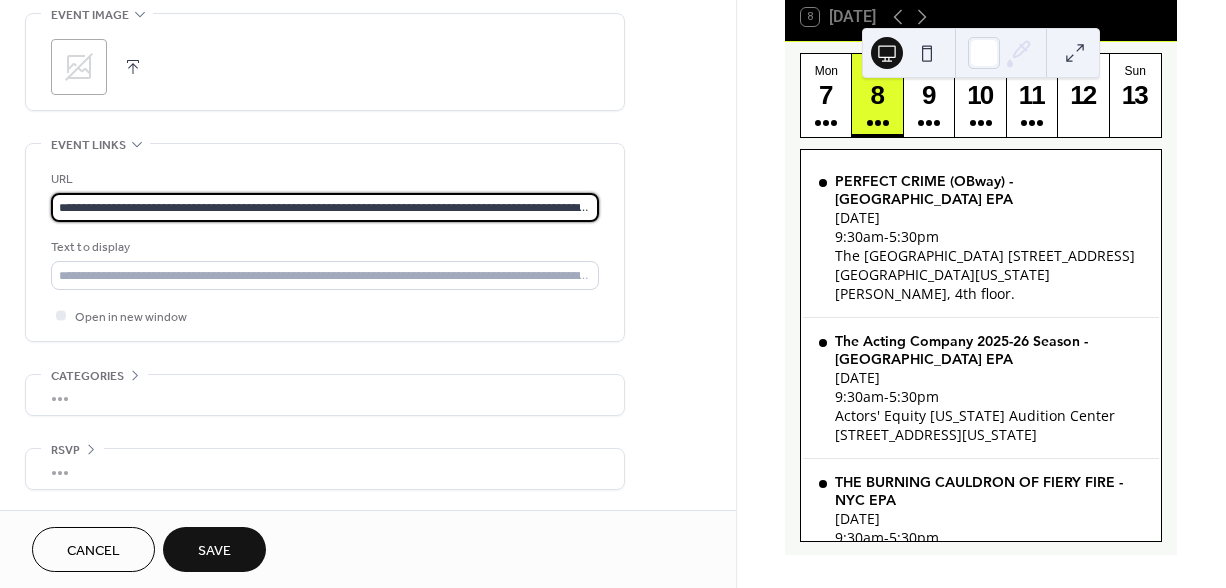 click on "Save" at bounding box center [214, 549] 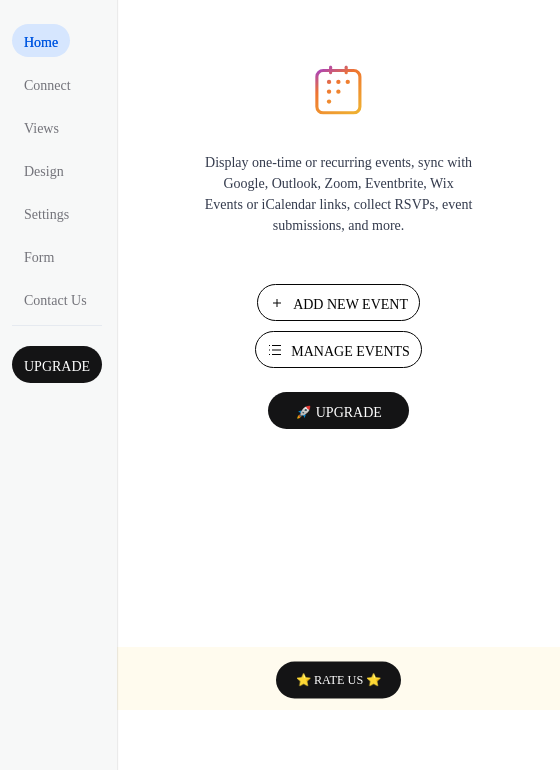 scroll, scrollTop: 0, scrollLeft: 0, axis: both 